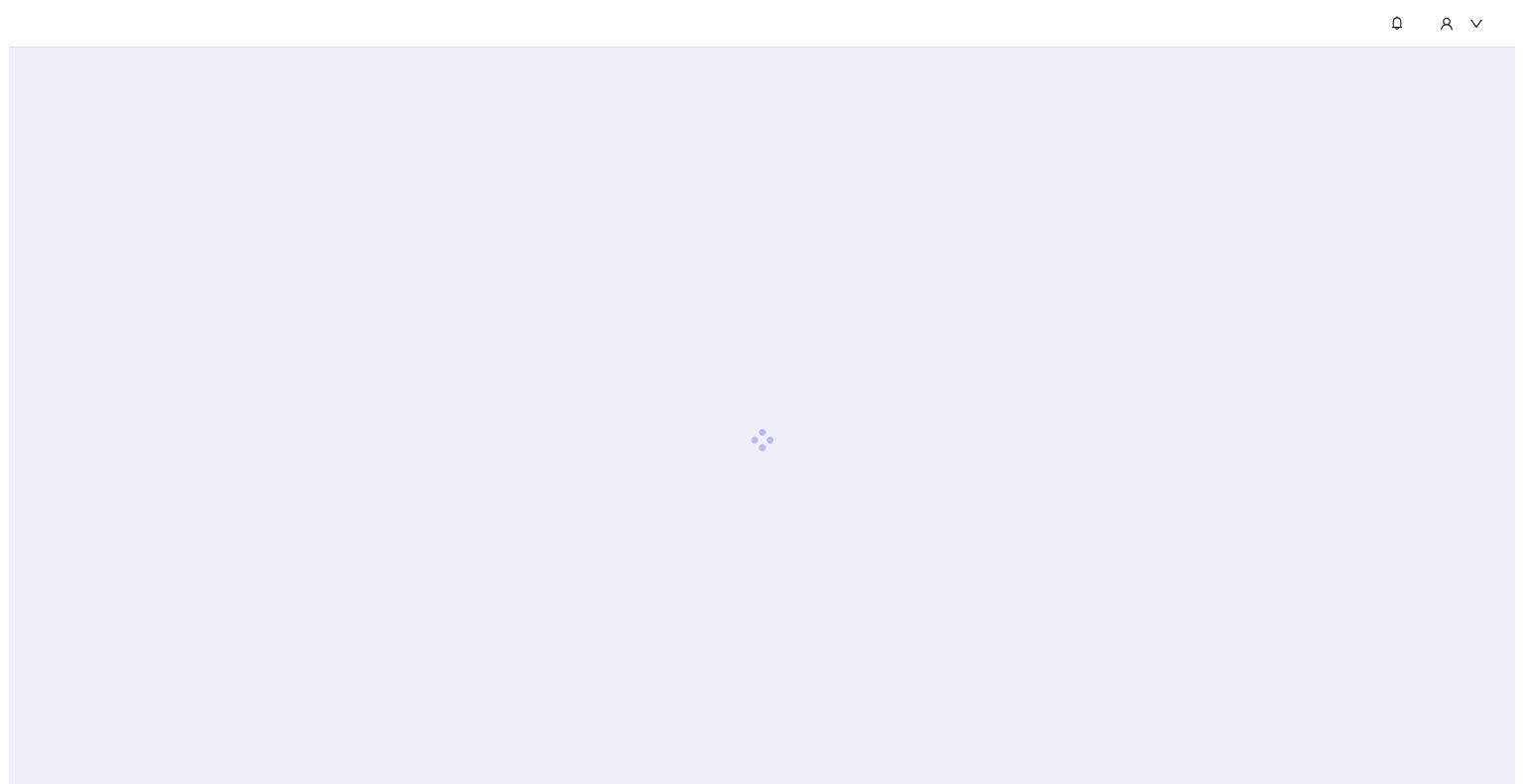 scroll, scrollTop: 0, scrollLeft: 0, axis: both 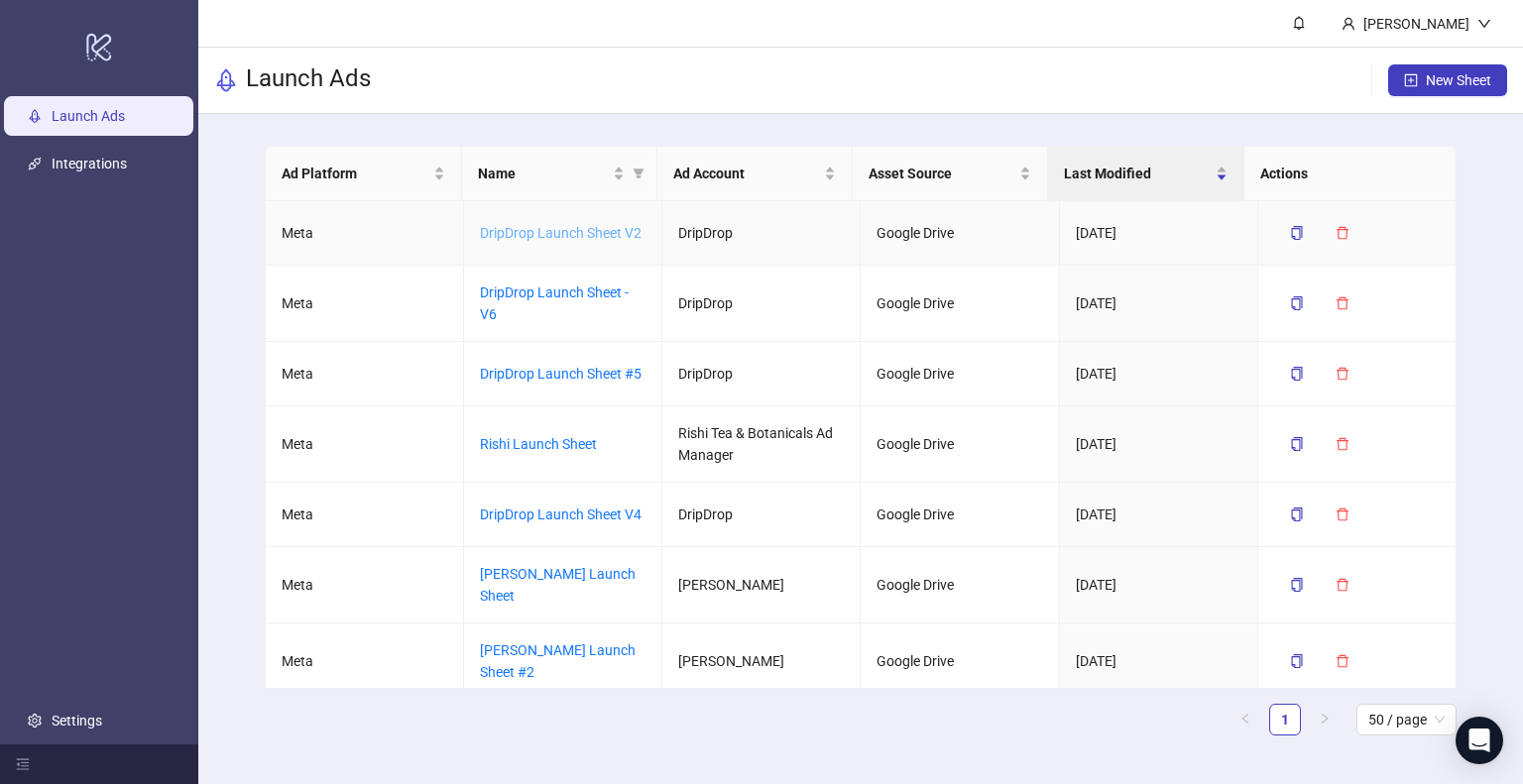 click on "DripDrop Launch Sheet V2" at bounding box center (560, 233) 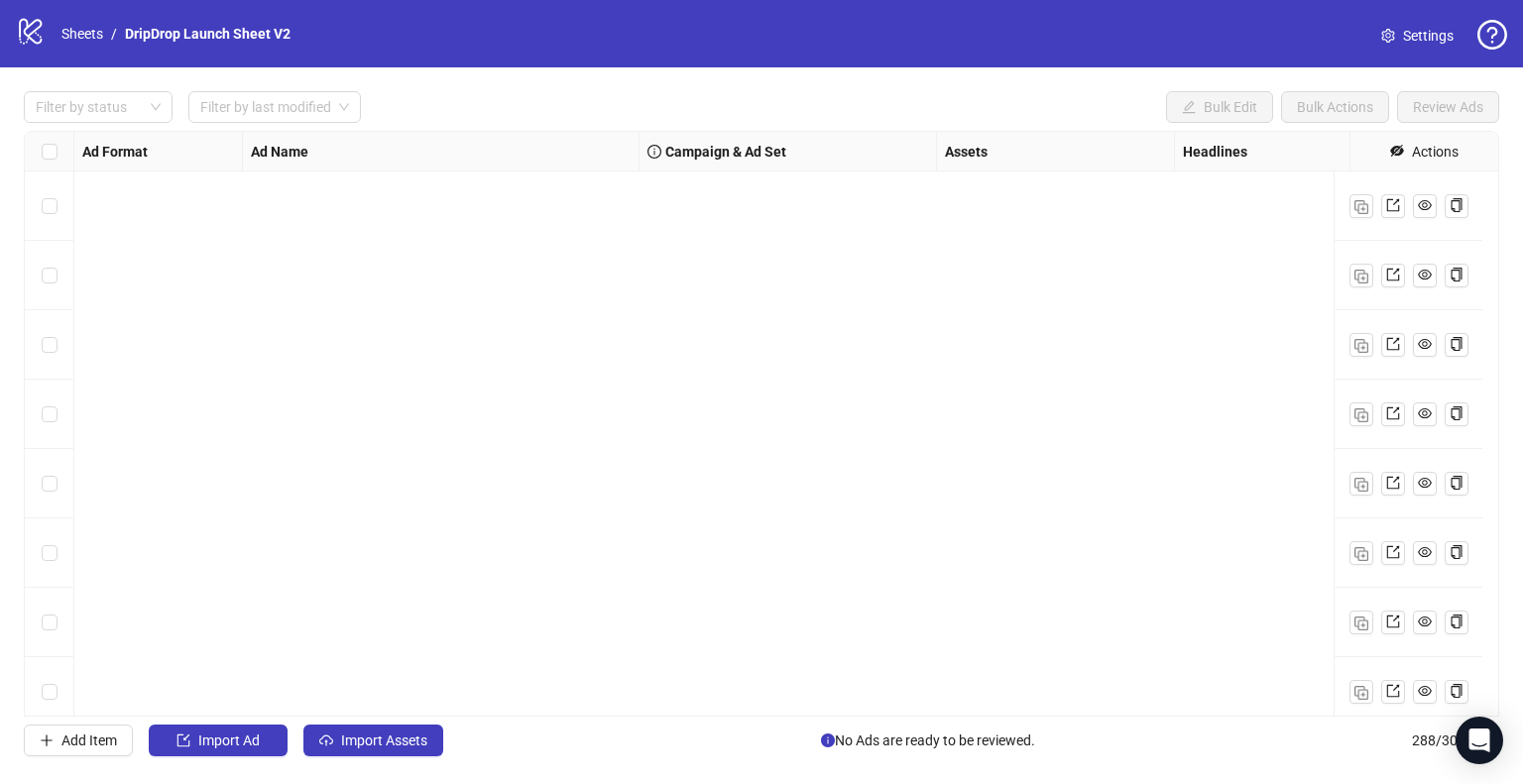 scroll, scrollTop: 19453, scrollLeft: 0, axis: vertical 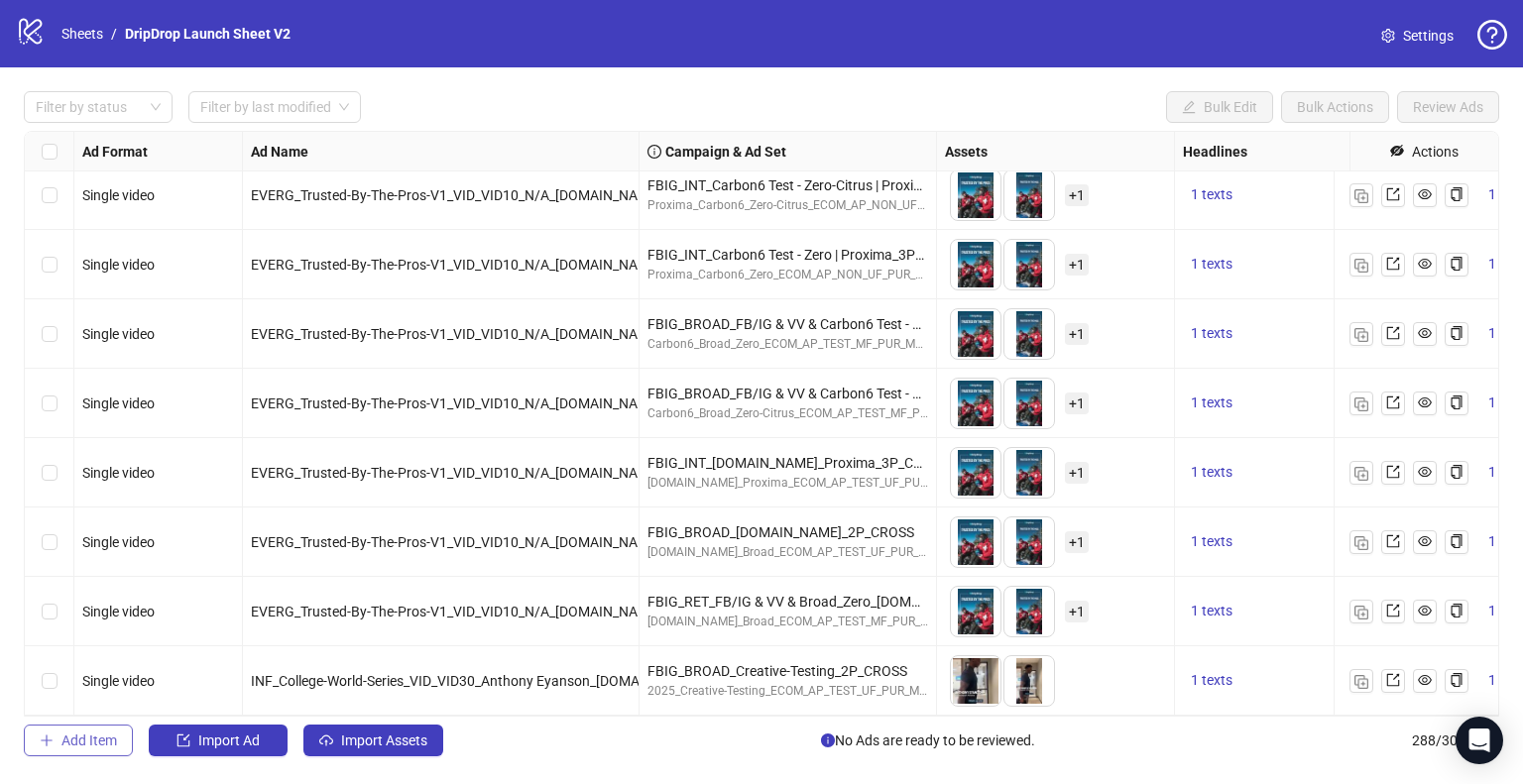 click on "Add Item" at bounding box center [89, 740] 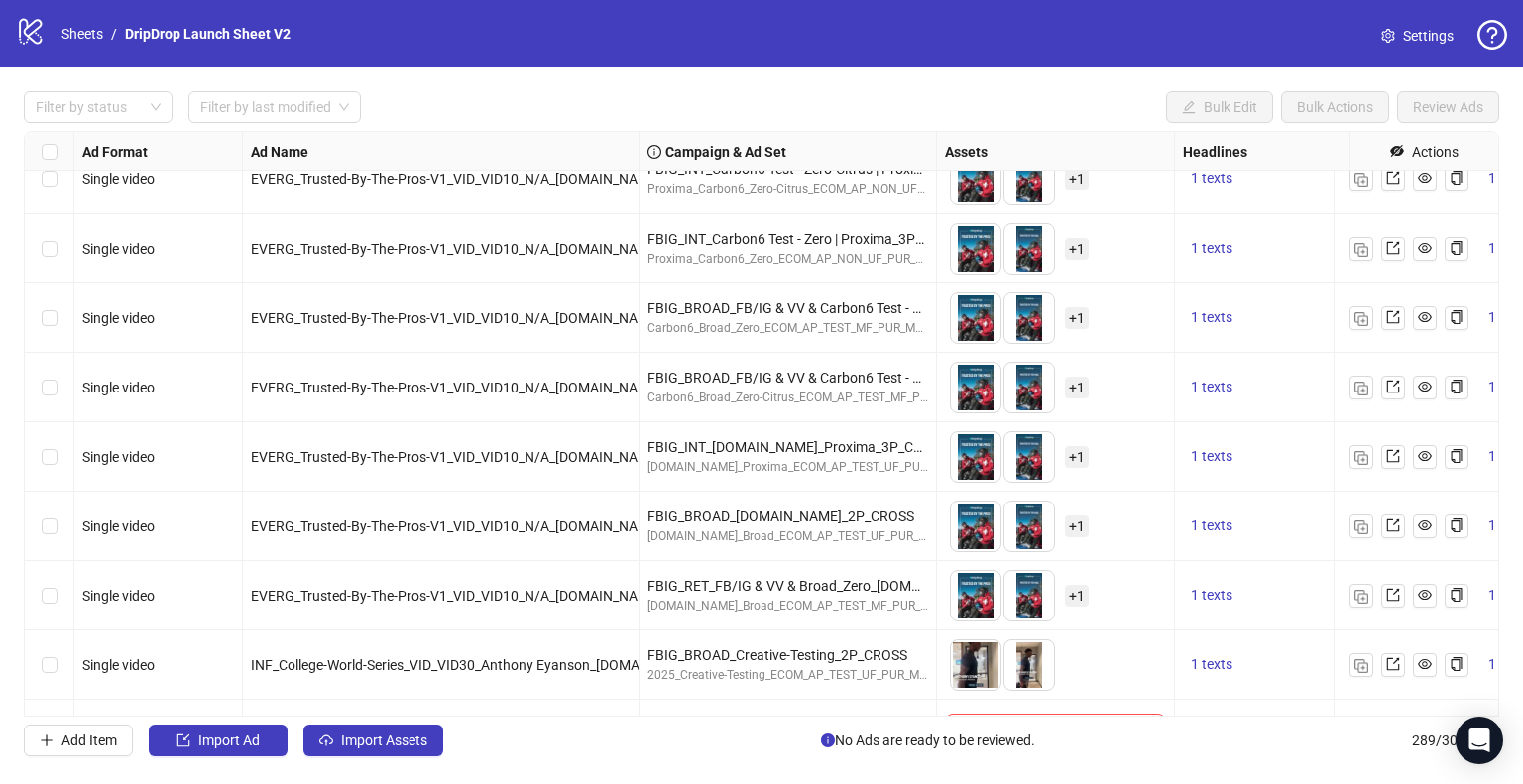 click on "Ad Format Ad Name Campaign & Ad Set Assets Headlines Primary Texts Descriptions Destination URL Display URL Product Set ID Call to Action Actions Single video EVERG_Trusted-By-The-Pros-V1_VID_VID10_N/A_[DOMAIN_NAME]_ENG FBIG_BROAD_Carbon6 Test - Zero-Citrus_3P_CROSS Carbon6_Broad_Zero-Citrus_ECOM_AP_TEST_UF_PUR_META_FBIG
To pick up a draggable item, press the space bar.
While dragging, use the arrow keys to move the item.
Press space again to drop the item in its new position, or press escape to cancel.
+ 1 1 texts 1 texts 1 texts Single video EVERG_Trusted-By-The-Pros-V1_VID_VID10_N/A_[DOMAIN_NAME]_ENG FBIG_BROAD_Carbon6 Test - Zero_3P_CROSS Carbon6_Broad_Zero_ECOM_AP_TEST_UF_PUR_META_FBIG Campaign
To pick up a draggable item, press the space bar.
While dragging, use the arrow keys to move the item.
Press space again to drop the item in its new position, or press escape to cancel.
+ 1 1 texts 1 texts 1 texts Single video EVERG_Trusted-By-The-Pros-V1_VID_VID10_N/A_[DOMAIN_NAME]_ENG + 1 1 texts +" at bounding box center [762, 423] 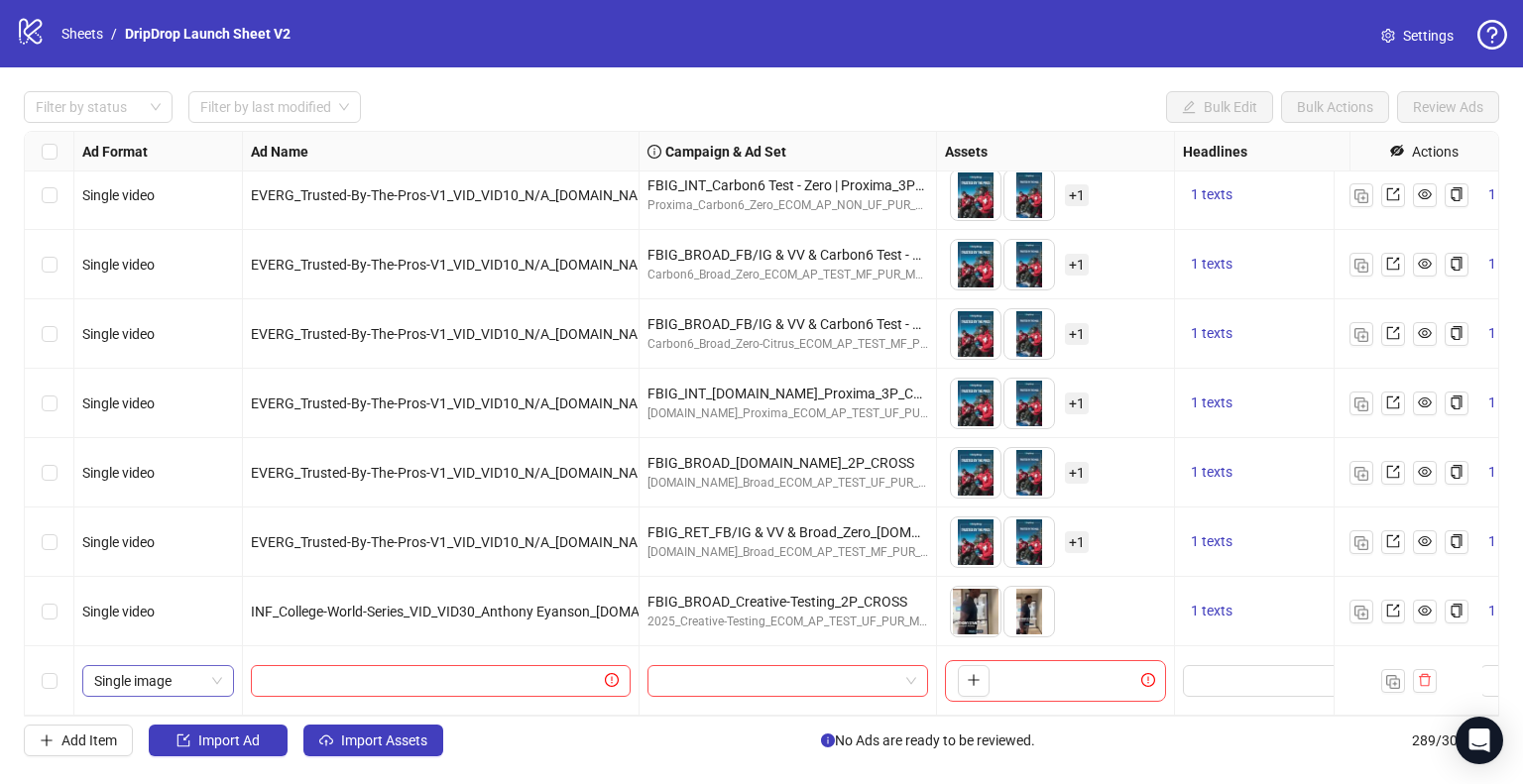 click on "Single image" at bounding box center (158, 681) 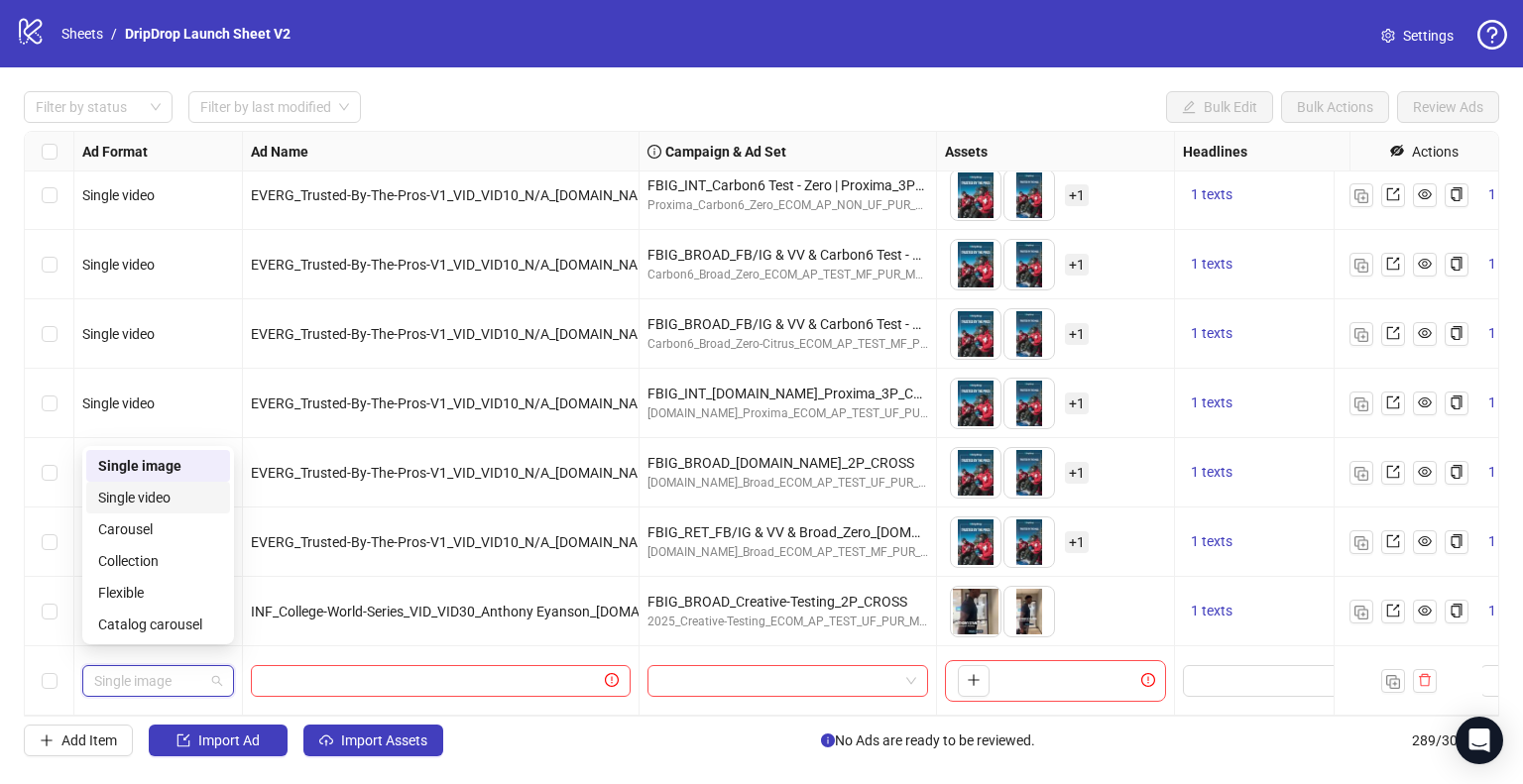 click on "Single video" at bounding box center [158, 498] 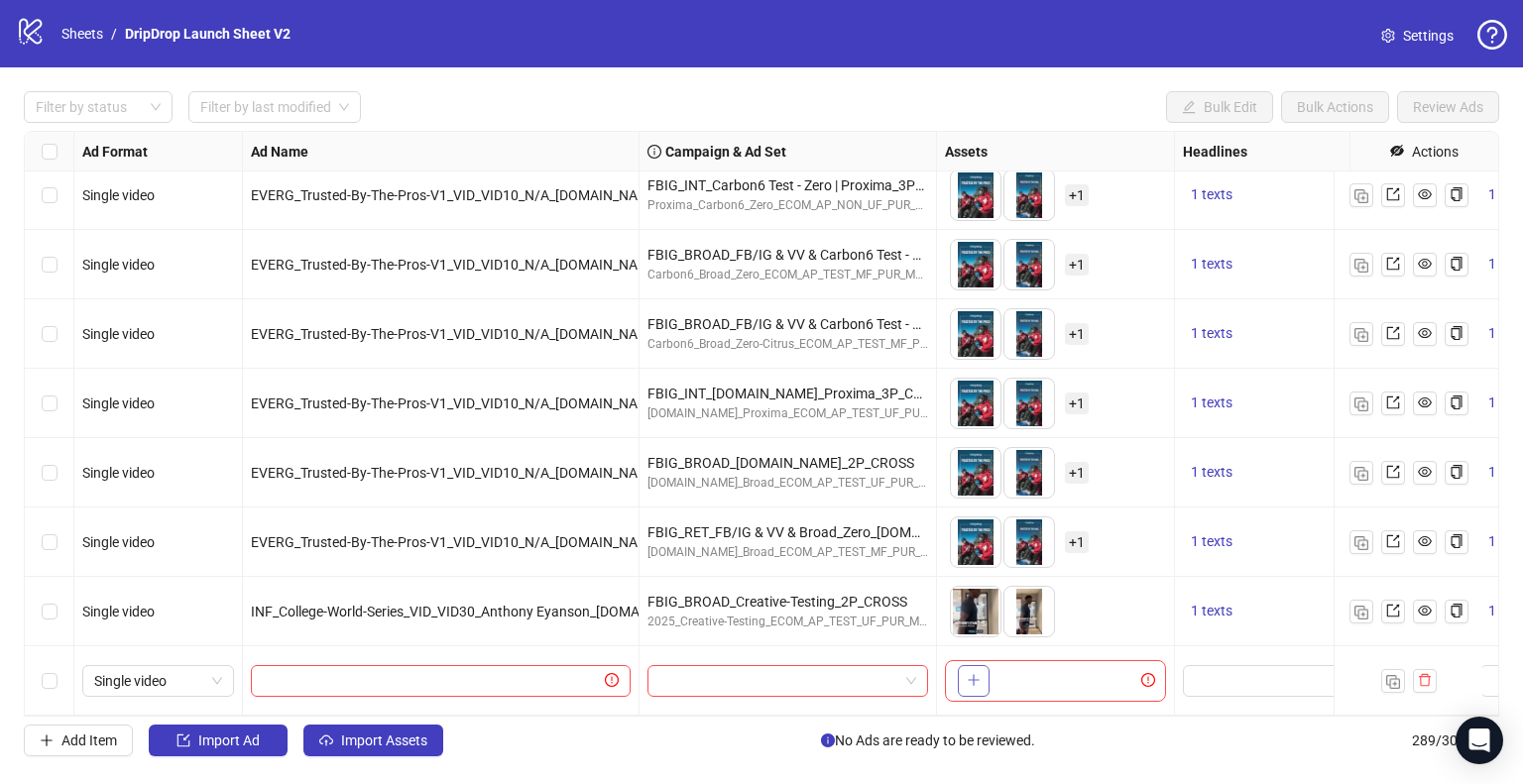 click 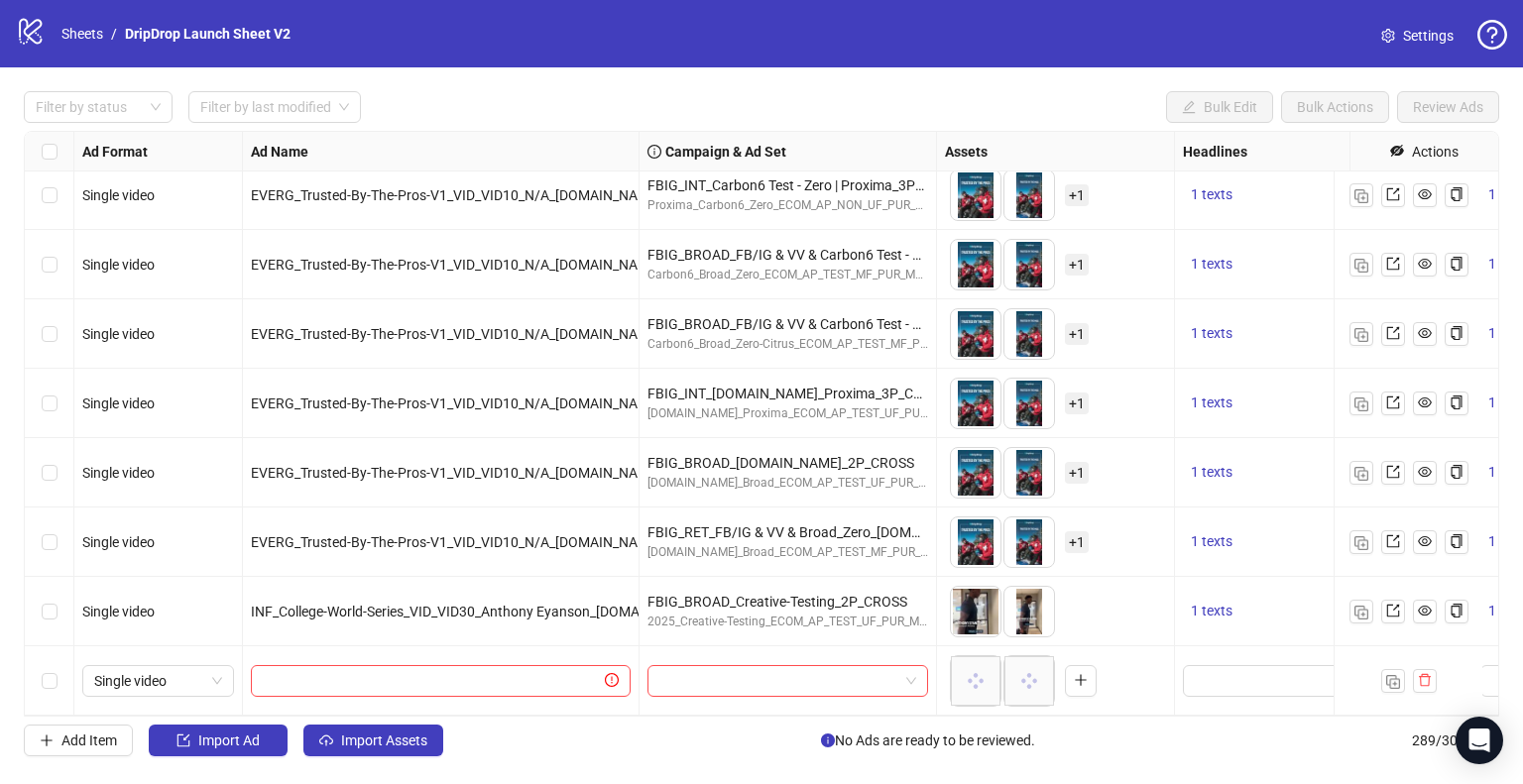 scroll, scrollTop: 19523, scrollLeft: 616, axis: both 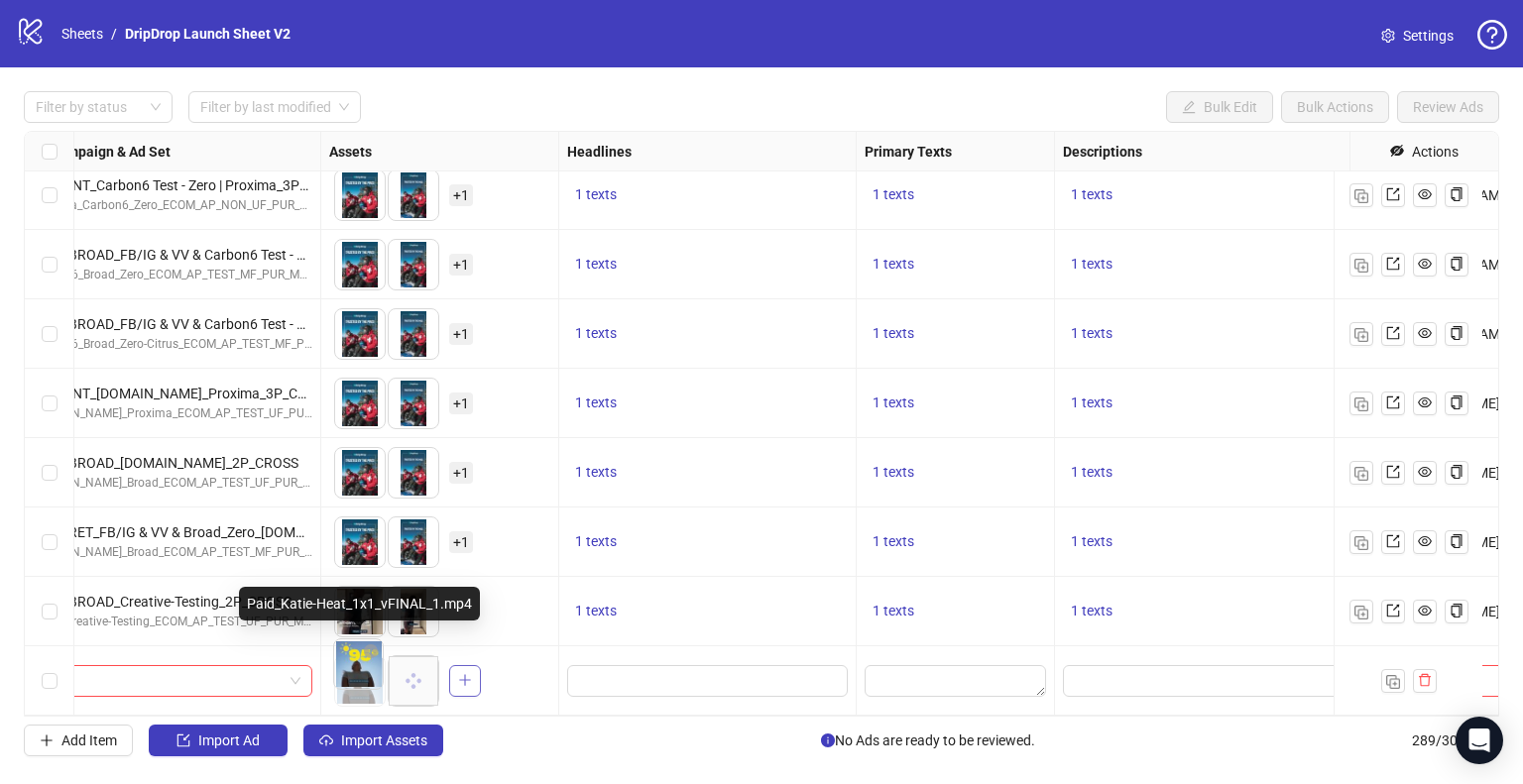 drag, startPoint x: 408, startPoint y: 676, endPoint x: 451, endPoint y: 655, distance: 47.853944 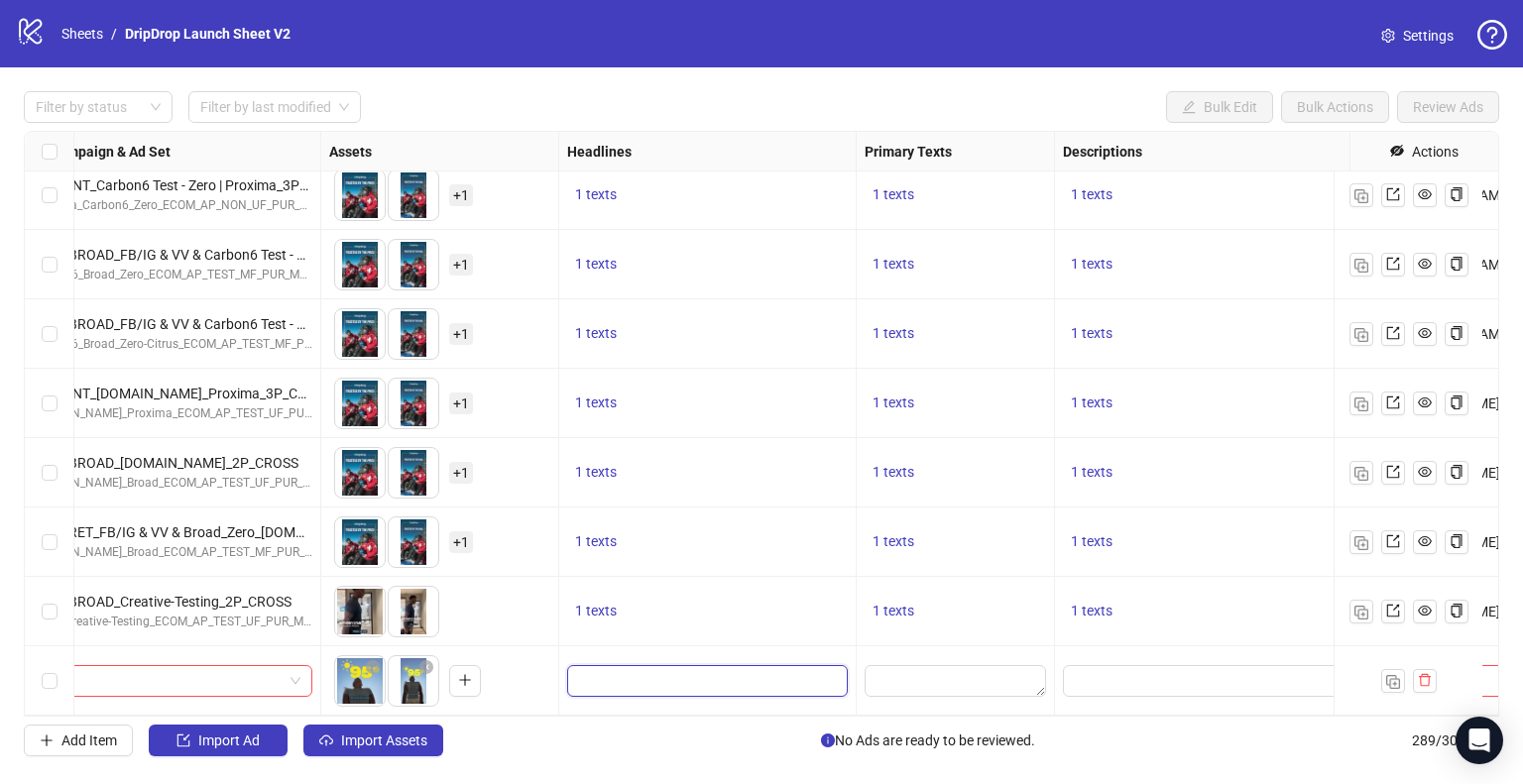 drag, startPoint x: 601, startPoint y: 670, endPoint x: 638, endPoint y: 667, distance: 37.12142 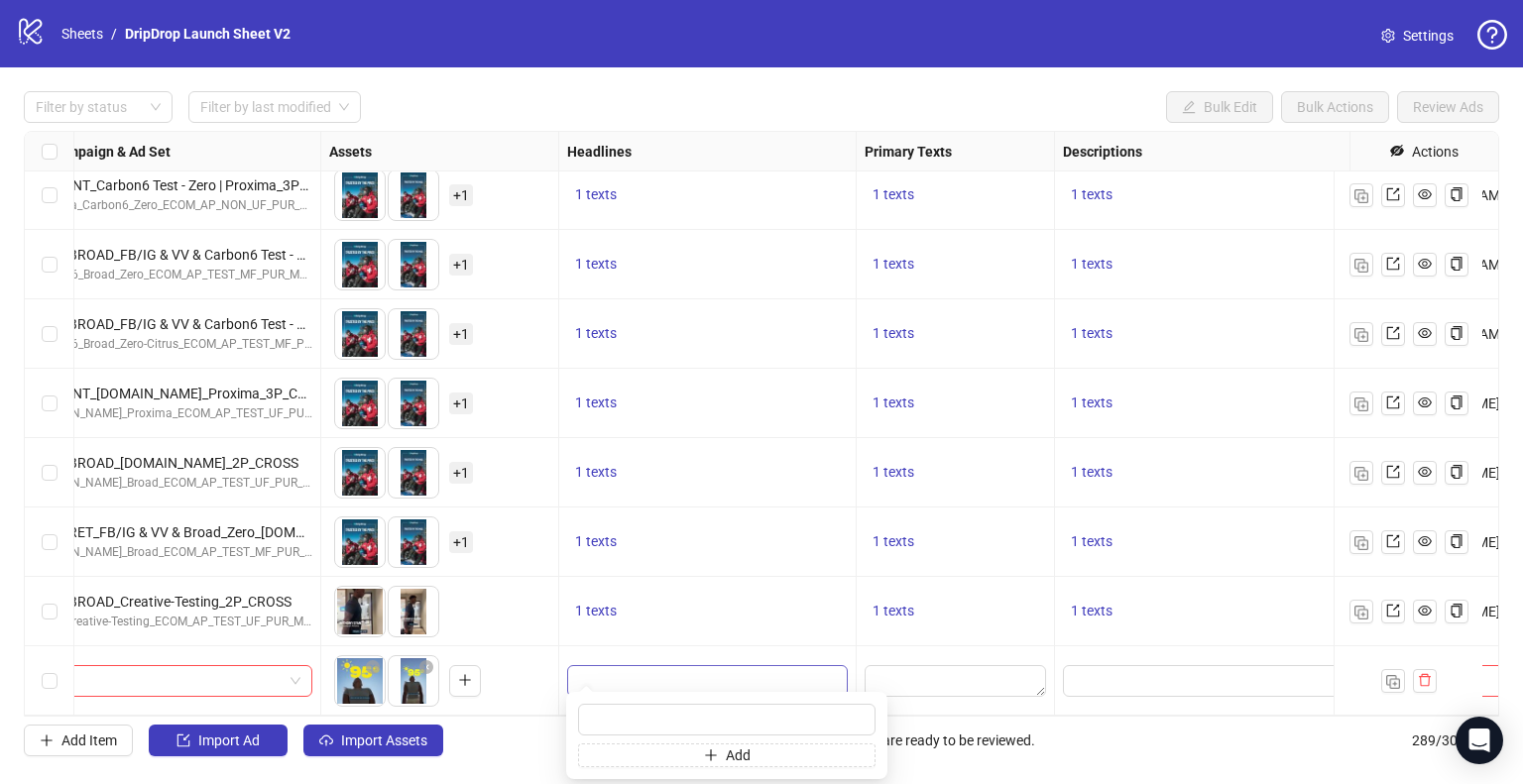 type on "**********" 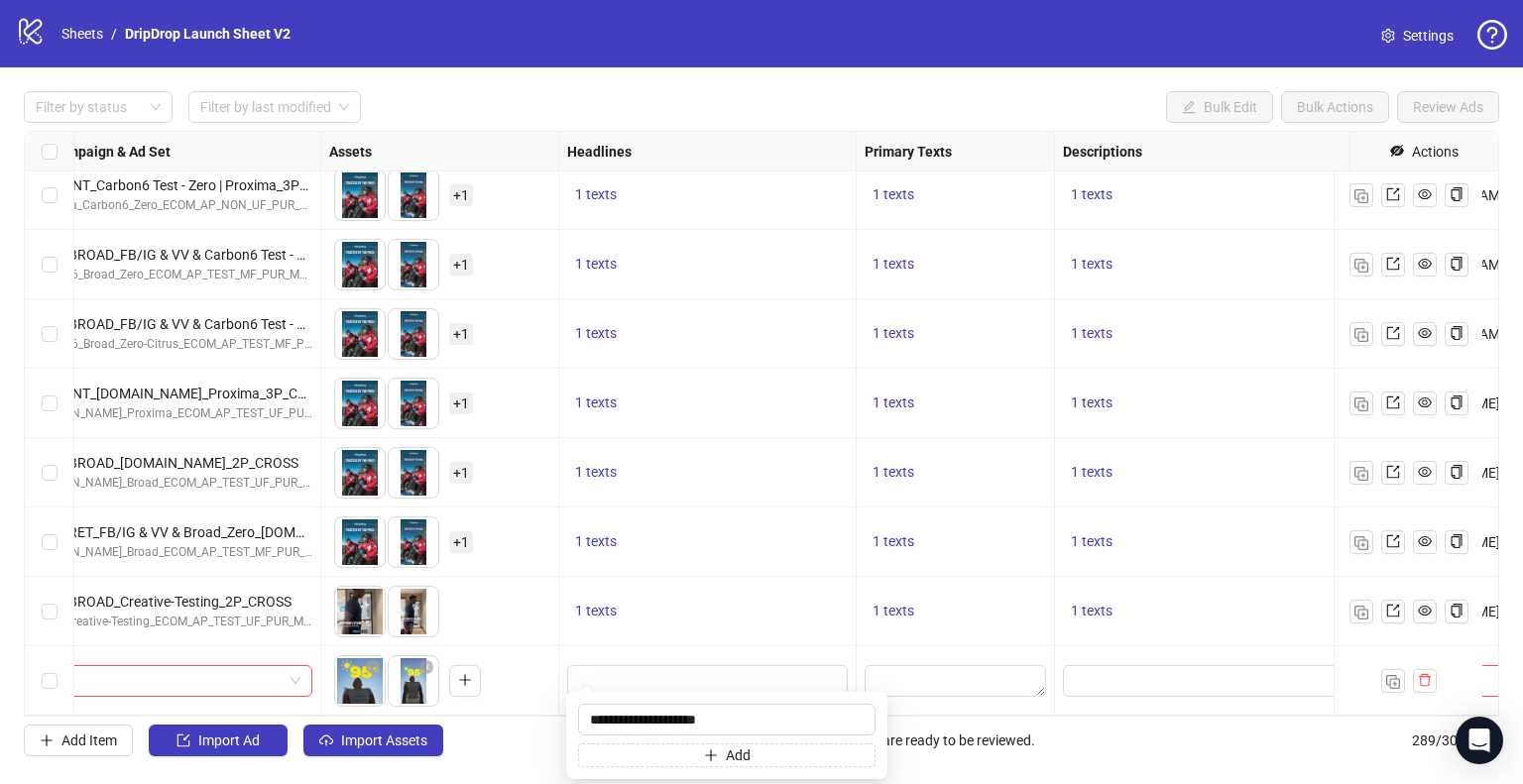 click at bounding box center [708, 681] 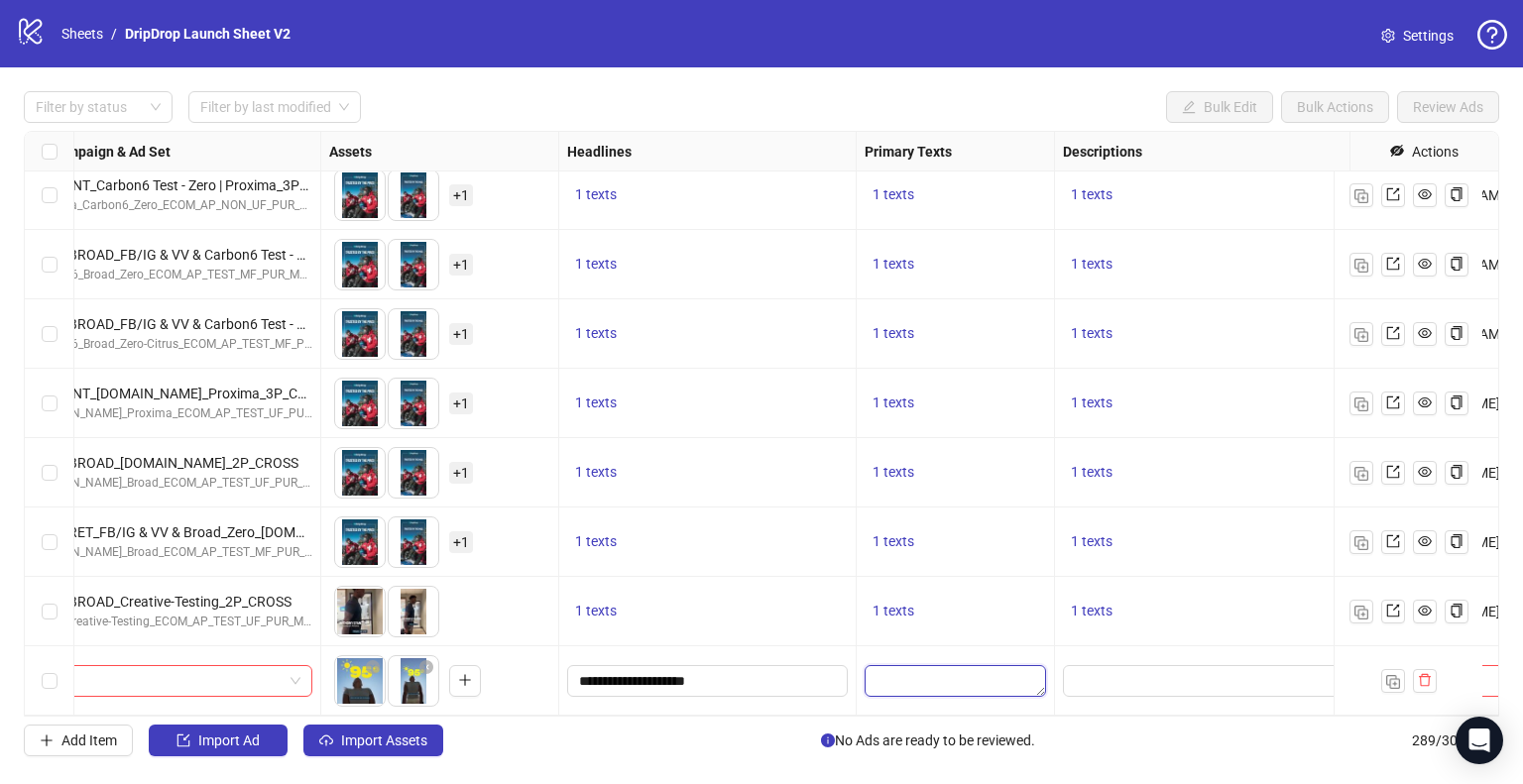 click at bounding box center (955, 681) 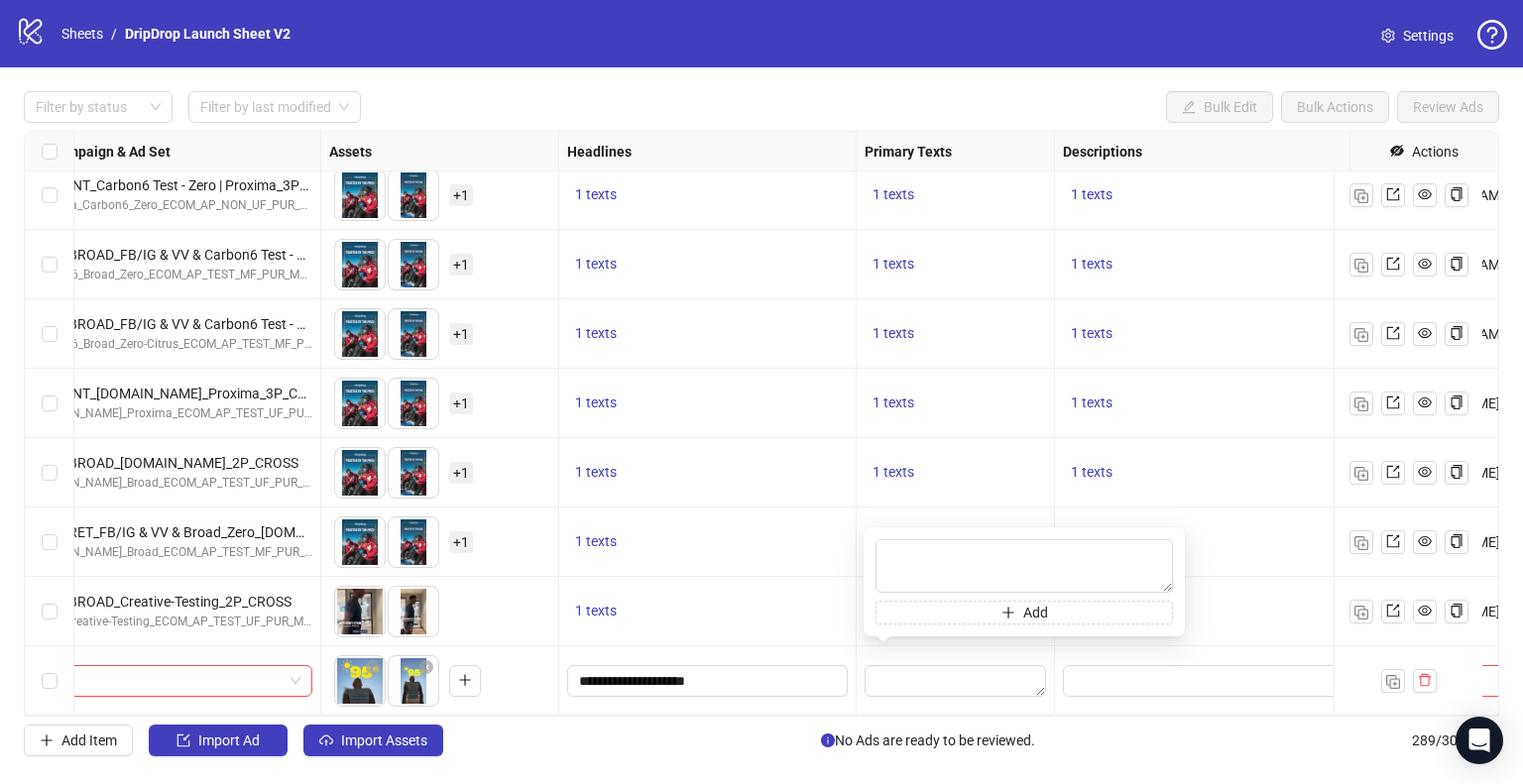 type on "**********" 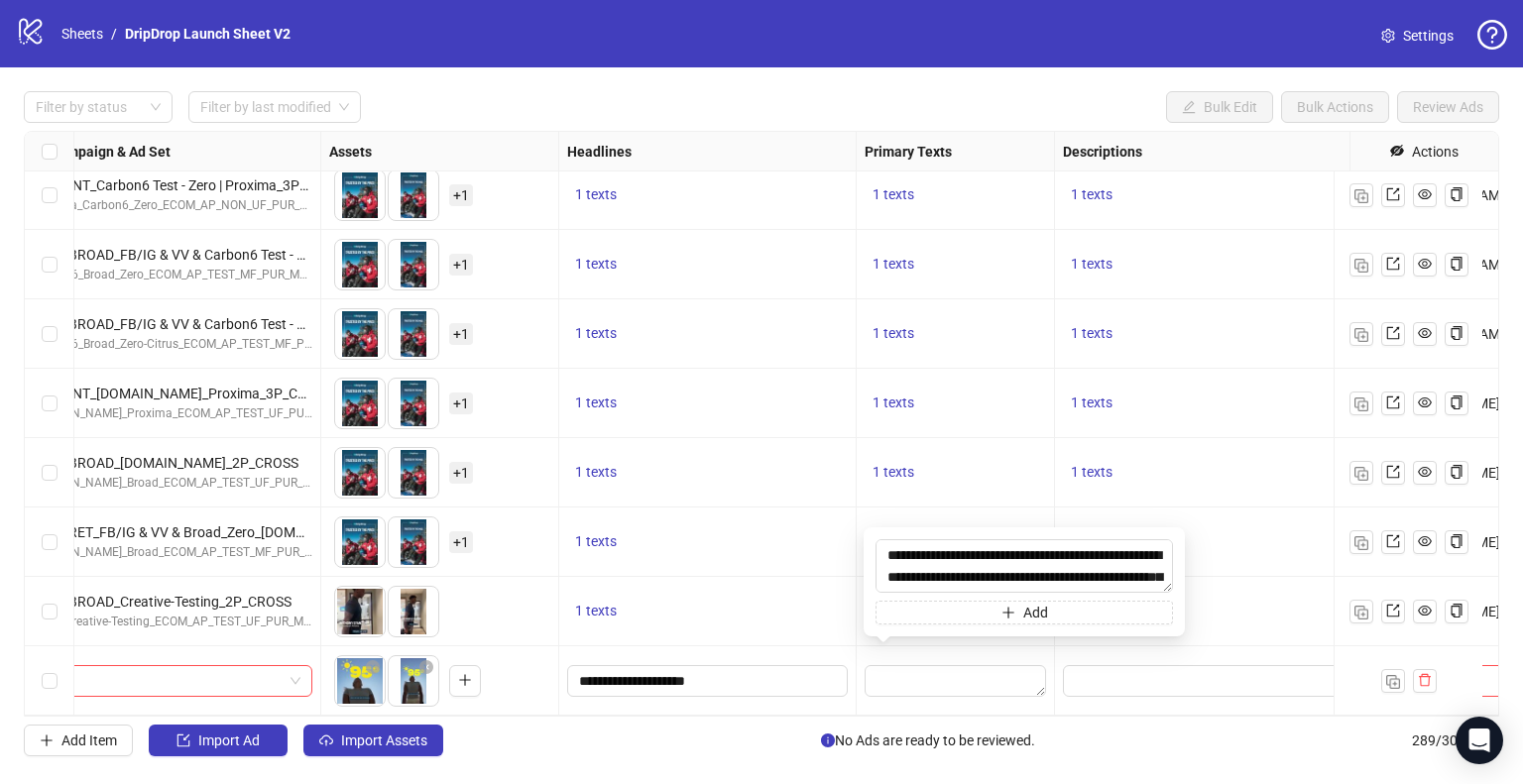 scroll, scrollTop: 102, scrollLeft: 0, axis: vertical 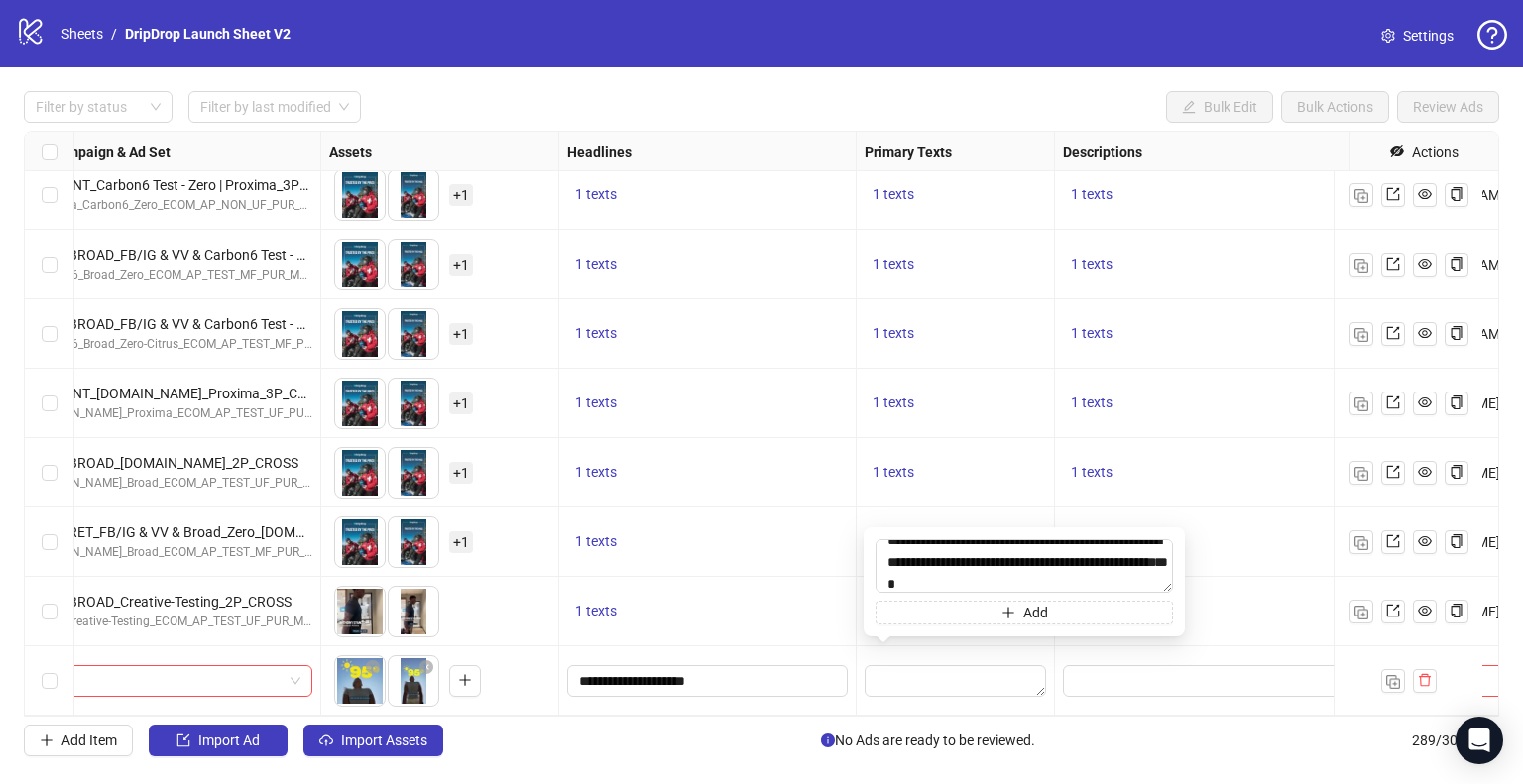 click at bounding box center (956, 681) 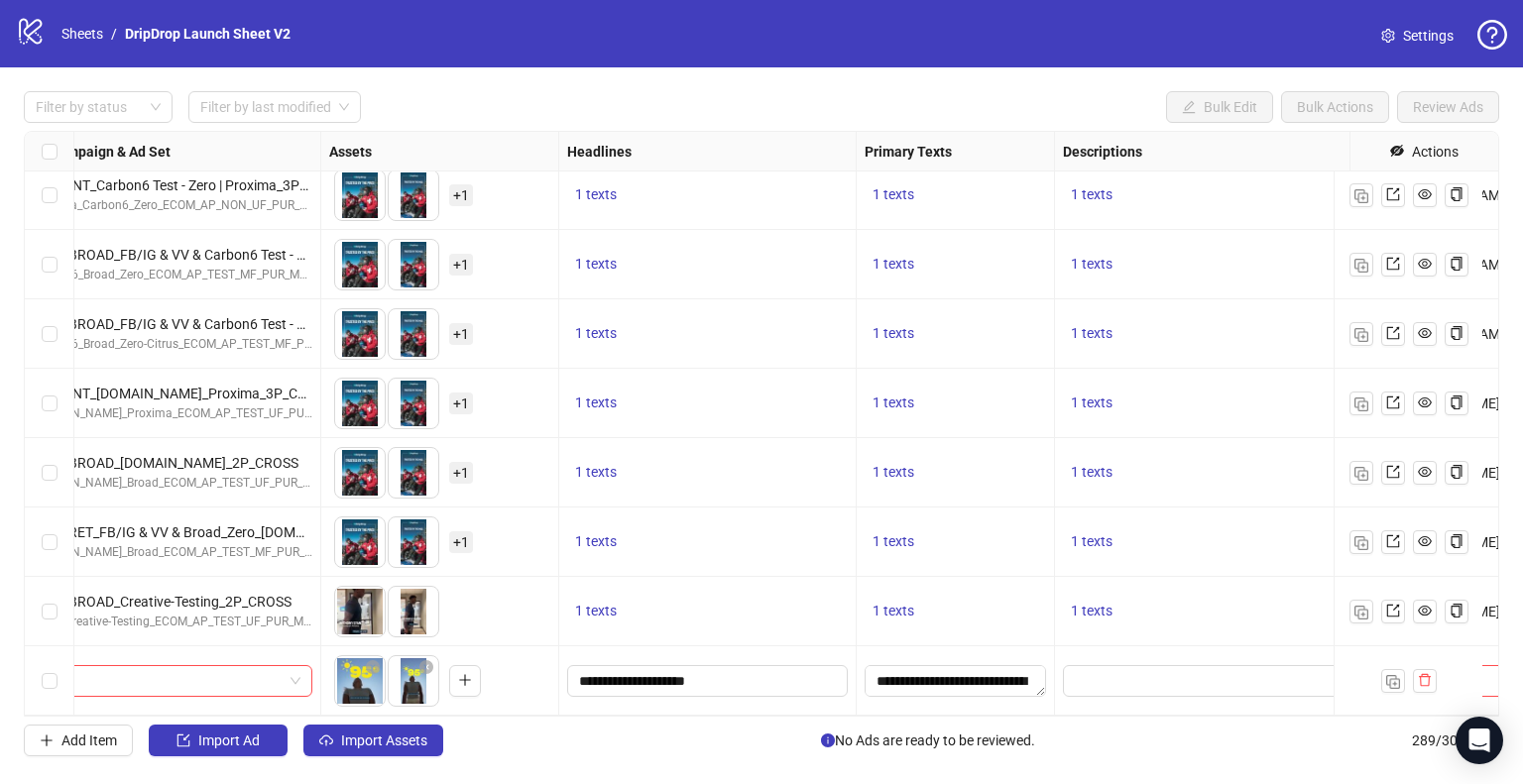 scroll, scrollTop: 19523, scrollLeft: 1202, axis: both 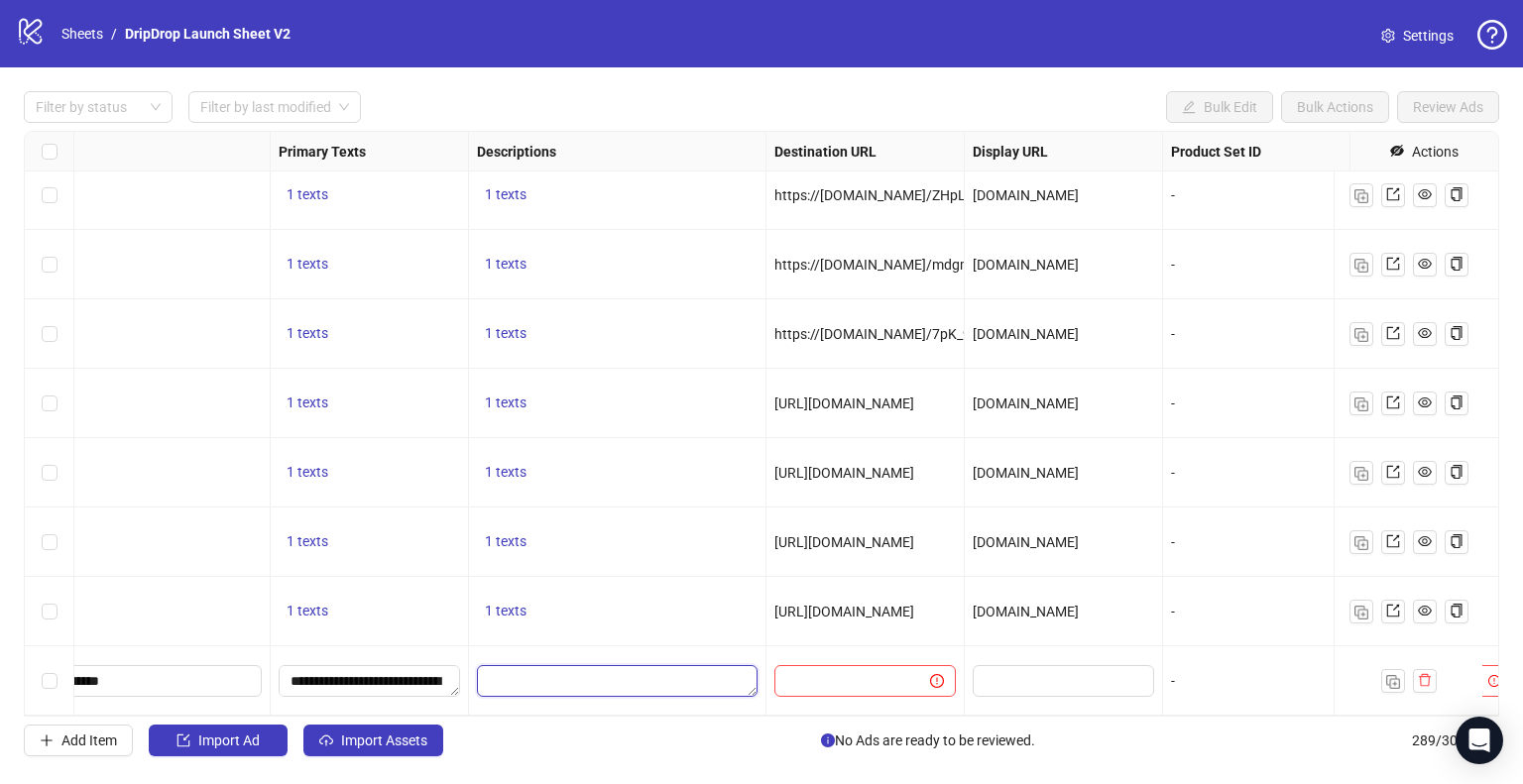 click at bounding box center (617, 681) 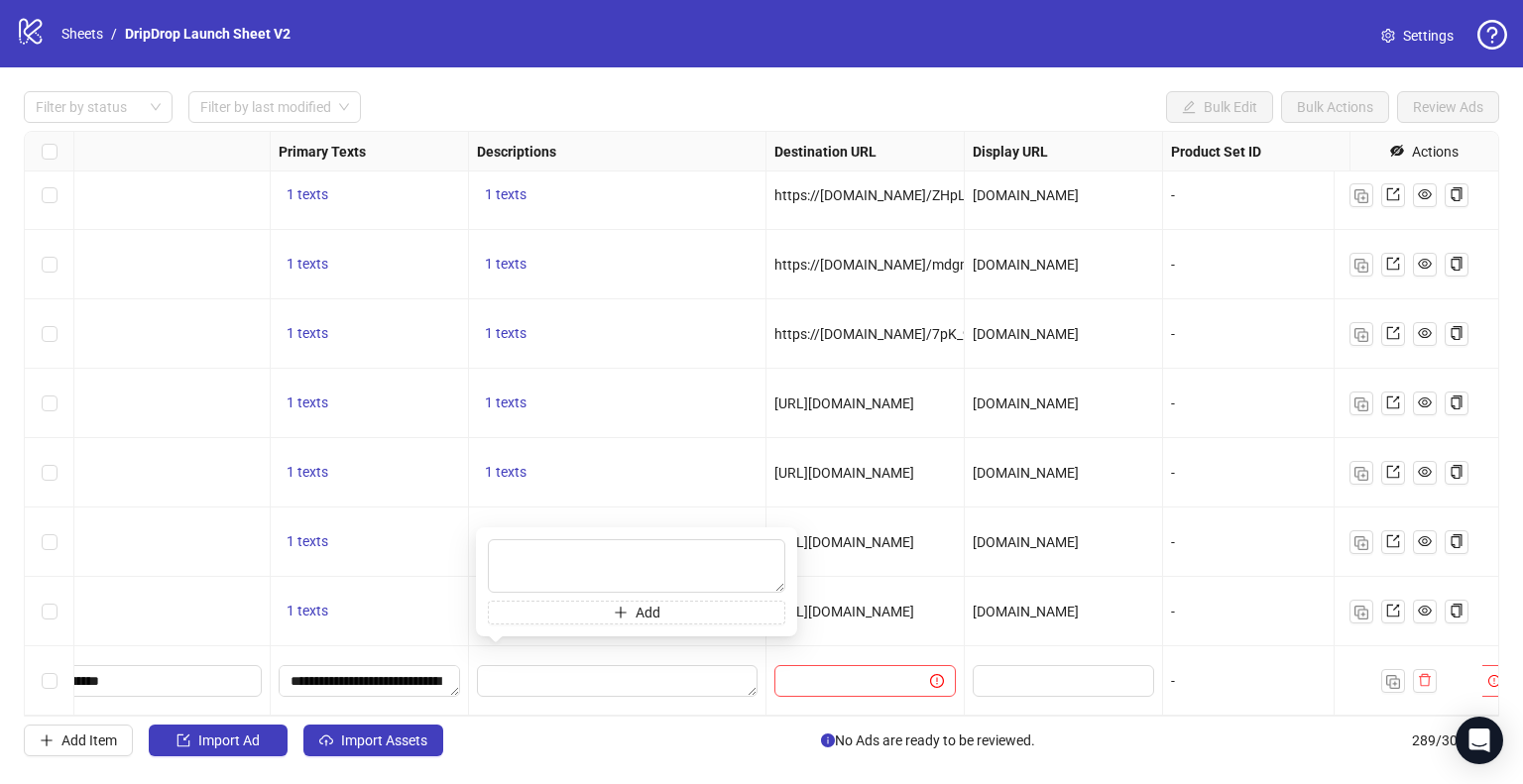 type on "**********" 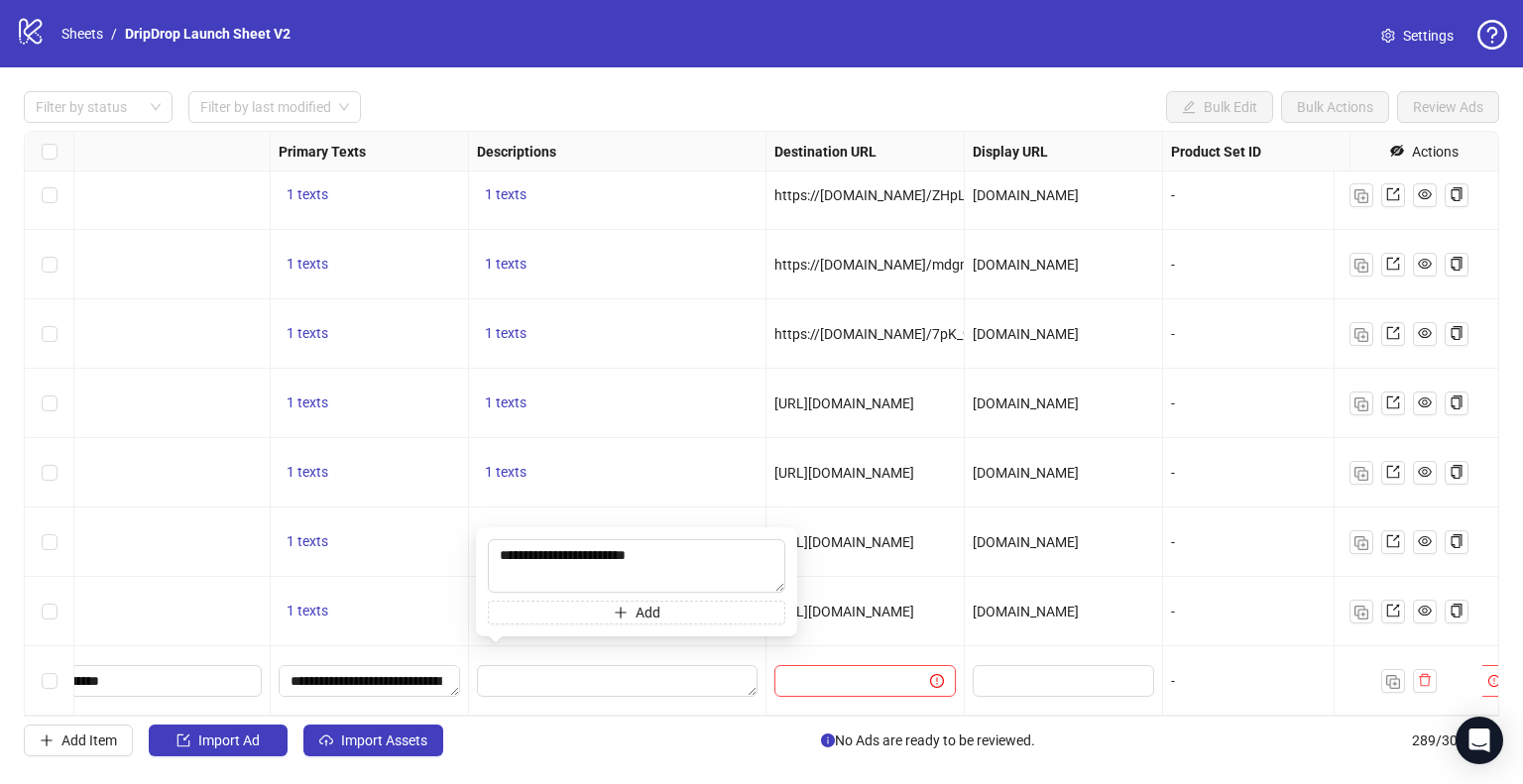 click at bounding box center (618, 681) 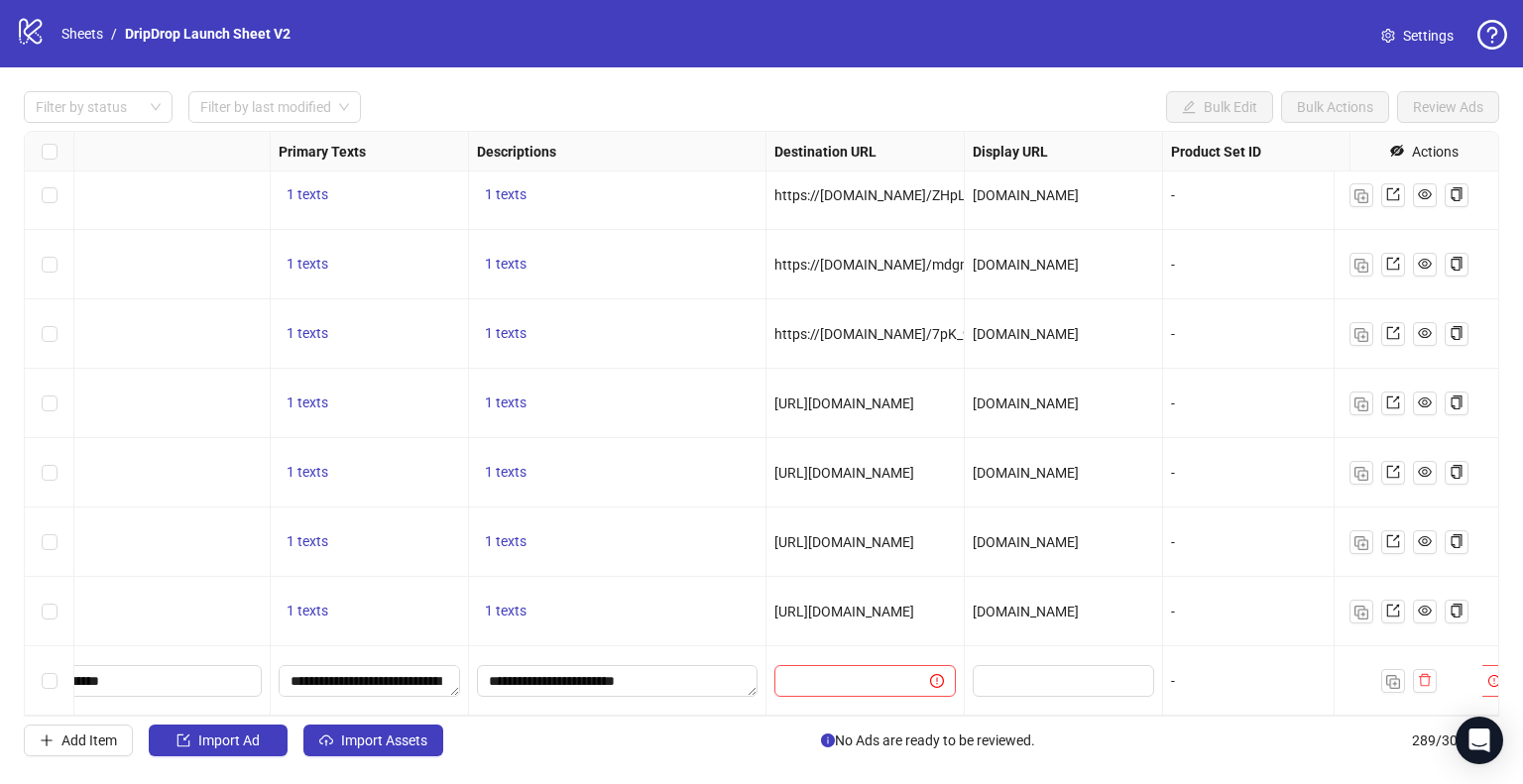 scroll, scrollTop: 19523, scrollLeft: 1388, axis: both 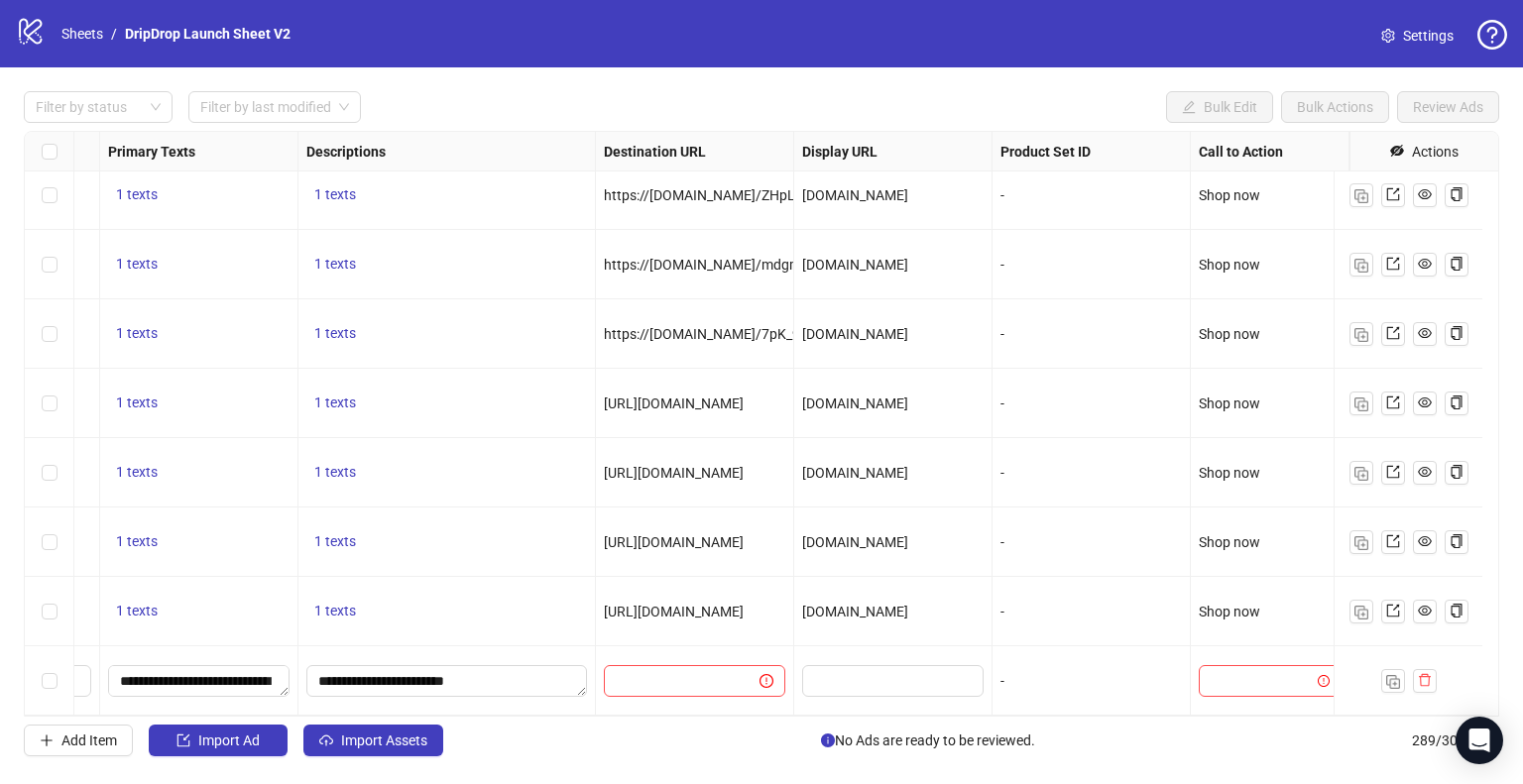 drag, startPoint x: 874, startPoint y: 592, endPoint x: 769, endPoint y: 597, distance: 105.11898 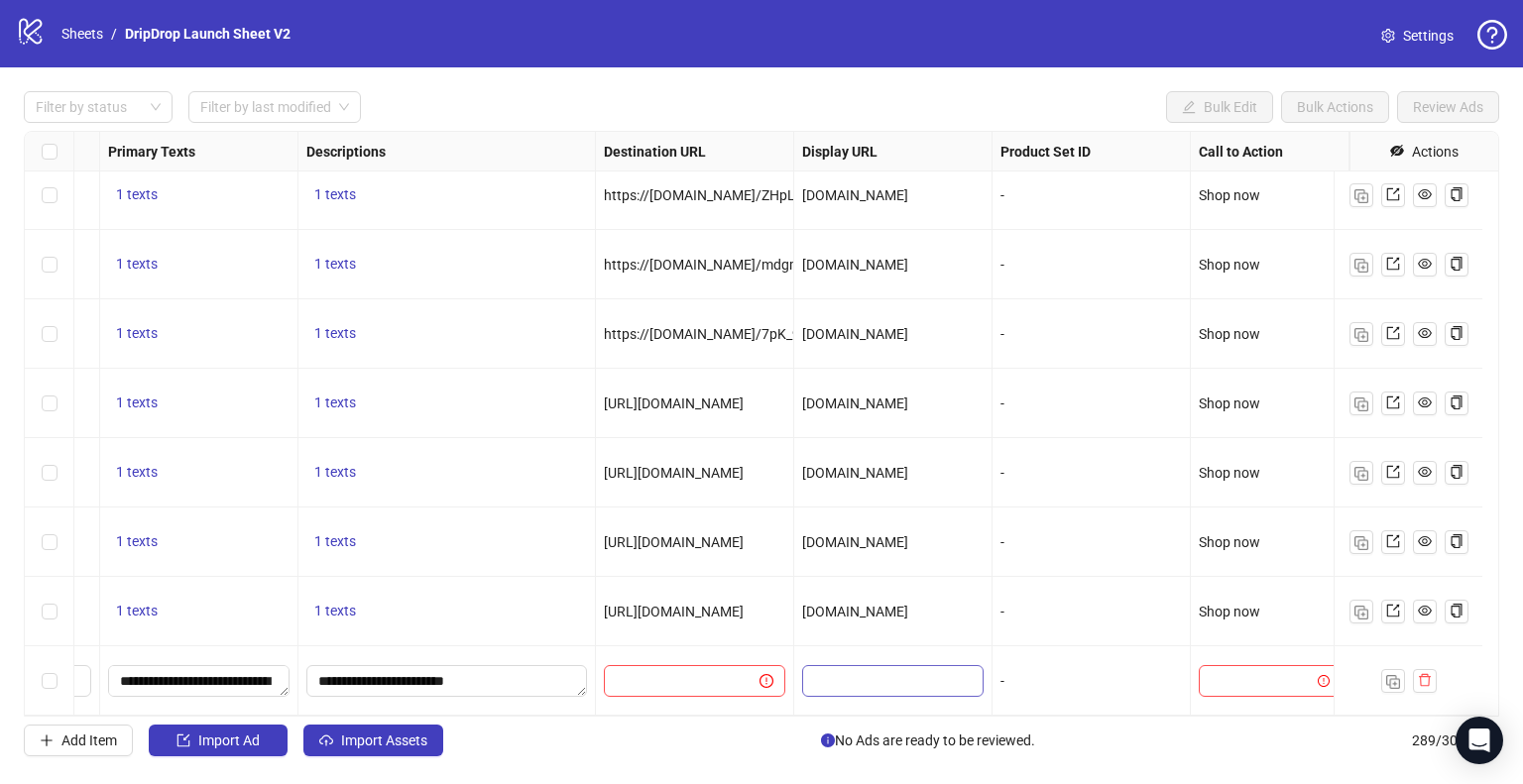 copy on "[DOMAIN_NAME]" 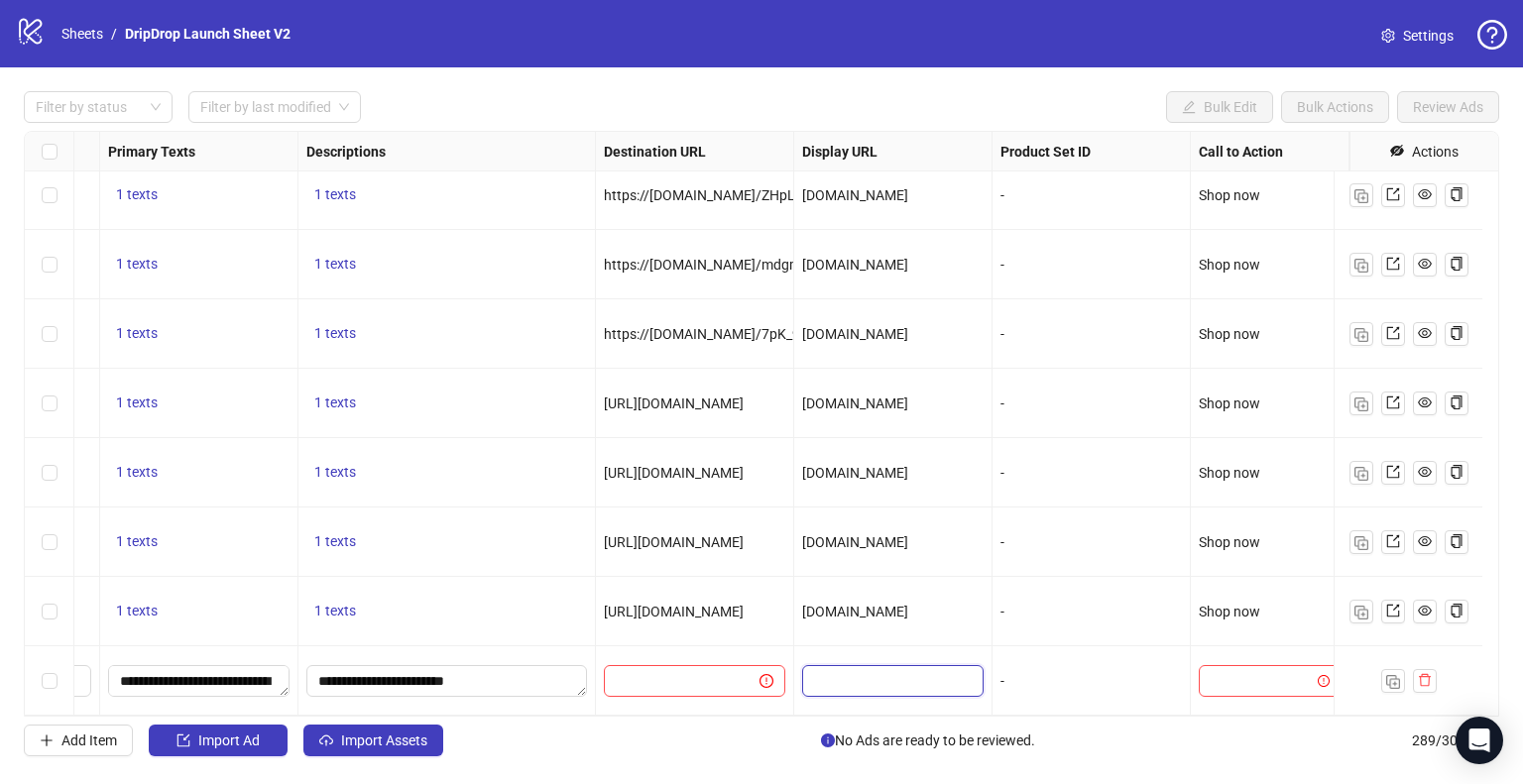 click at bounding box center [890, 681] 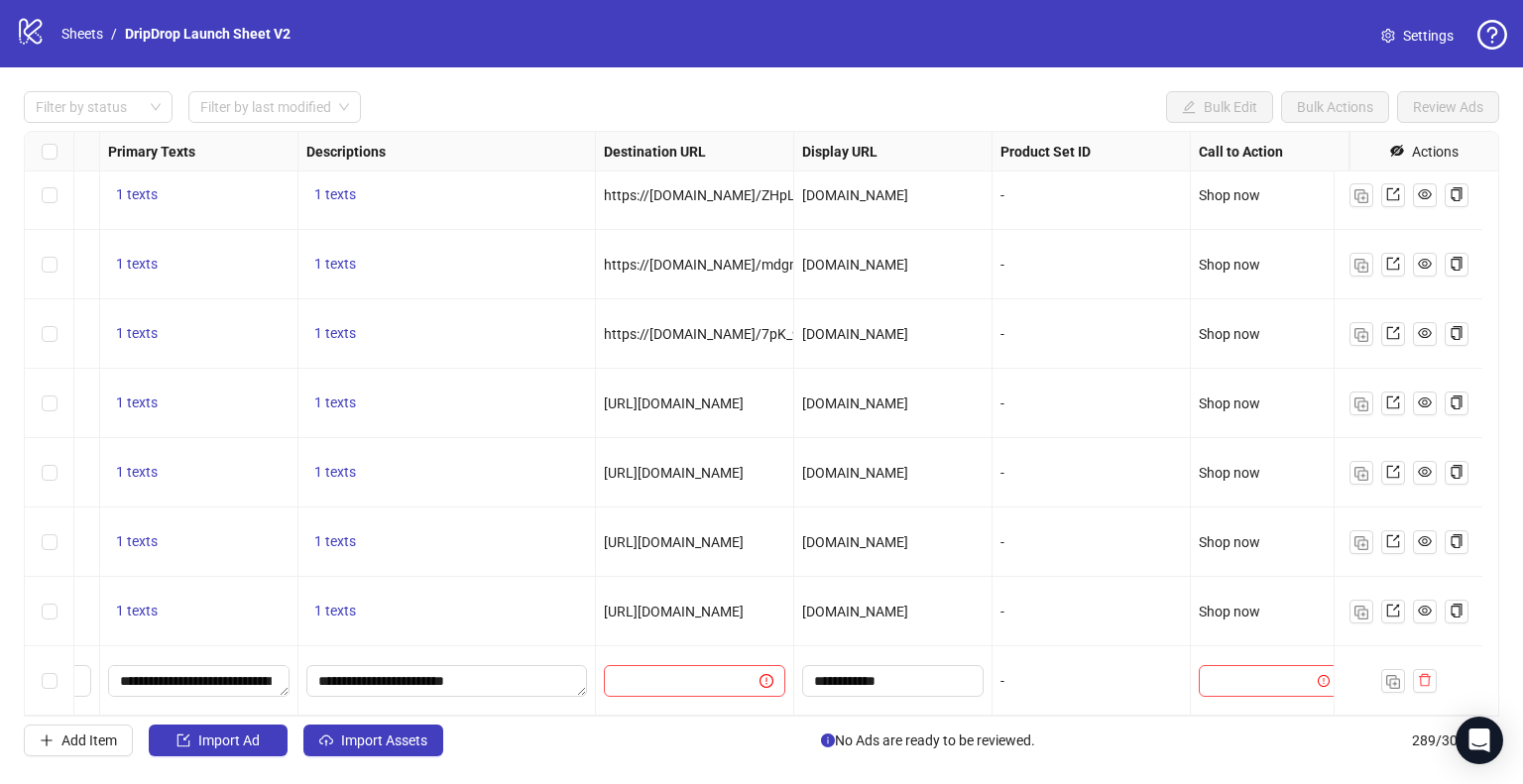 drag, startPoint x: 1244, startPoint y: 669, endPoint x: 1279, endPoint y: 582, distance: 93.7763 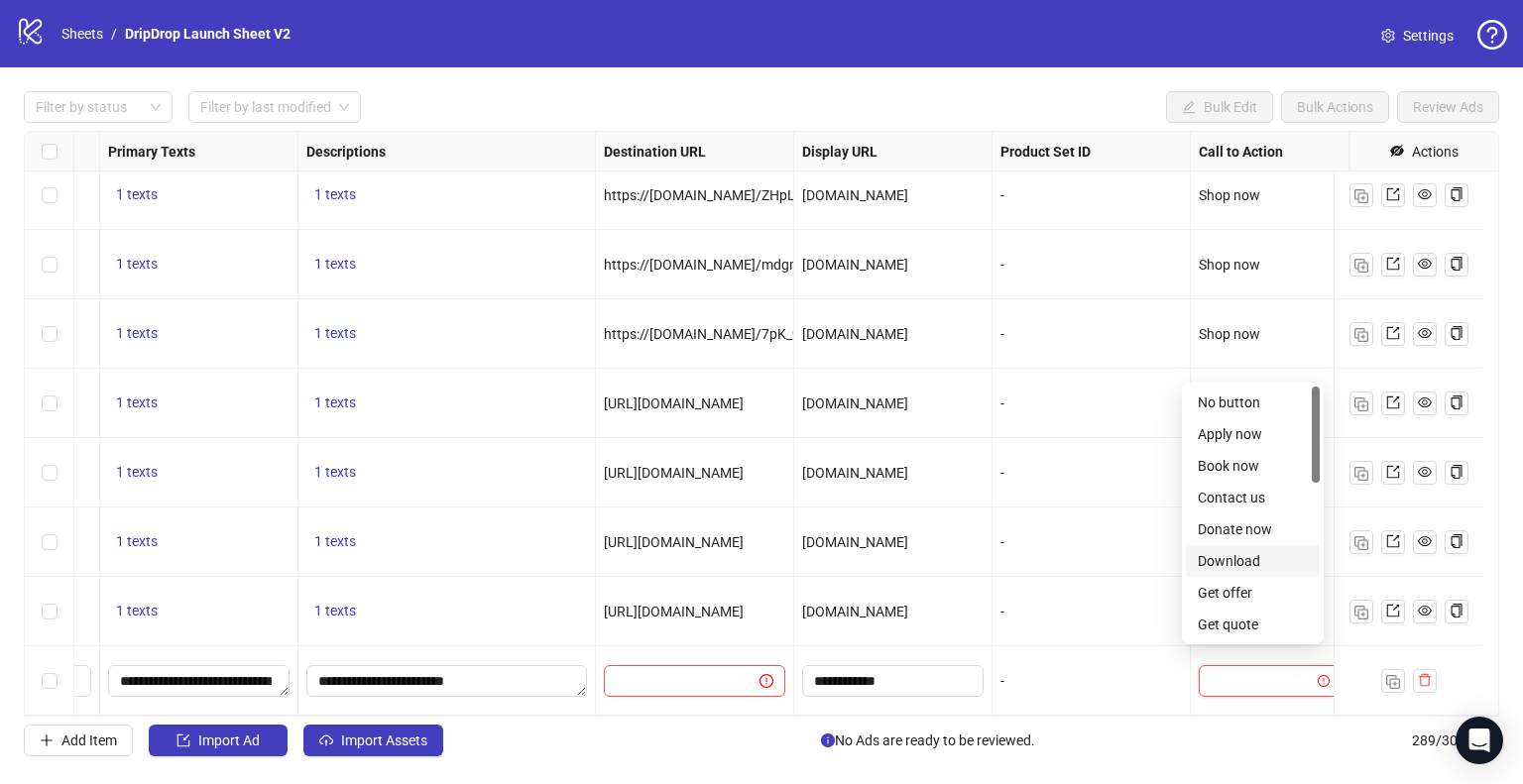 scroll, scrollTop: 396, scrollLeft: 0, axis: vertical 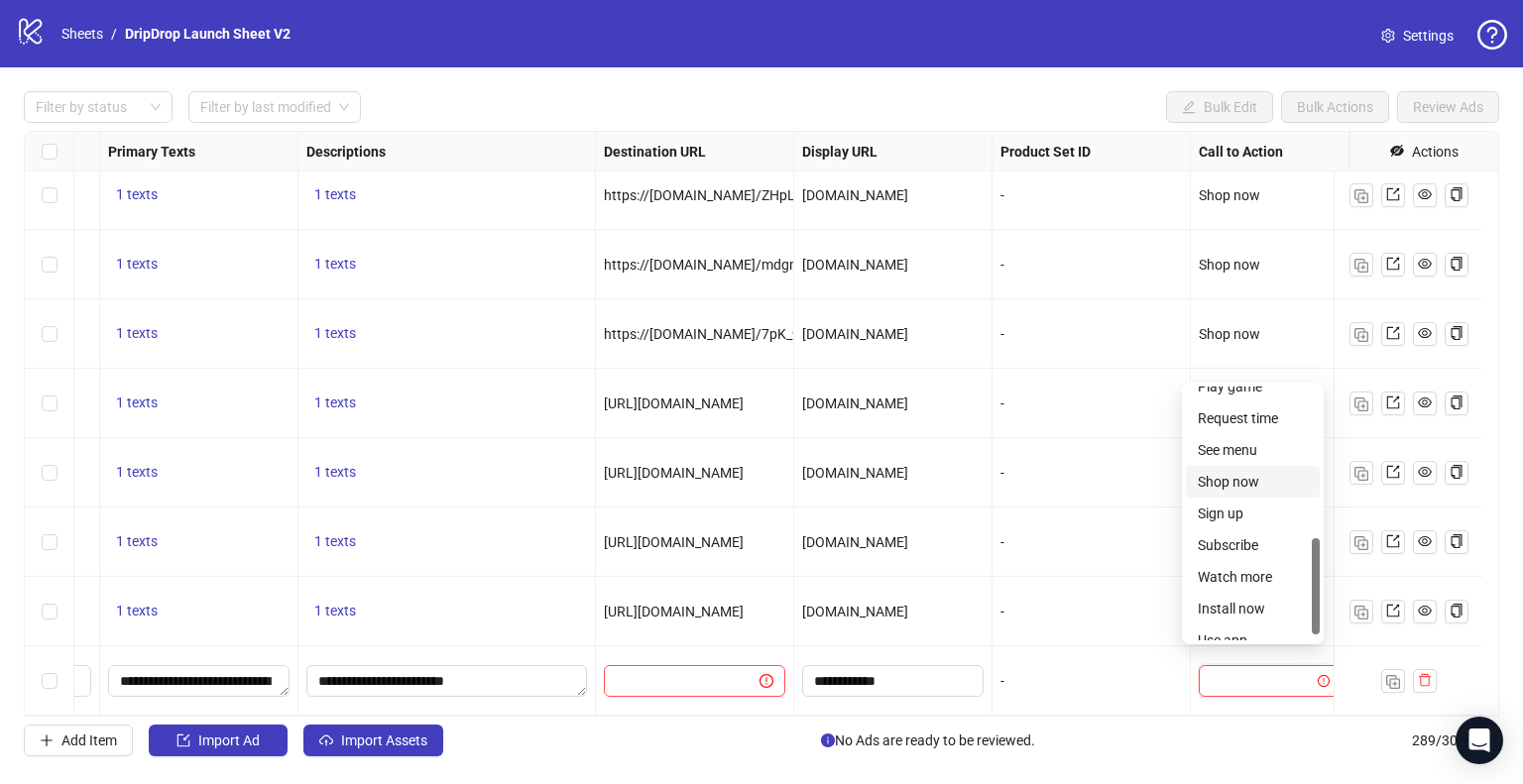 click on "Shop now" at bounding box center [1252, 482] 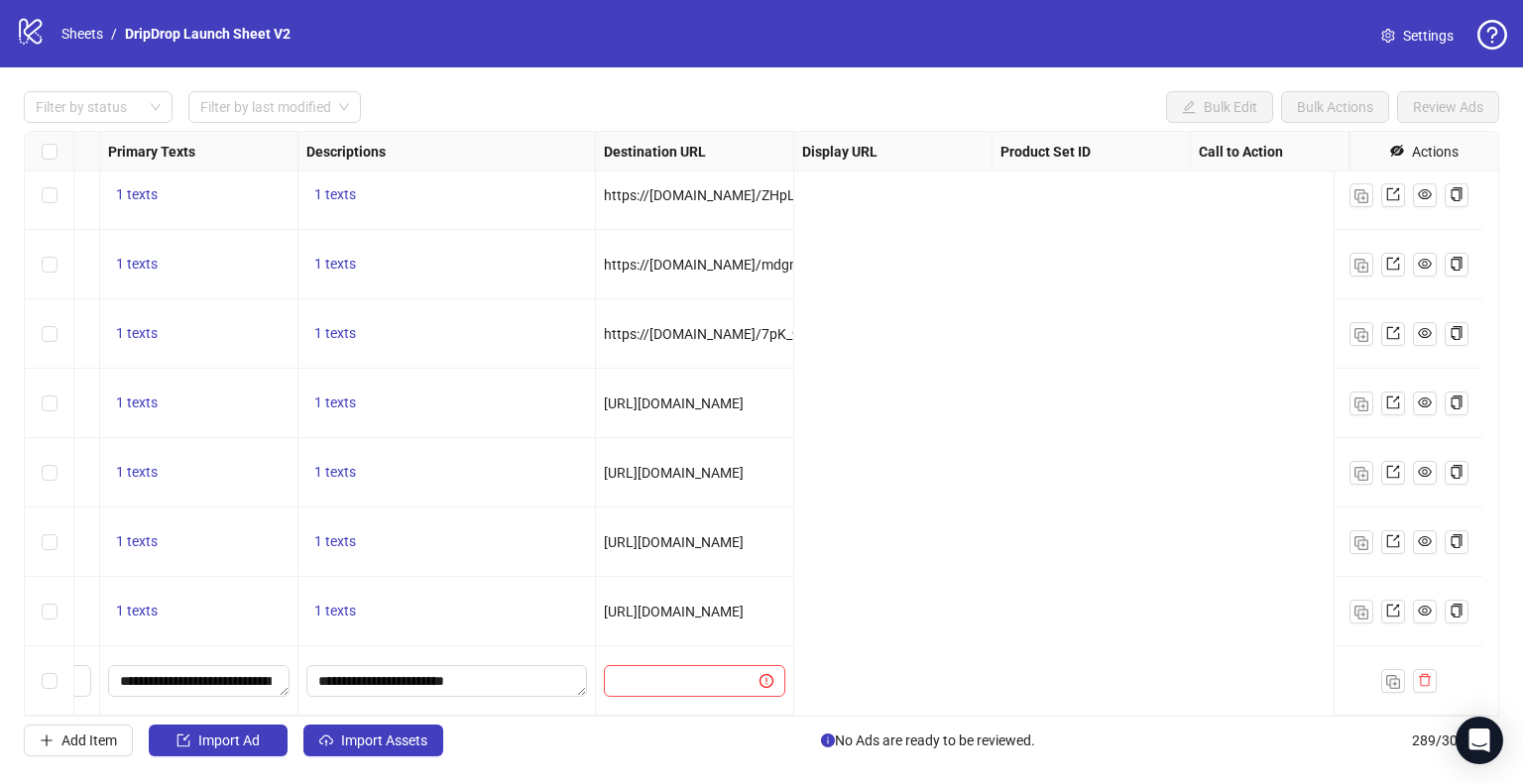 scroll, scrollTop: 19523, scrollLeft: 255, axis: both 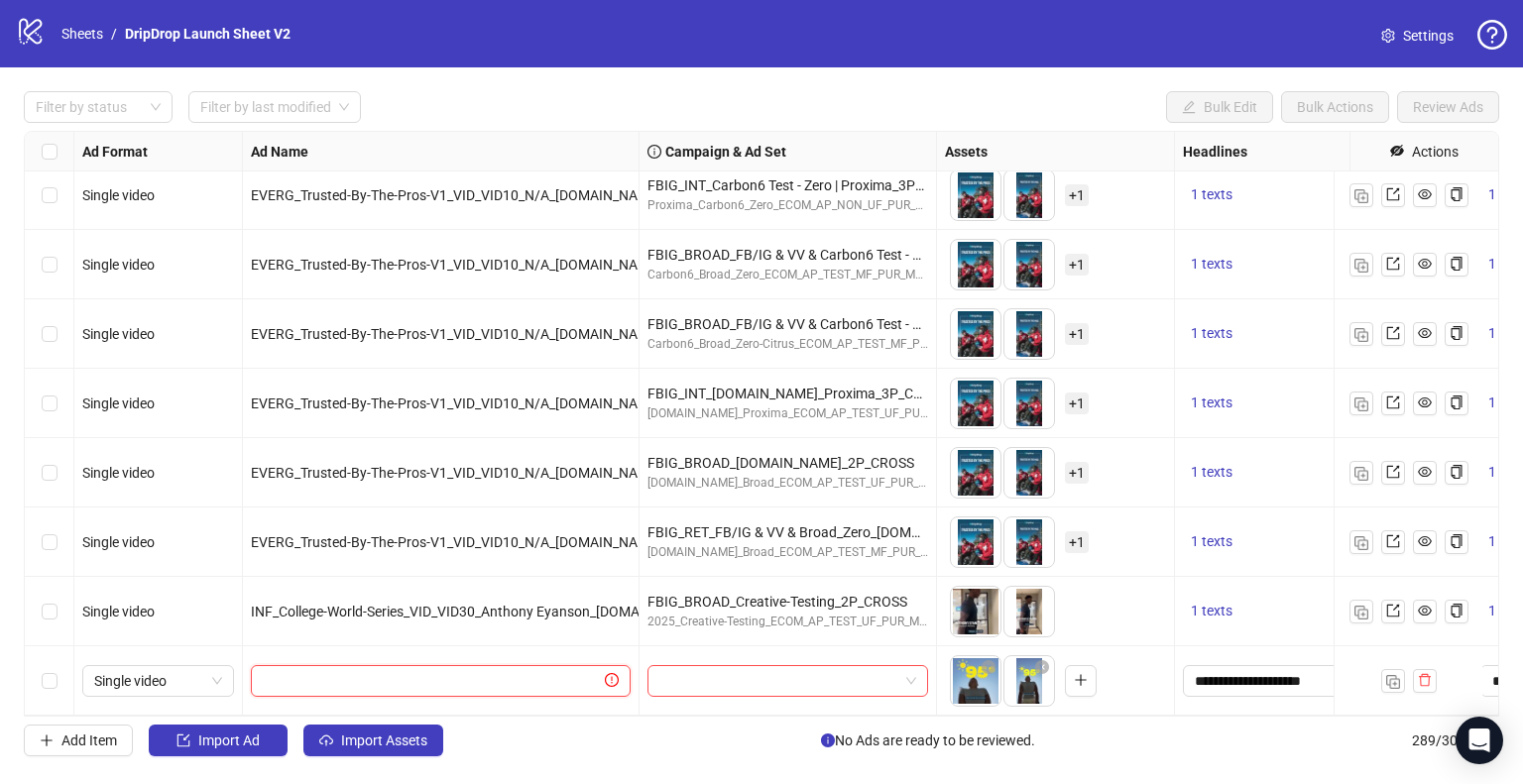 click at bounding box center [431, 681] 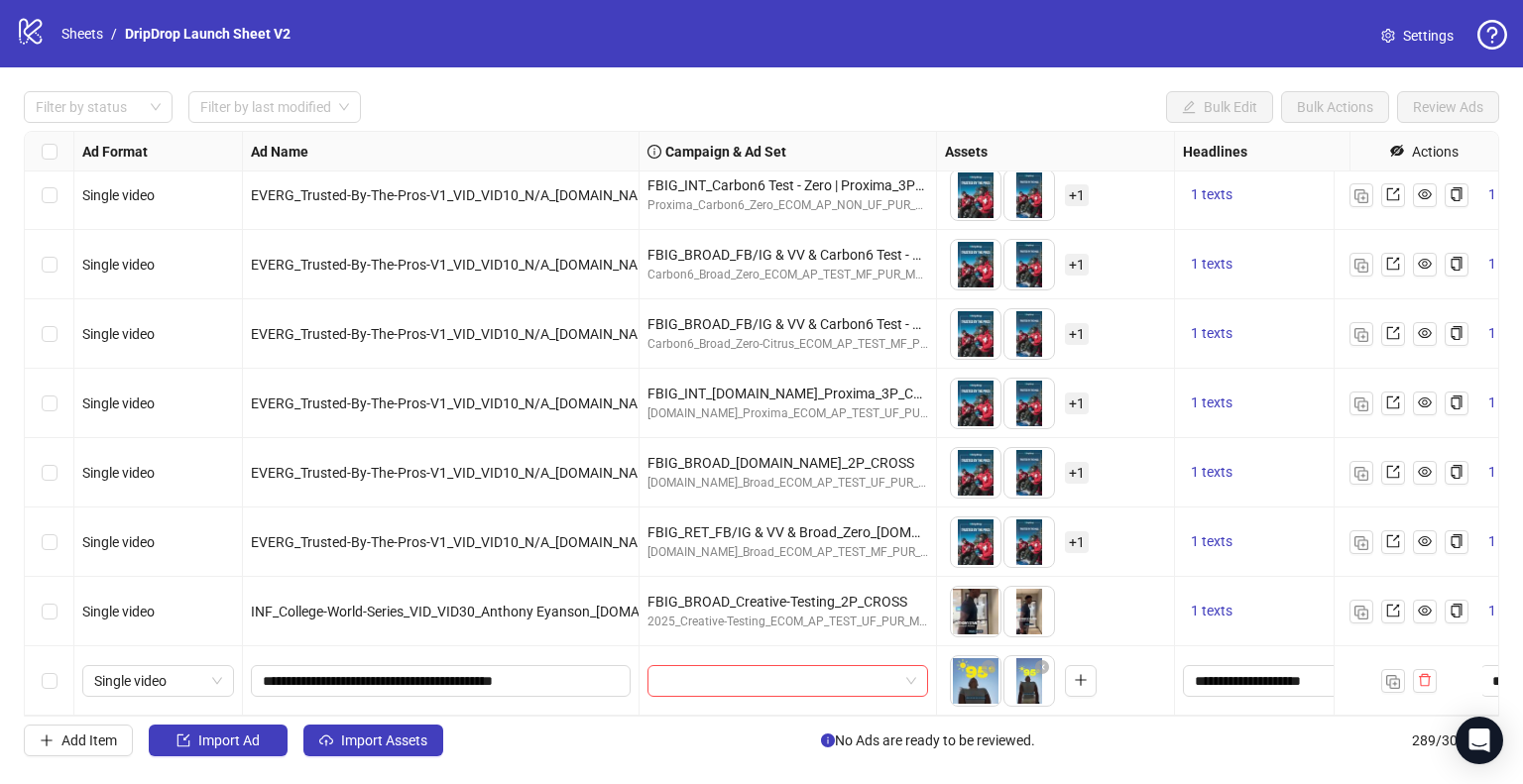 click at bounding box center (788, 681) 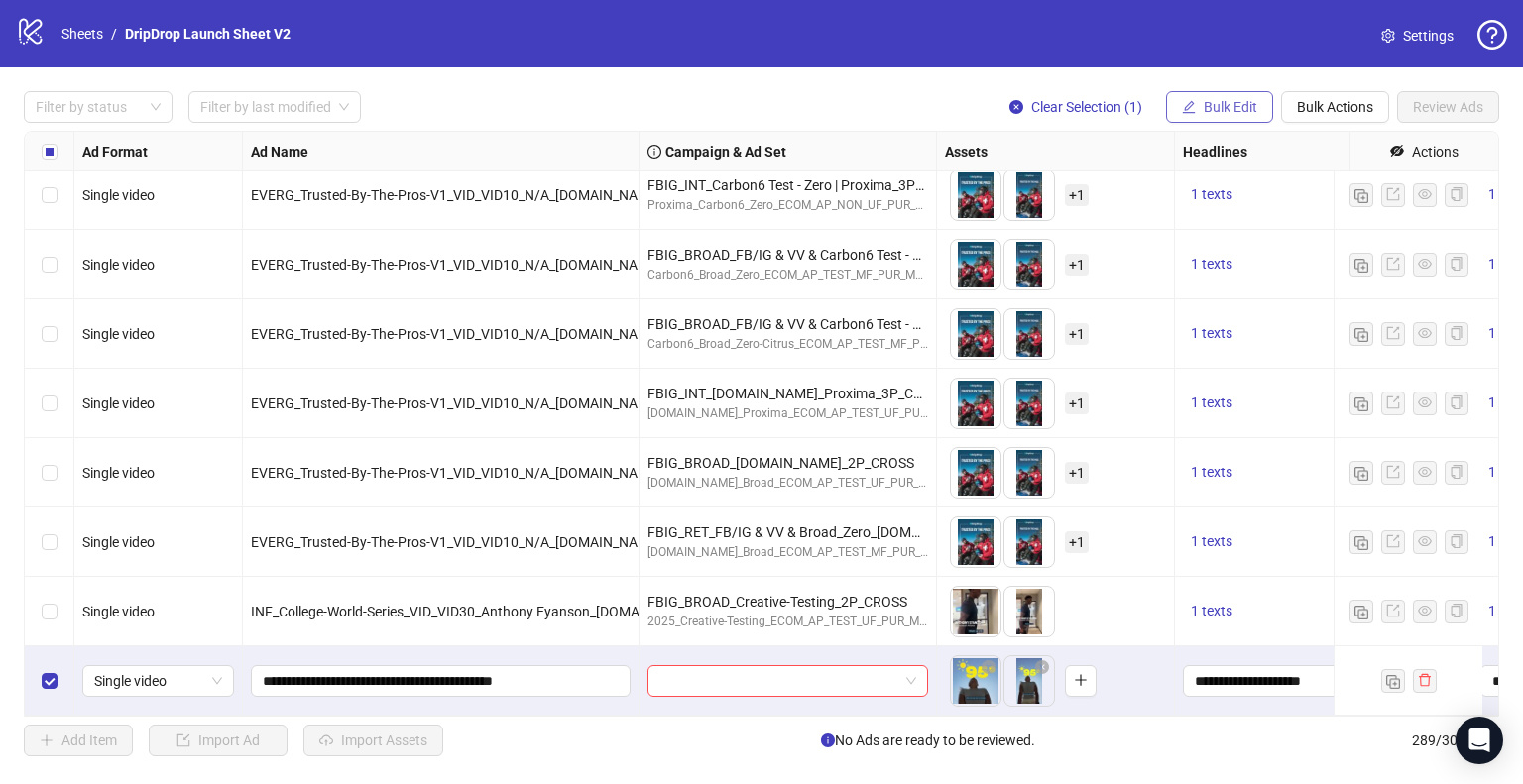 click on "Bulk Edit" at bounding box center (1230, 107) 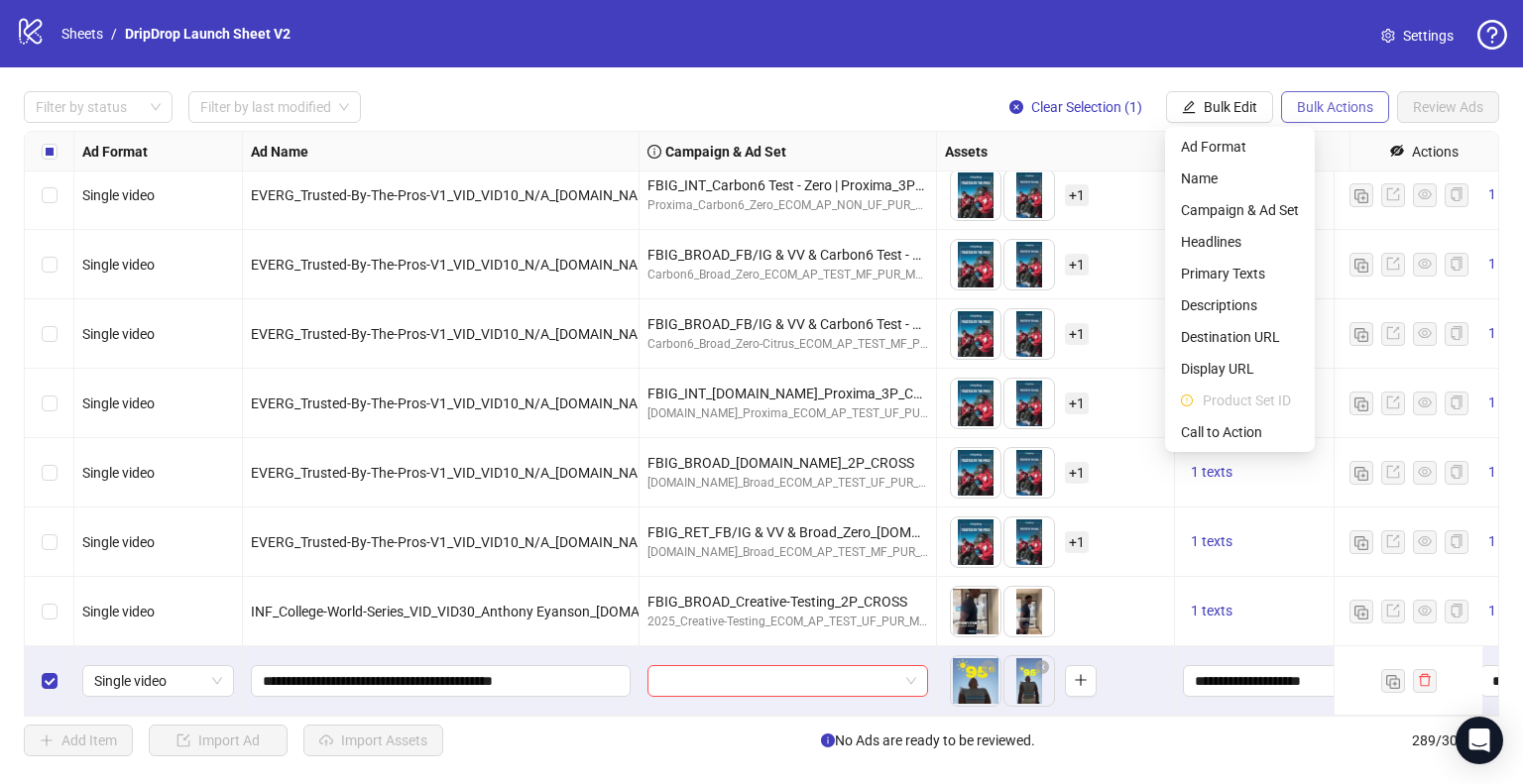 click on "Bulk Actions" at bounding box center (1335, 107) 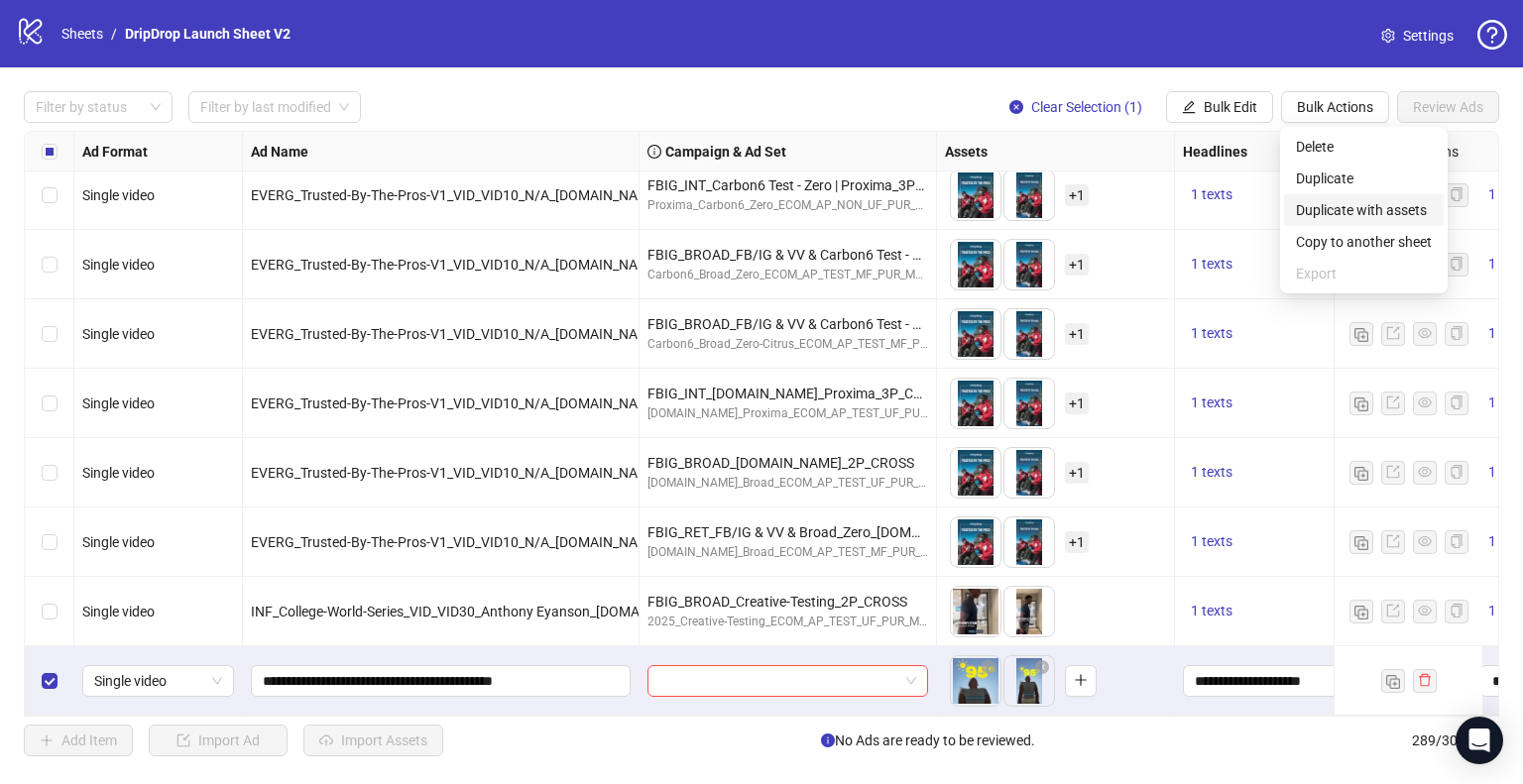 click on "Duplicate with assets" at bounding box center (1363, 210) 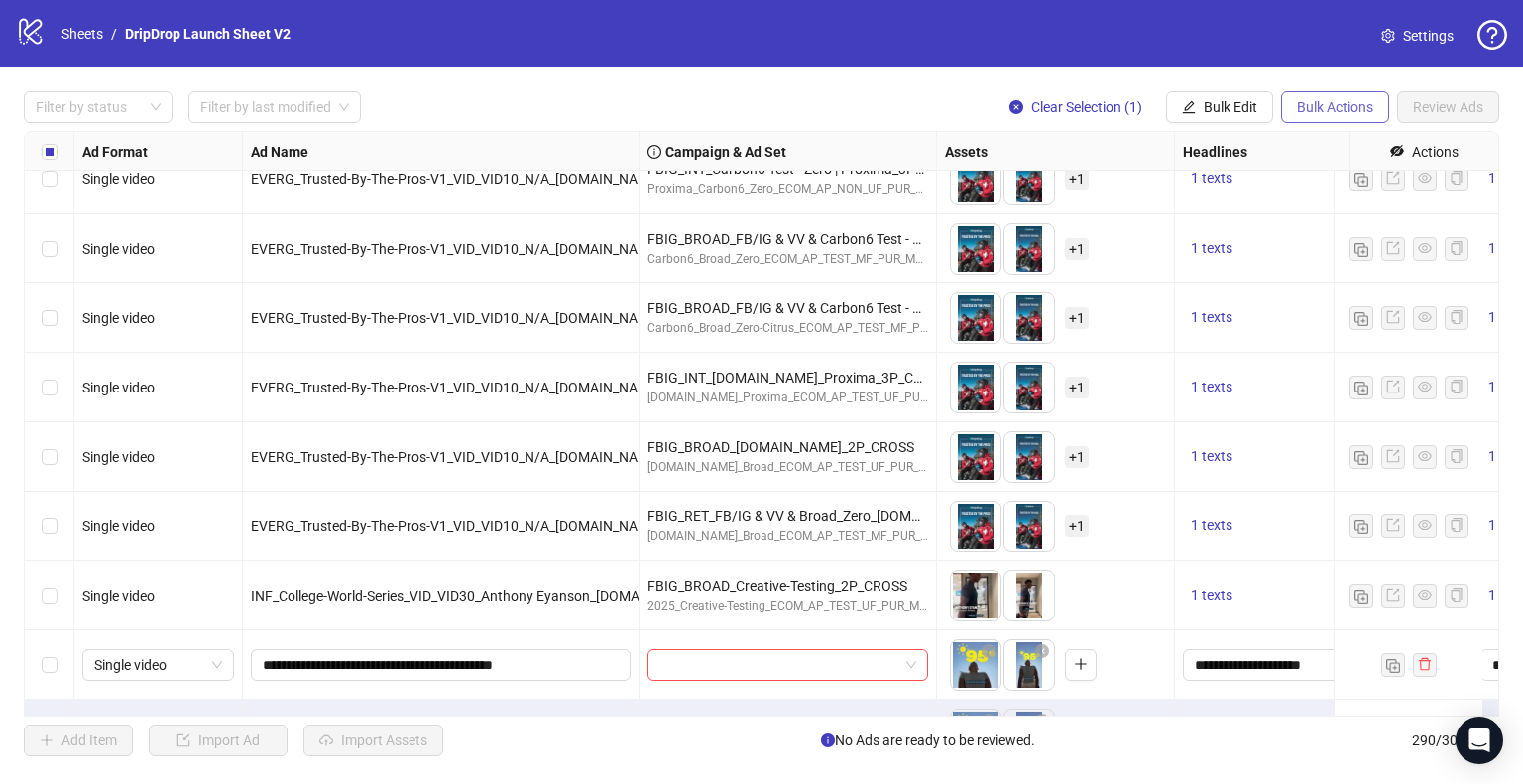 click on "Bulk Actions" at bounding box center (1335, 107) 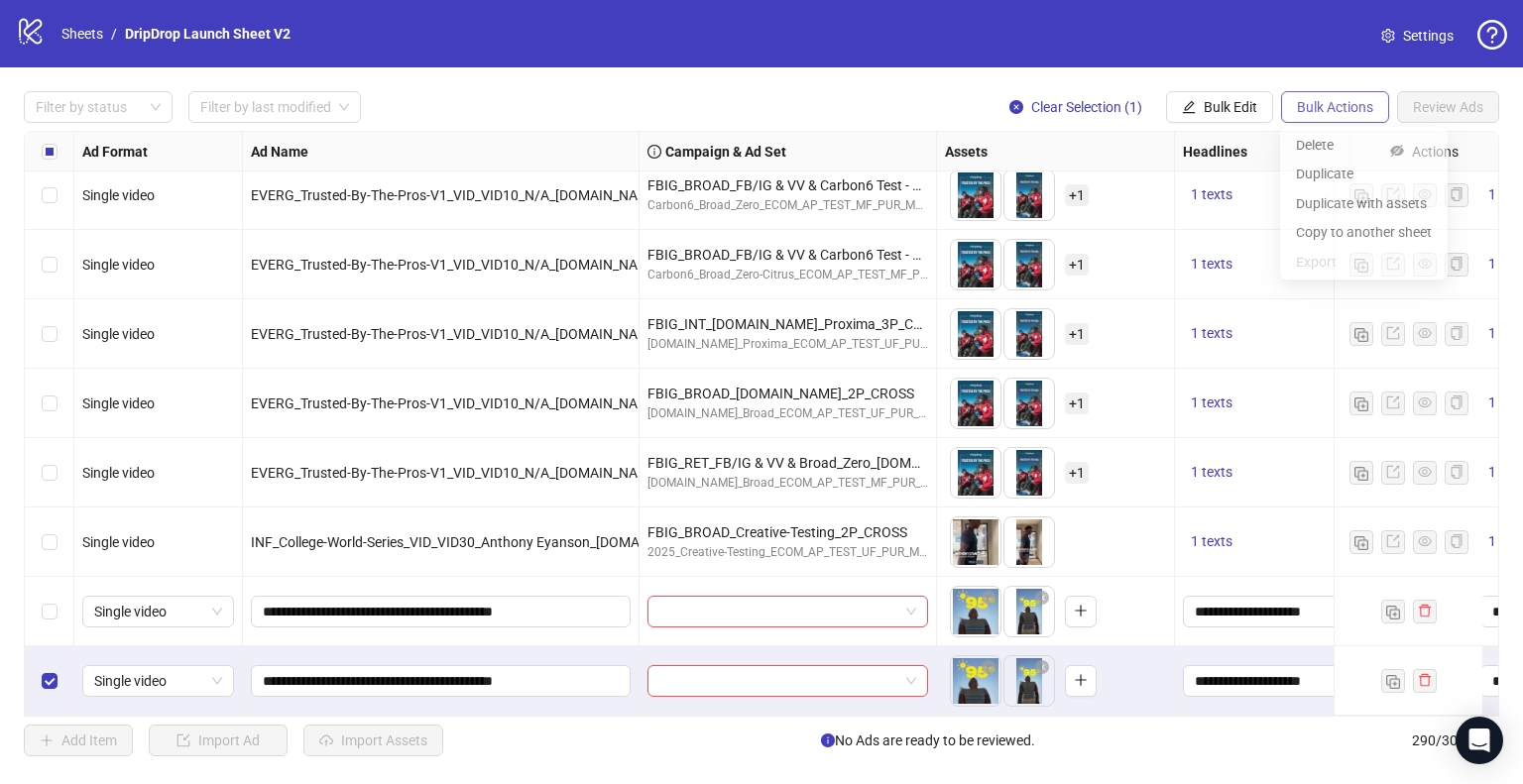click on "Bulk Actions" at bounding box center (1335, 107) 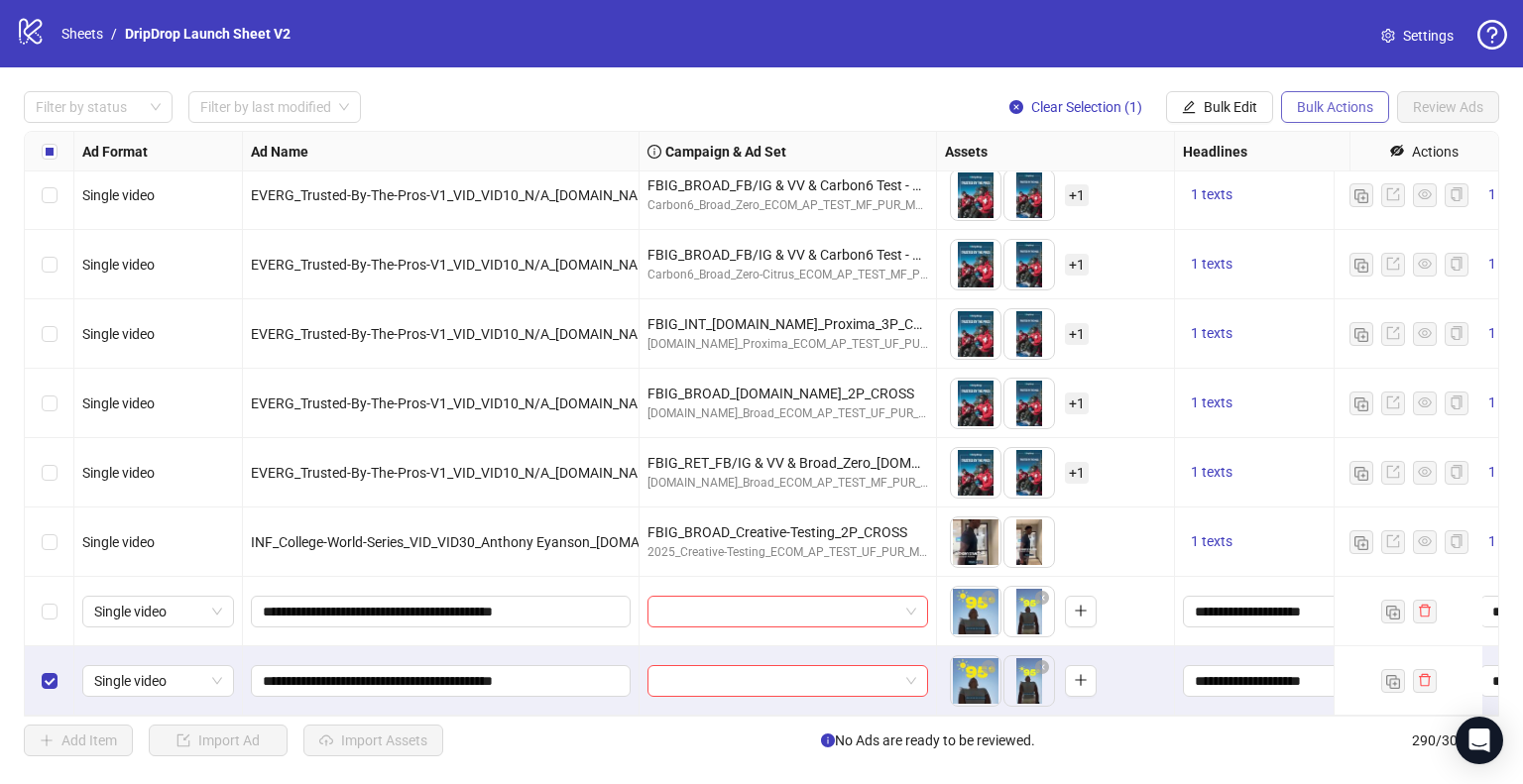 click on "Bulk Actions" at bounding box center [1335, 107] 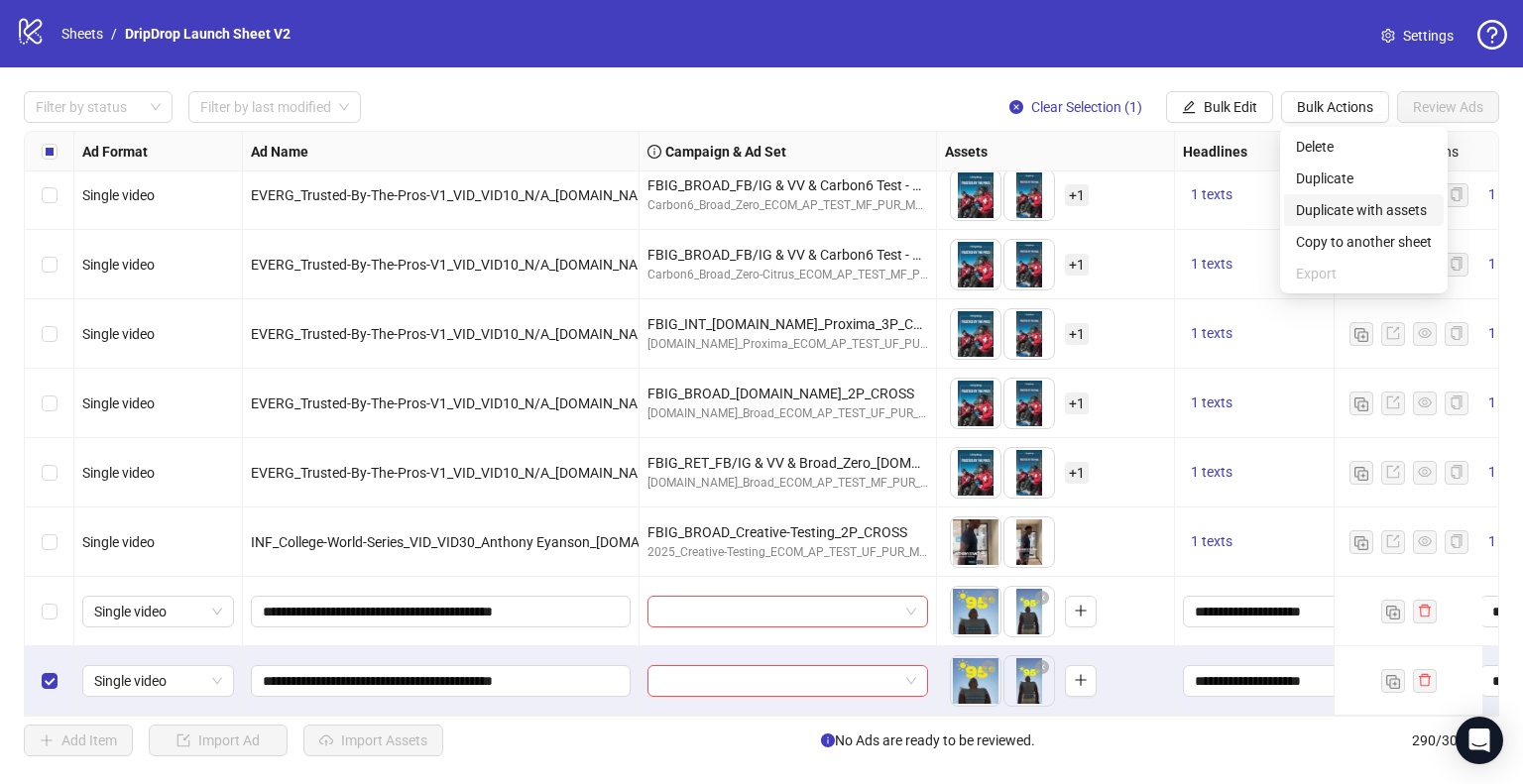 click on "Duplicate with assets" at bounding box center (1363, 210) 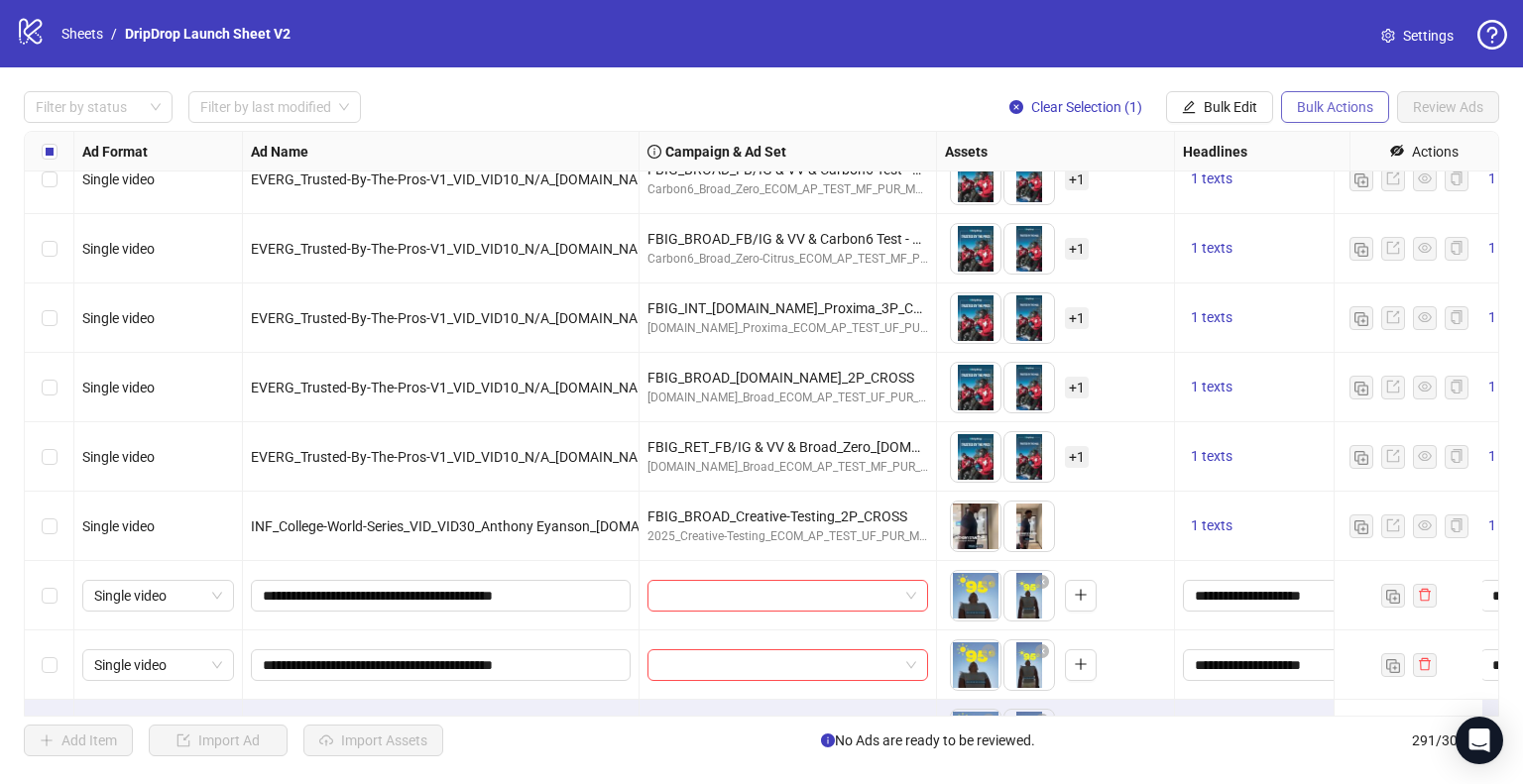 click on "Bulk Actions" at bounding box center [1335, 107] 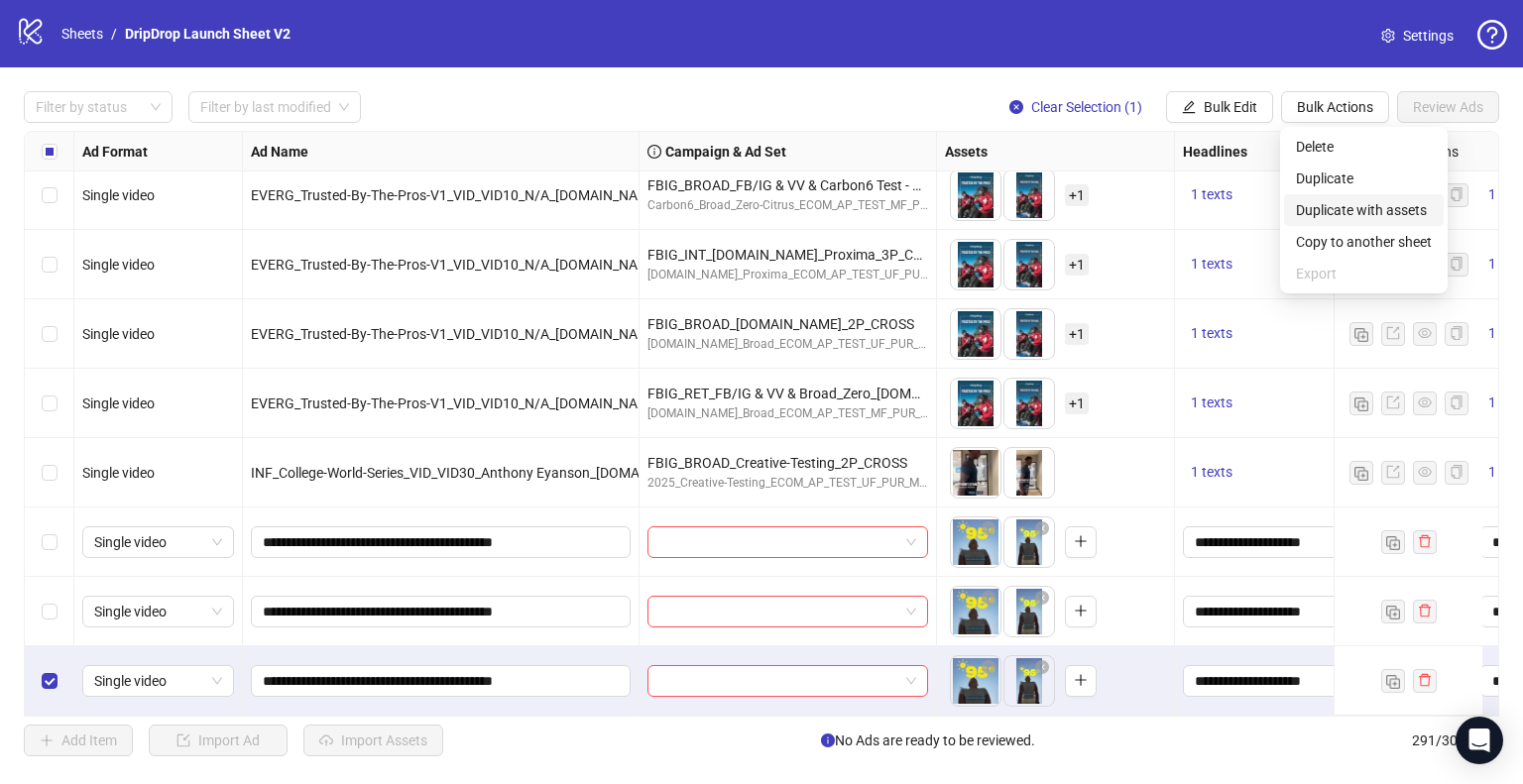 click on "Duplicate with assets" at bounding box center (1363, 210) 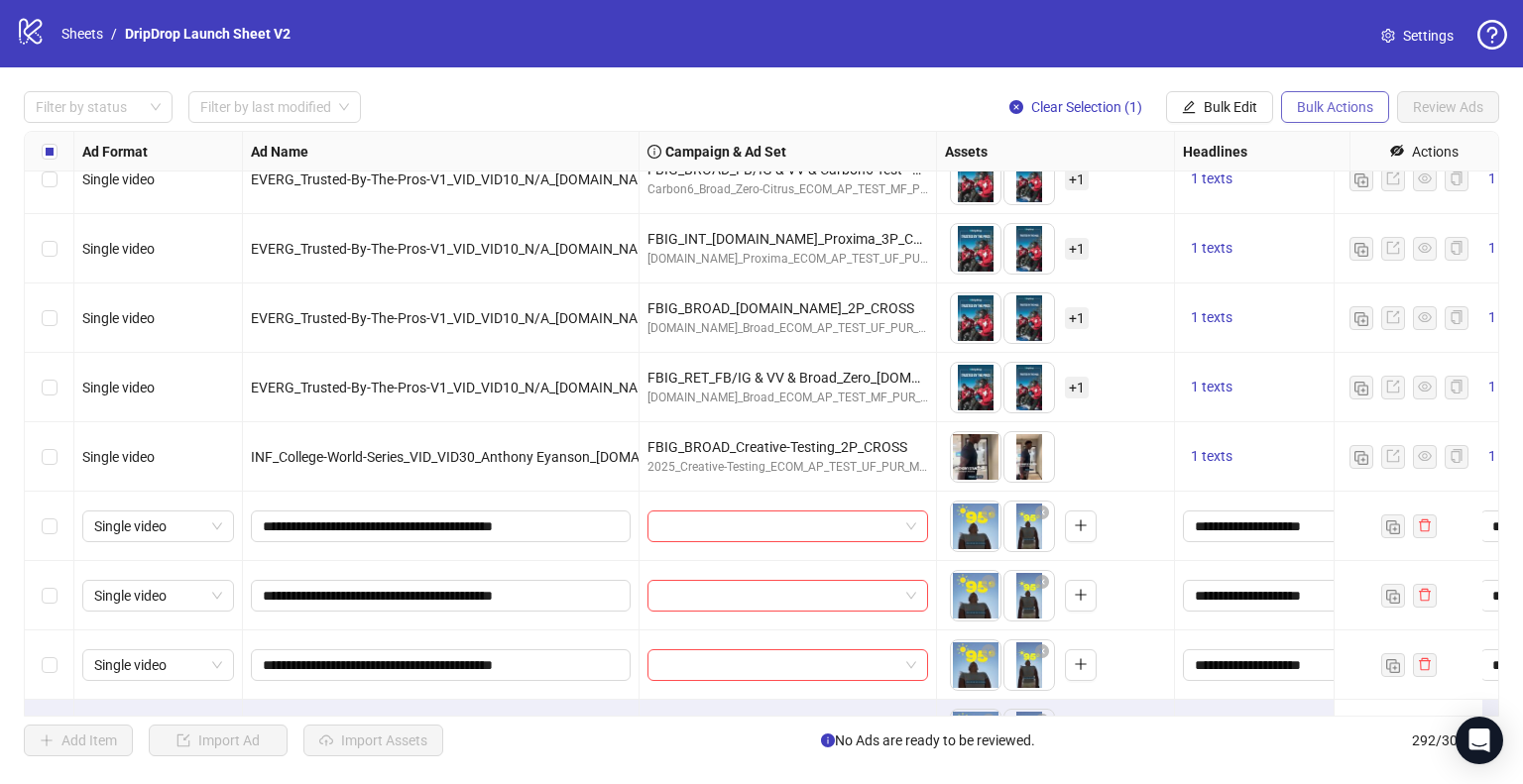 click on "Bulk Actions" at bounding box center [1335, 107] 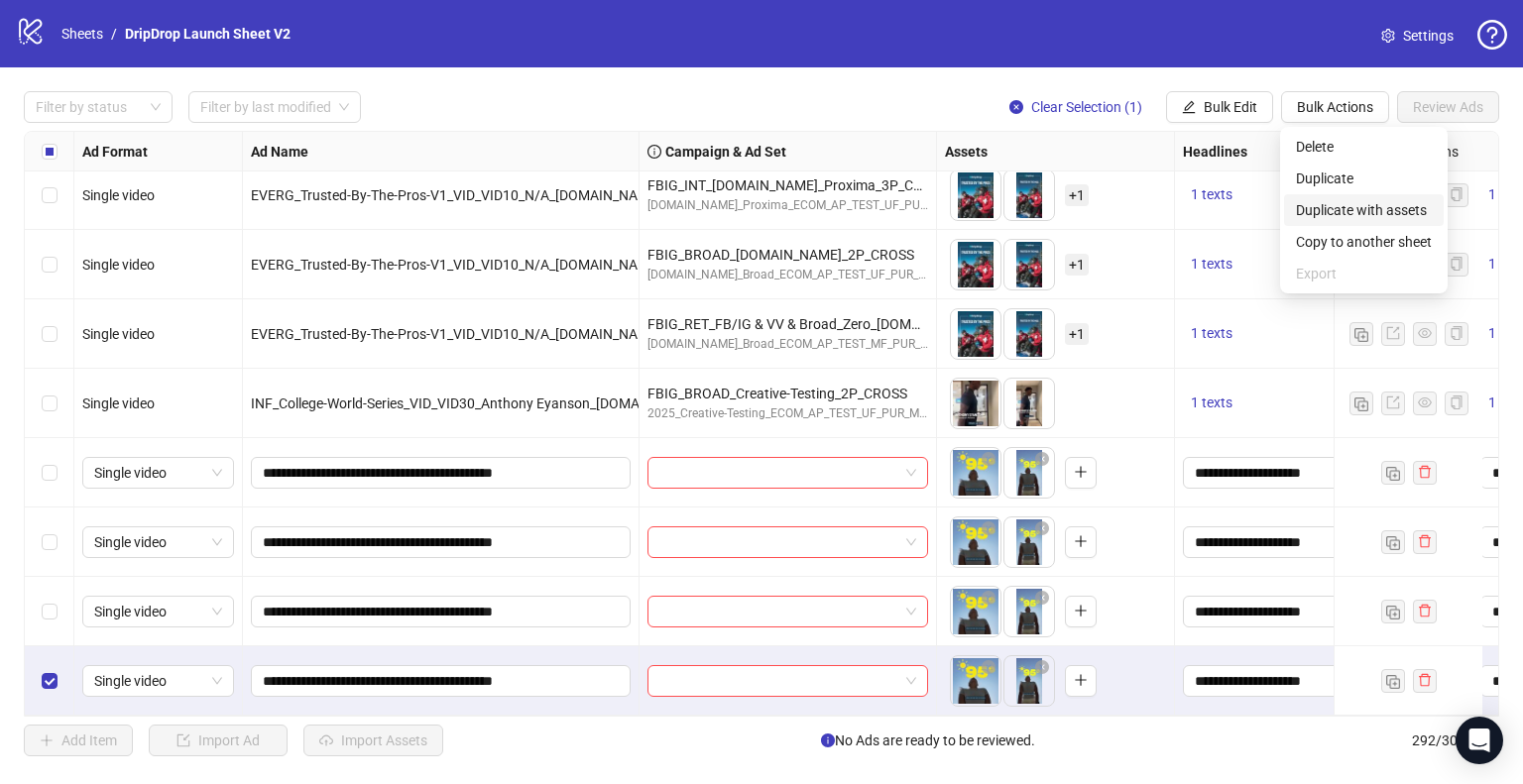 click on "Duplicate with assets" at bounding box center (1363, 210) 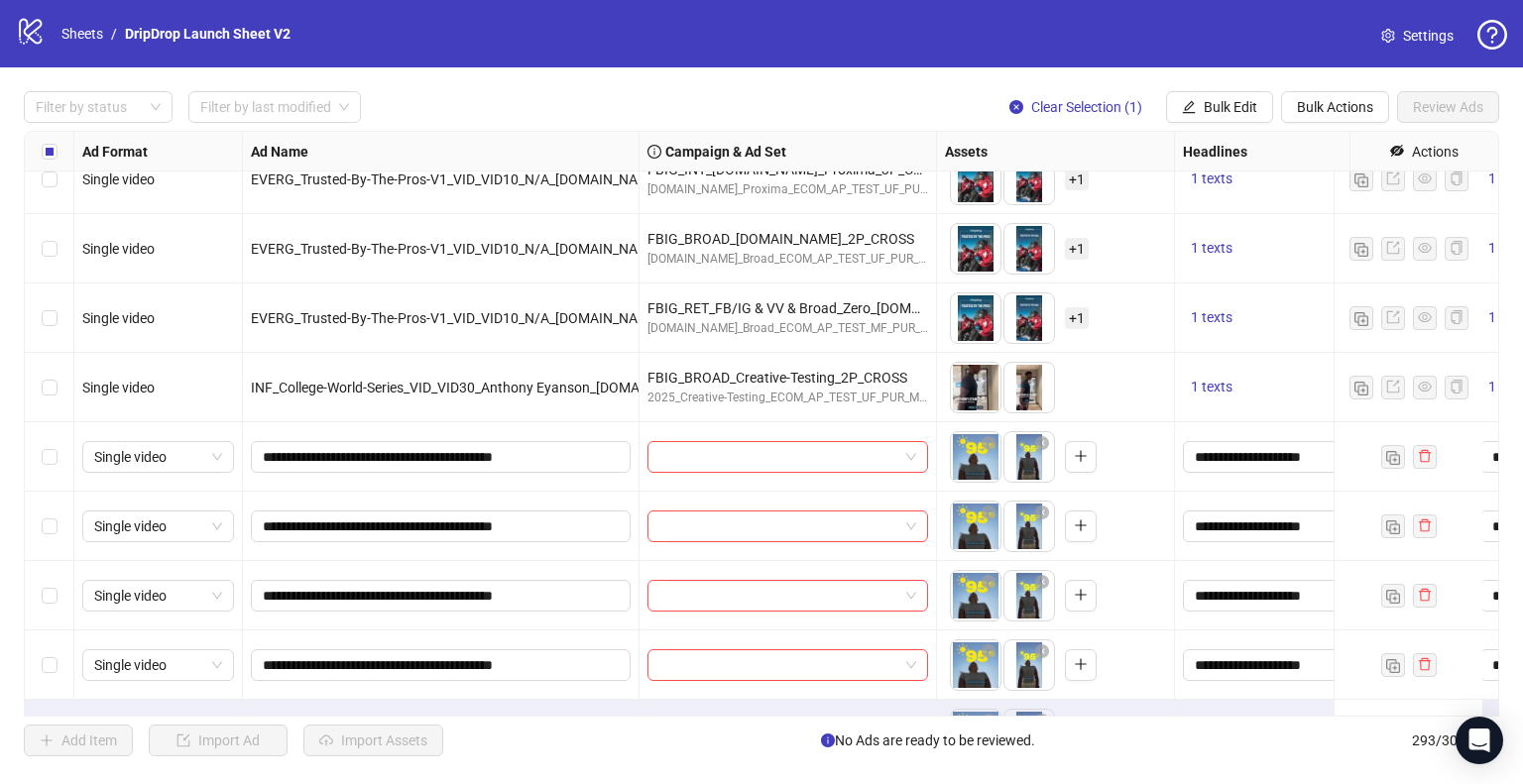 scroll, scrollTop: 19800, scrollLeft: 0, axis: vertical 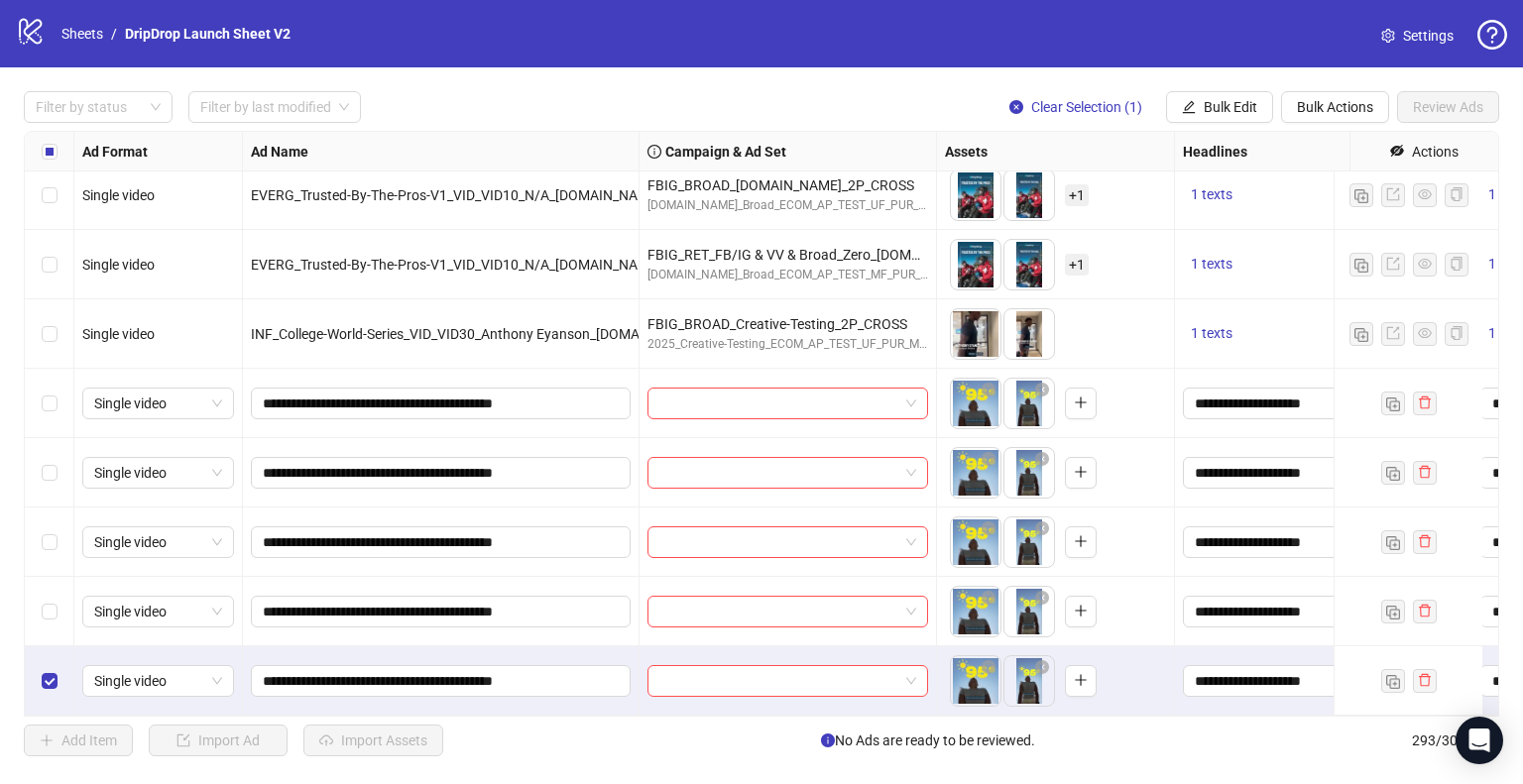 click at bounding box center [778, 403] 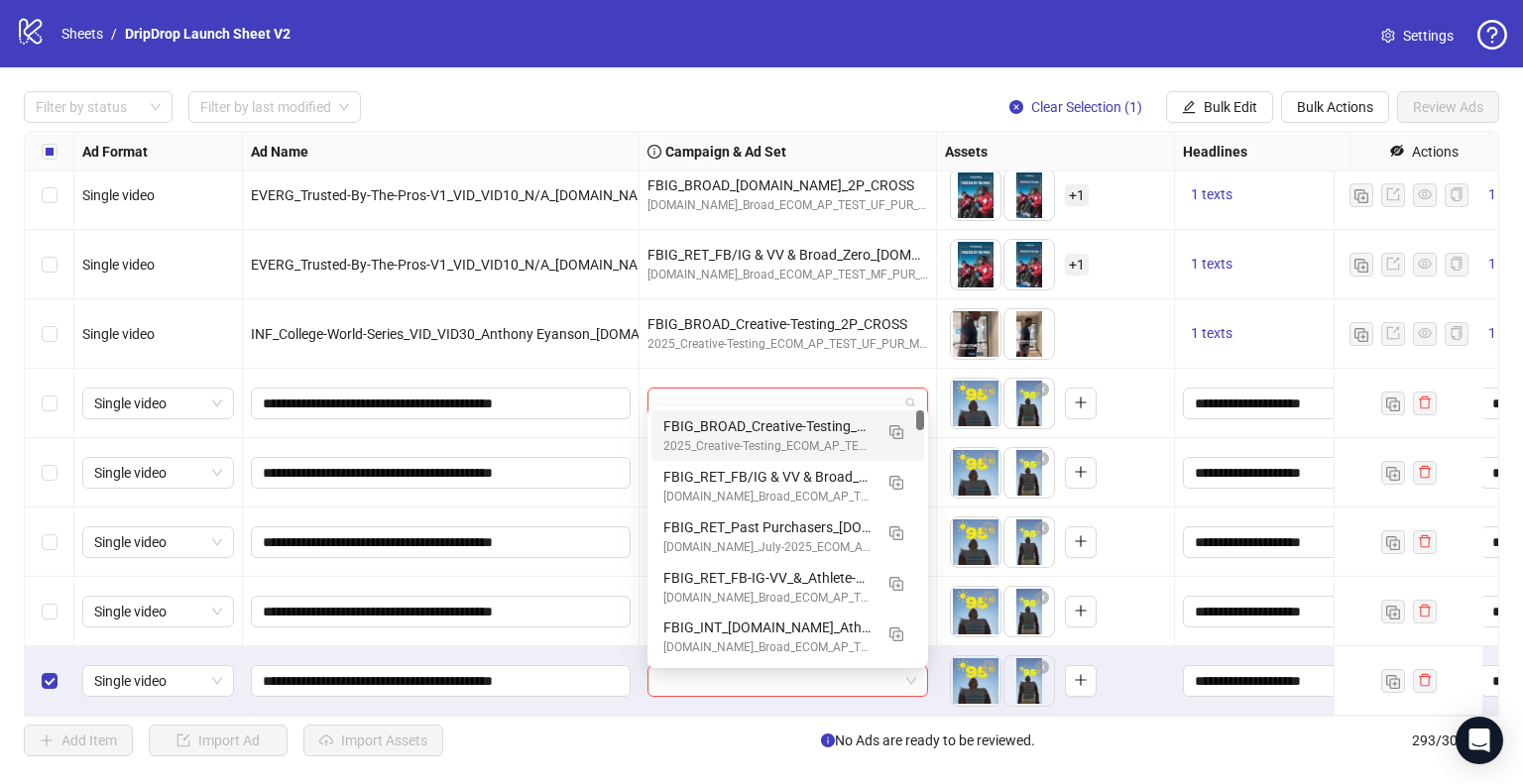 paste on "**********" 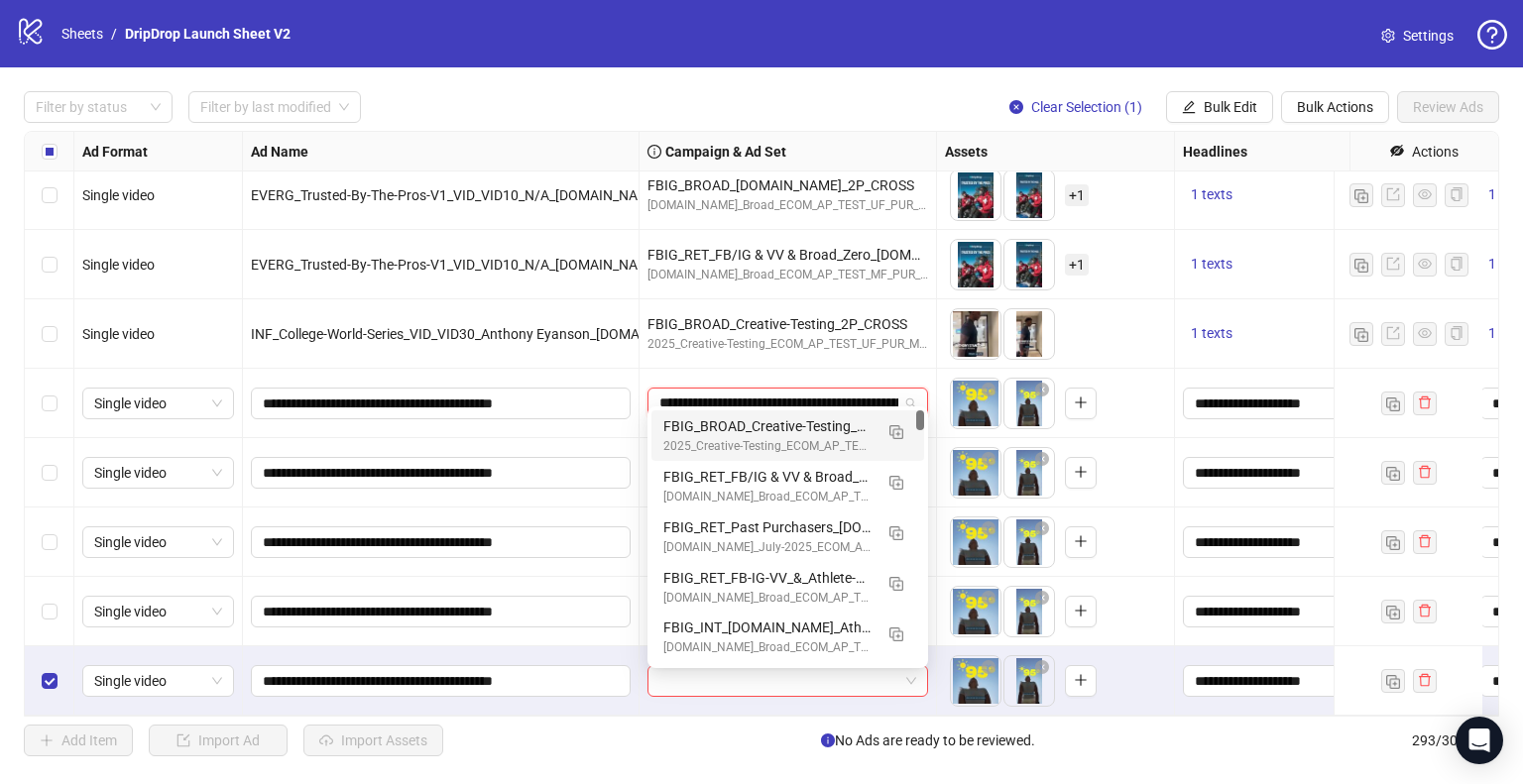 scroll, scrollTop: 0, scrollLeft: 124, axis: horizontal 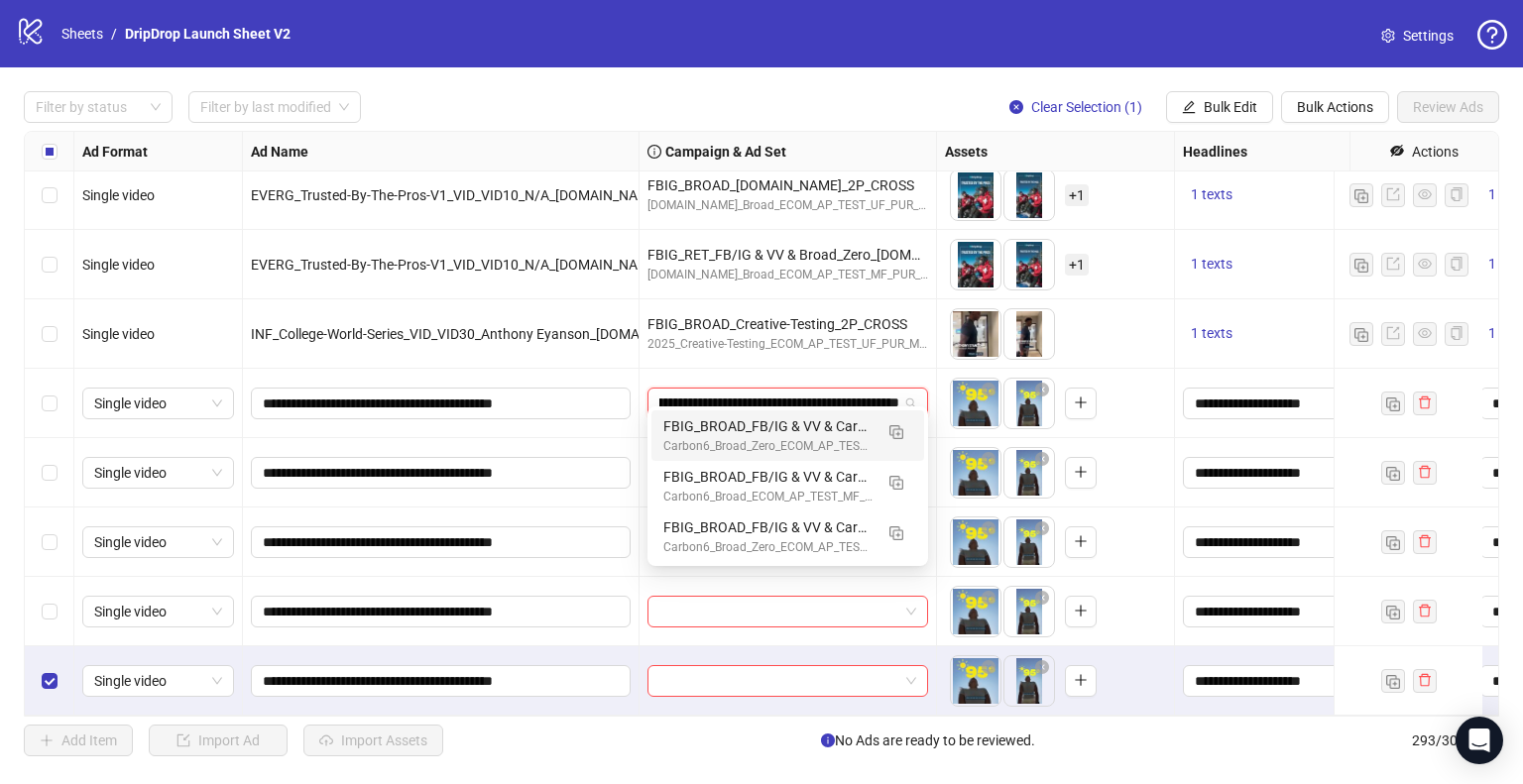 click on "FBIG_BROAD_FB/IG & VV & Carbon6 Test - Zero_2P_CROSS" at bounding box center [767, 426] 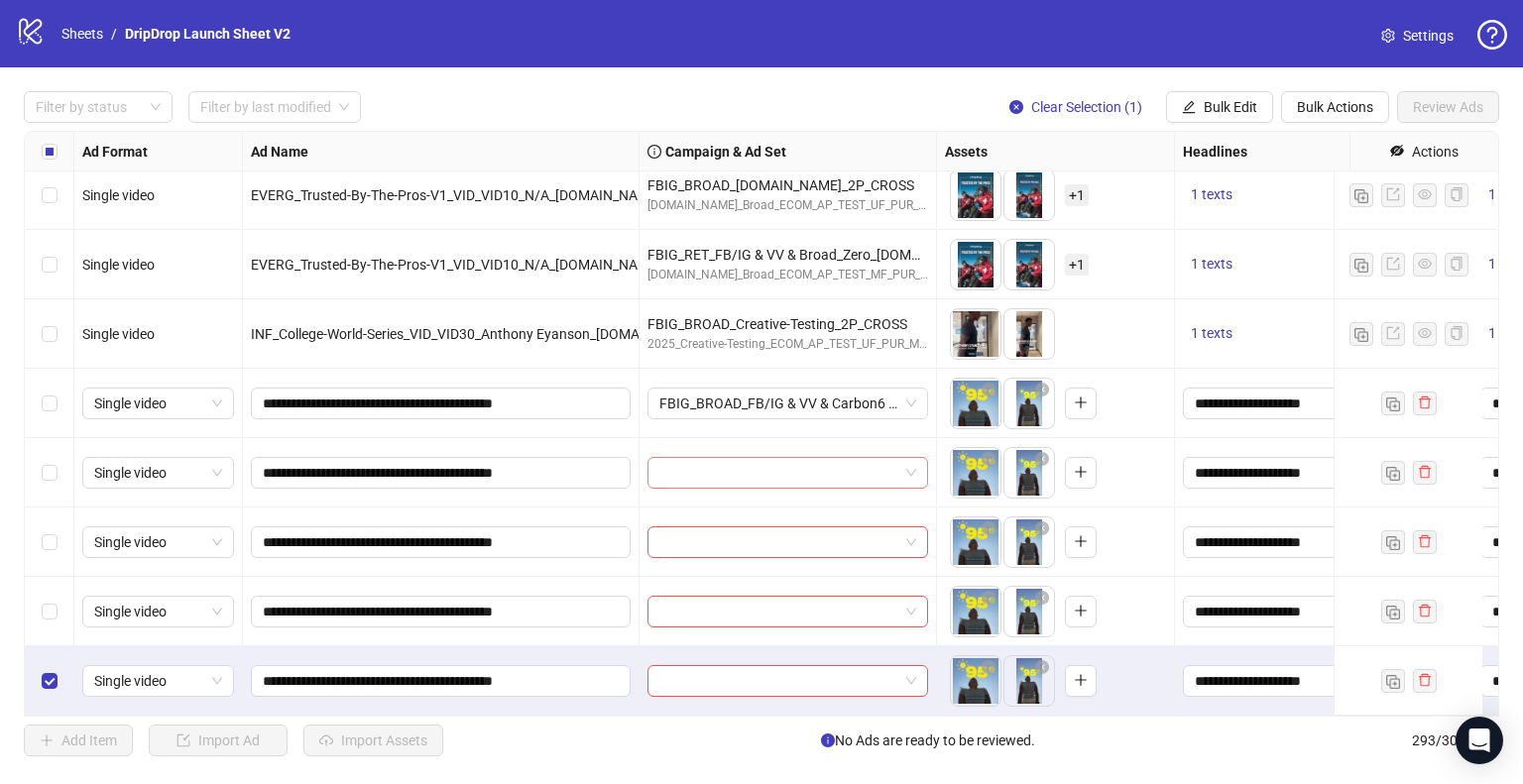 click at bounding box center [778, 473] 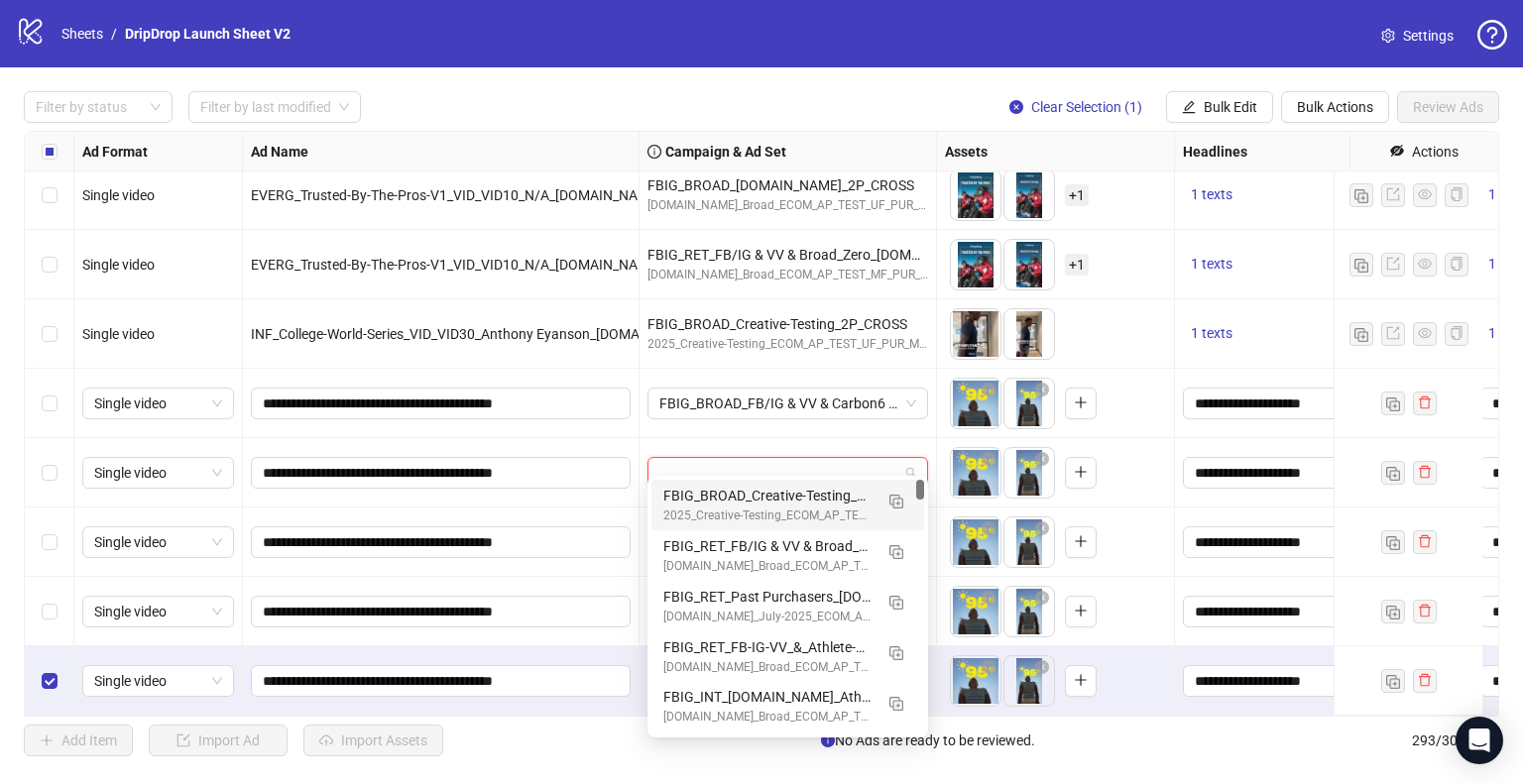 paste on "**********" 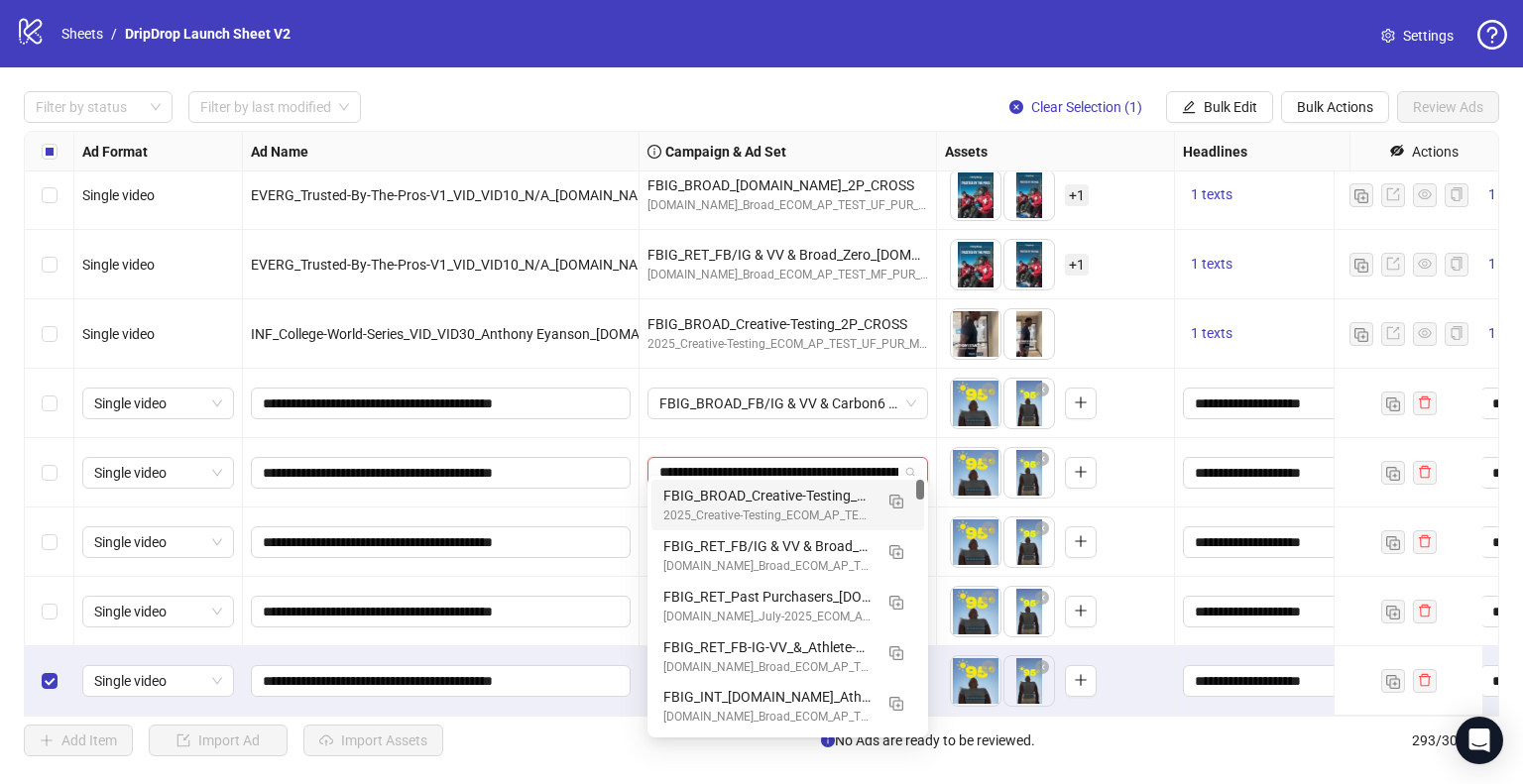 scroll, scrollTop: 0, scrollLeft: 195, axis: horizontal 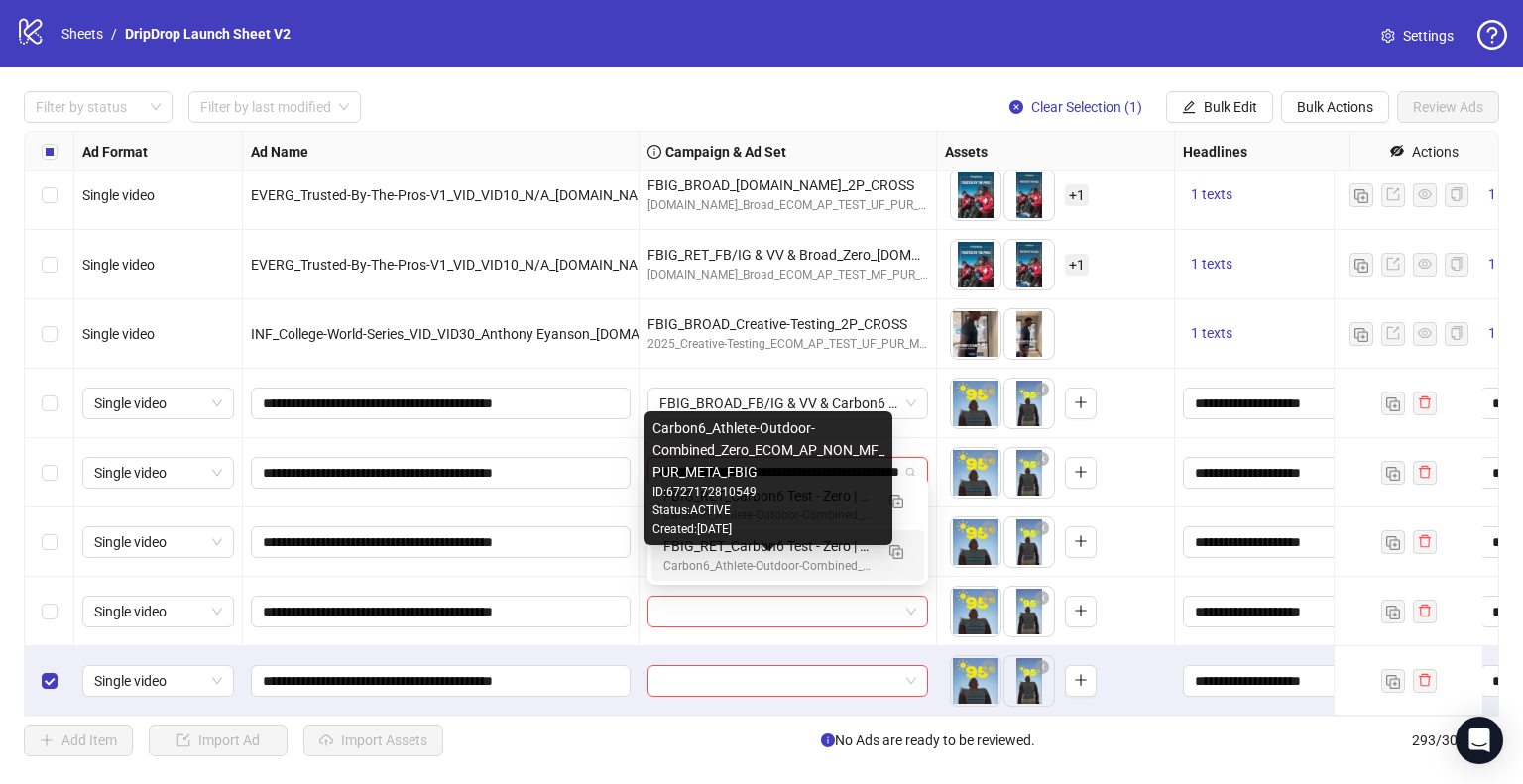 click on "Carbon6_Athlete-Outdoor-Combined_Zero_ECOM_AP_NON_MF_PUR_META_FBIG" at bounding box center (767, 566) 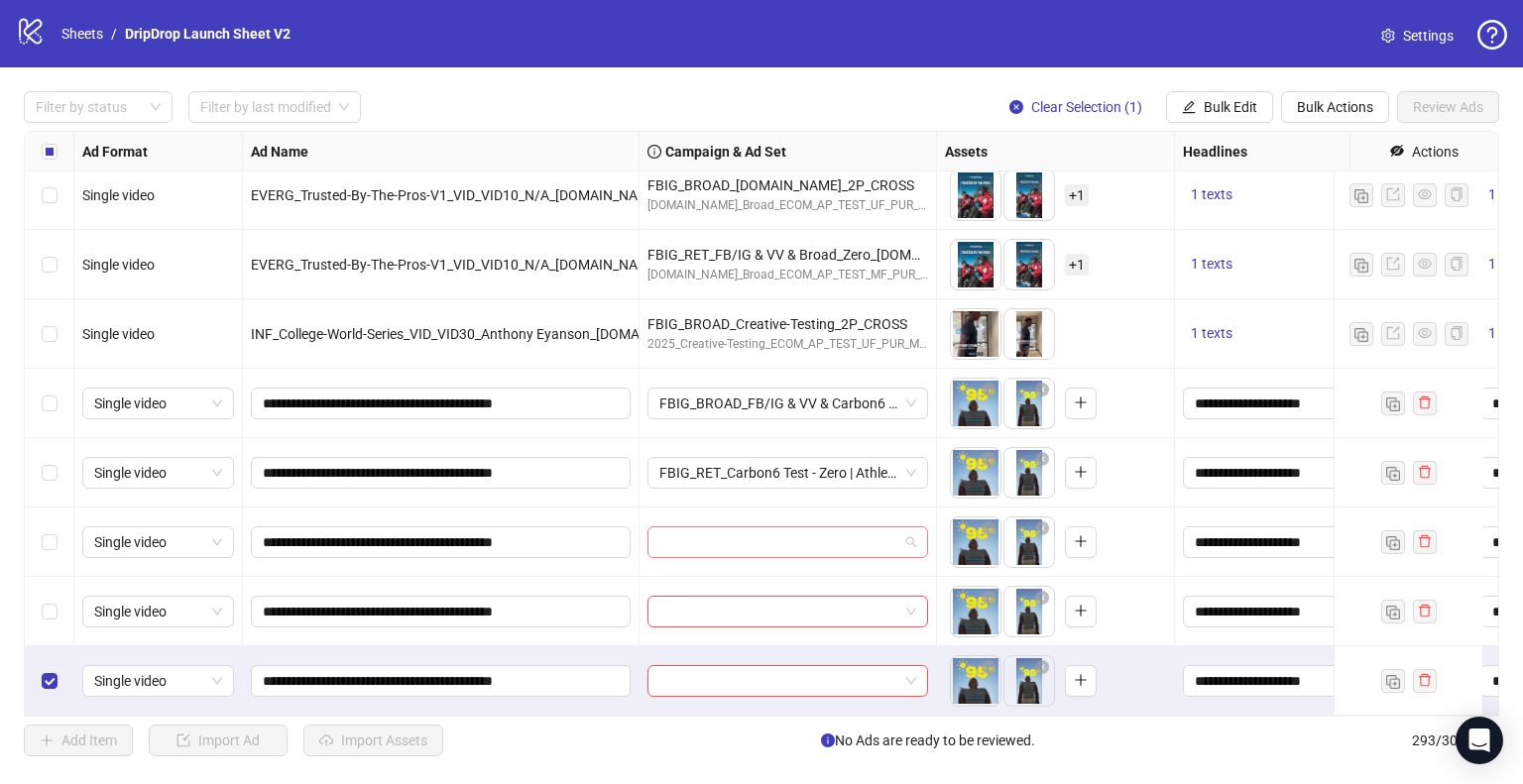 click at bounding box center (778, 542) 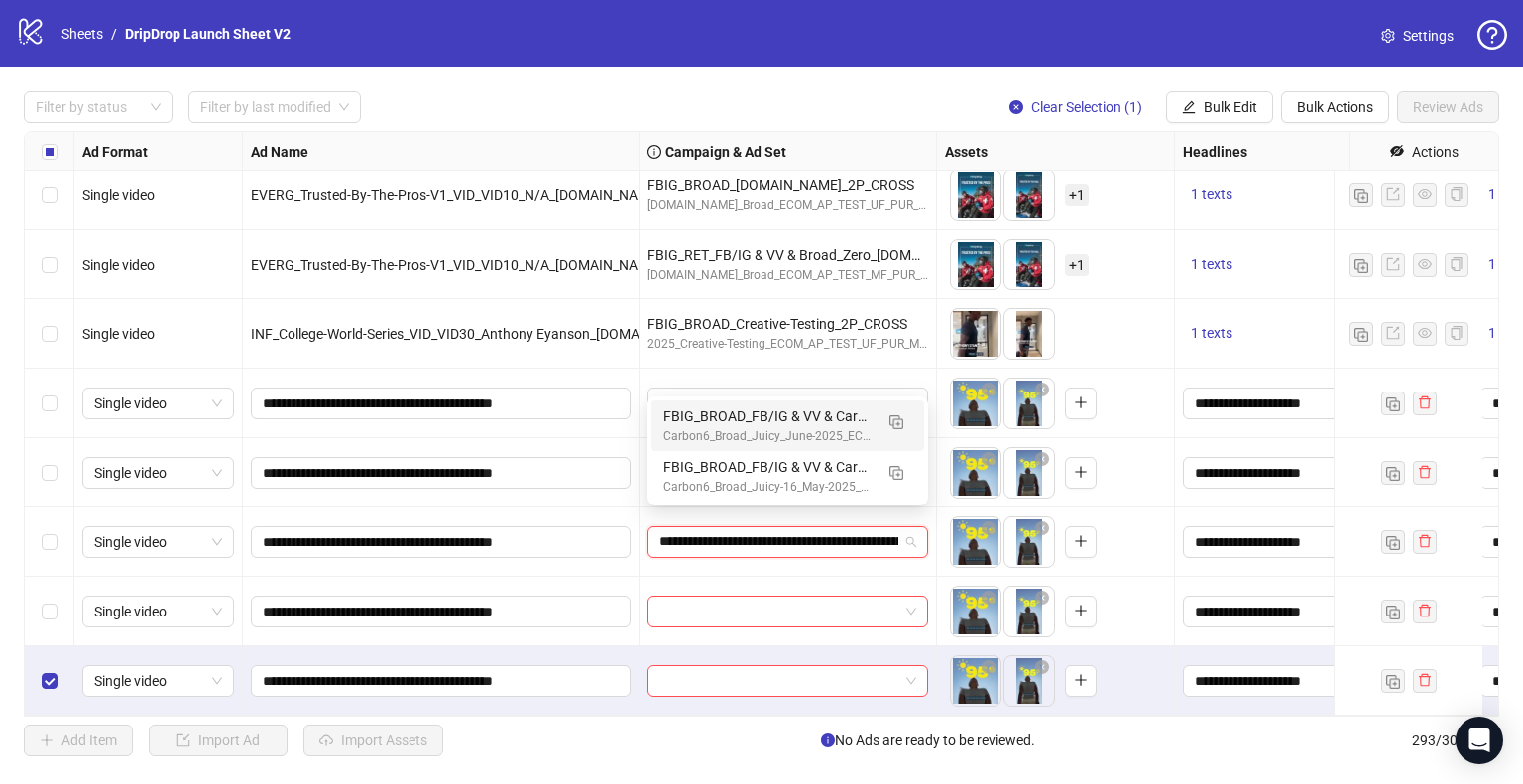 scroll, scrollTop: 0, scrollLeft: 125, axis: horizontal 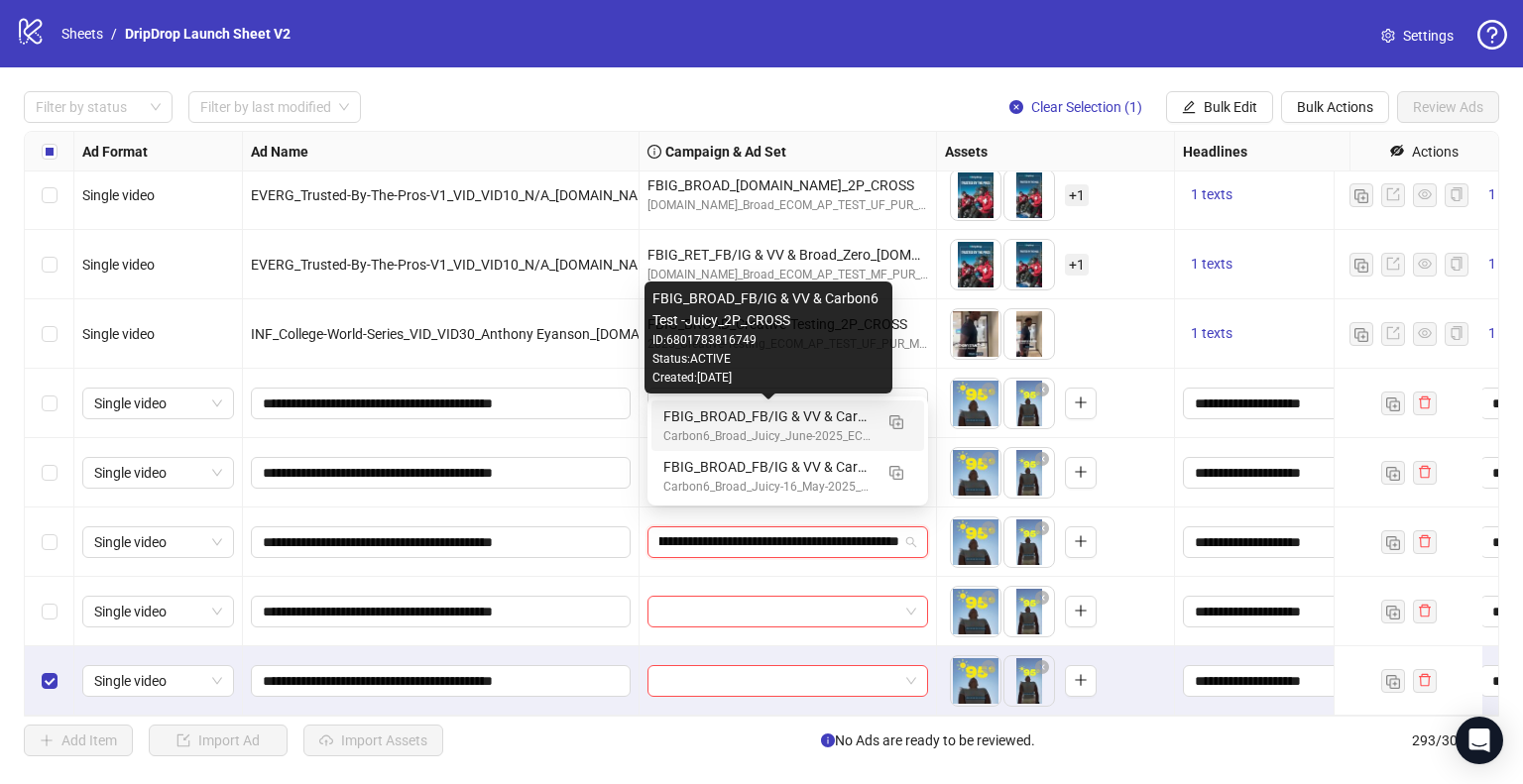 click on "FBIG_BROAD_FB/IG & VV & Carbon6 Test -Juicy_2P_CROSS" at bounding box center [767, 416] 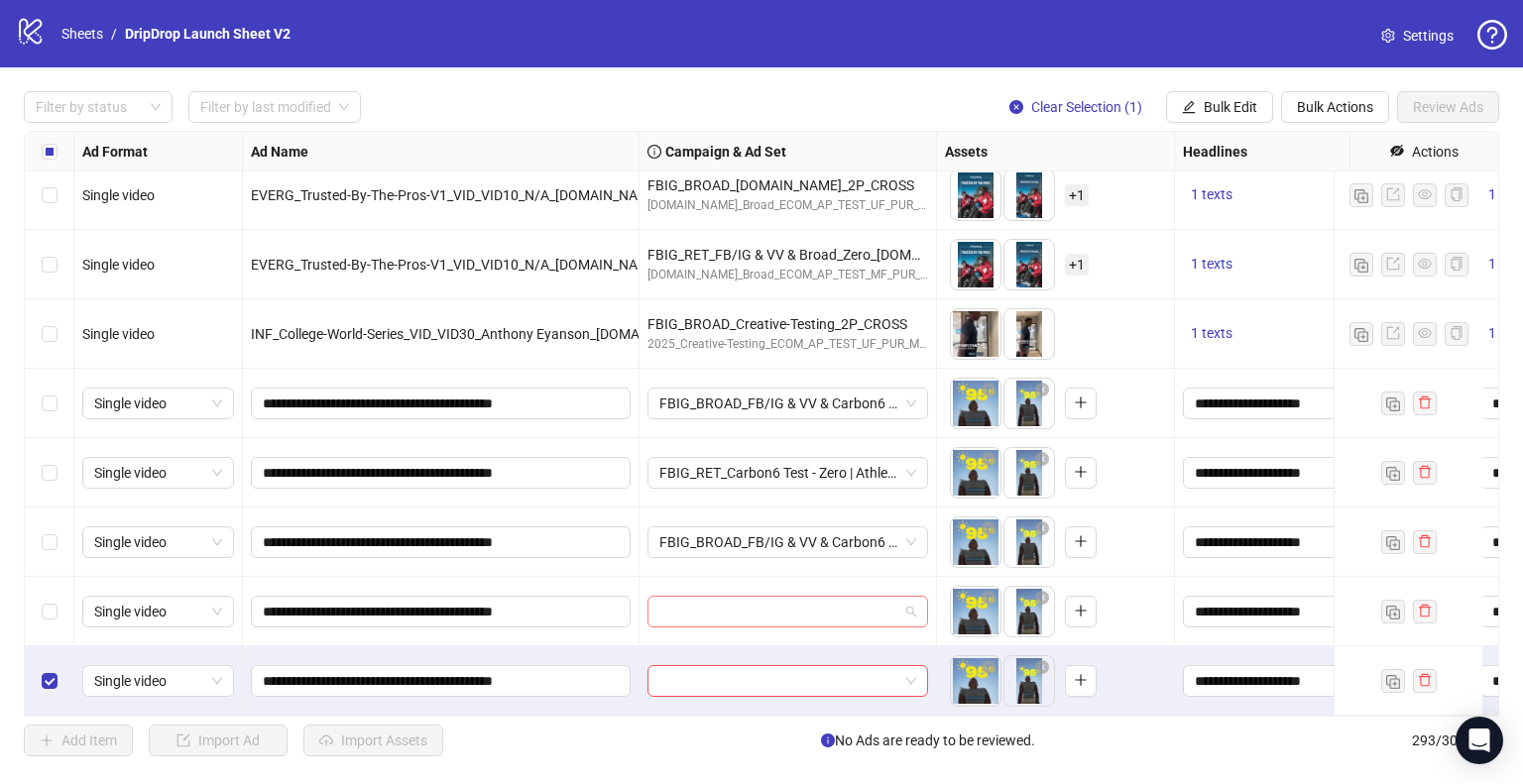 click at bounding box center (778, 612) 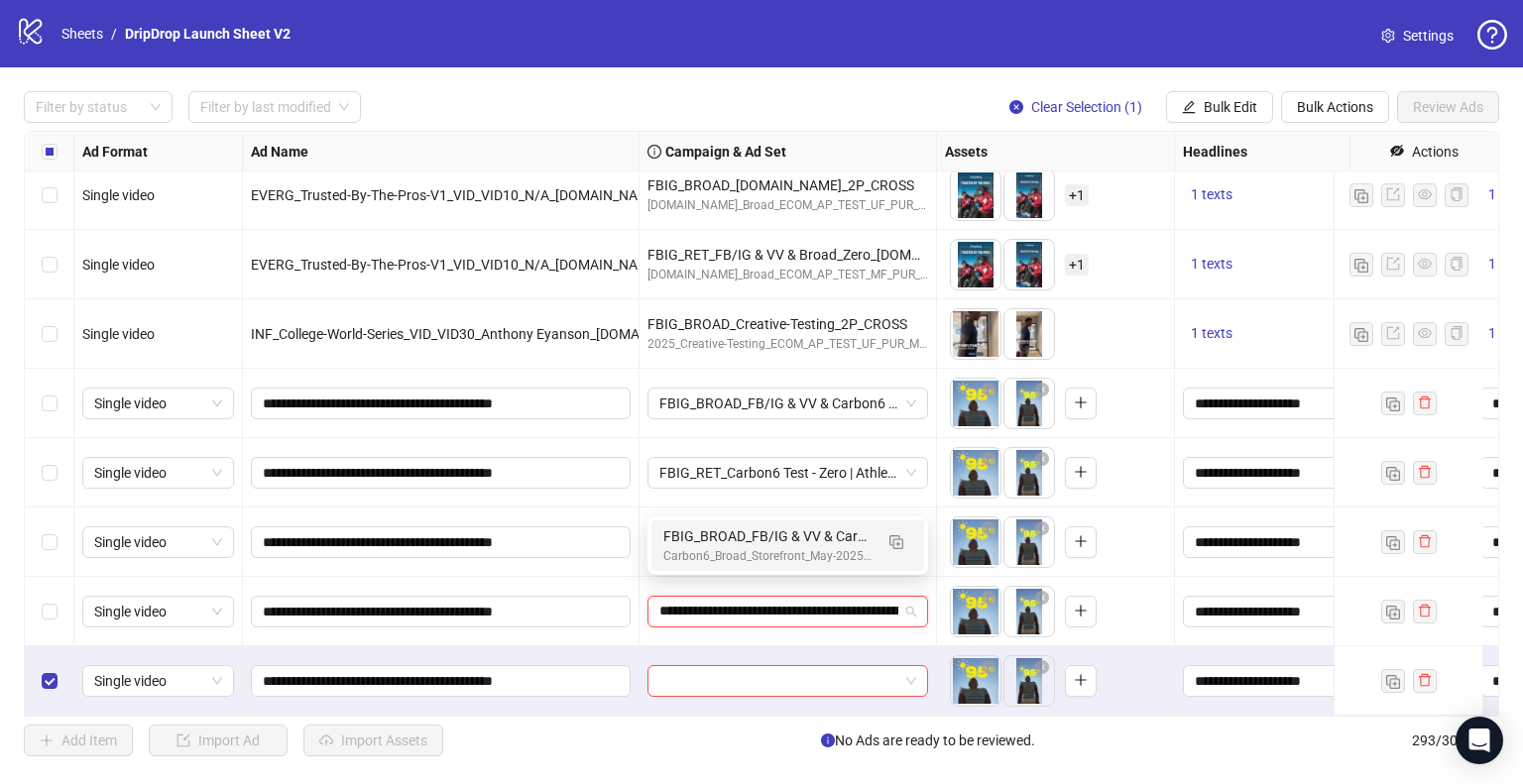 scroll, scrollTop: 0, scrollLeft: 159, axis: horizontal 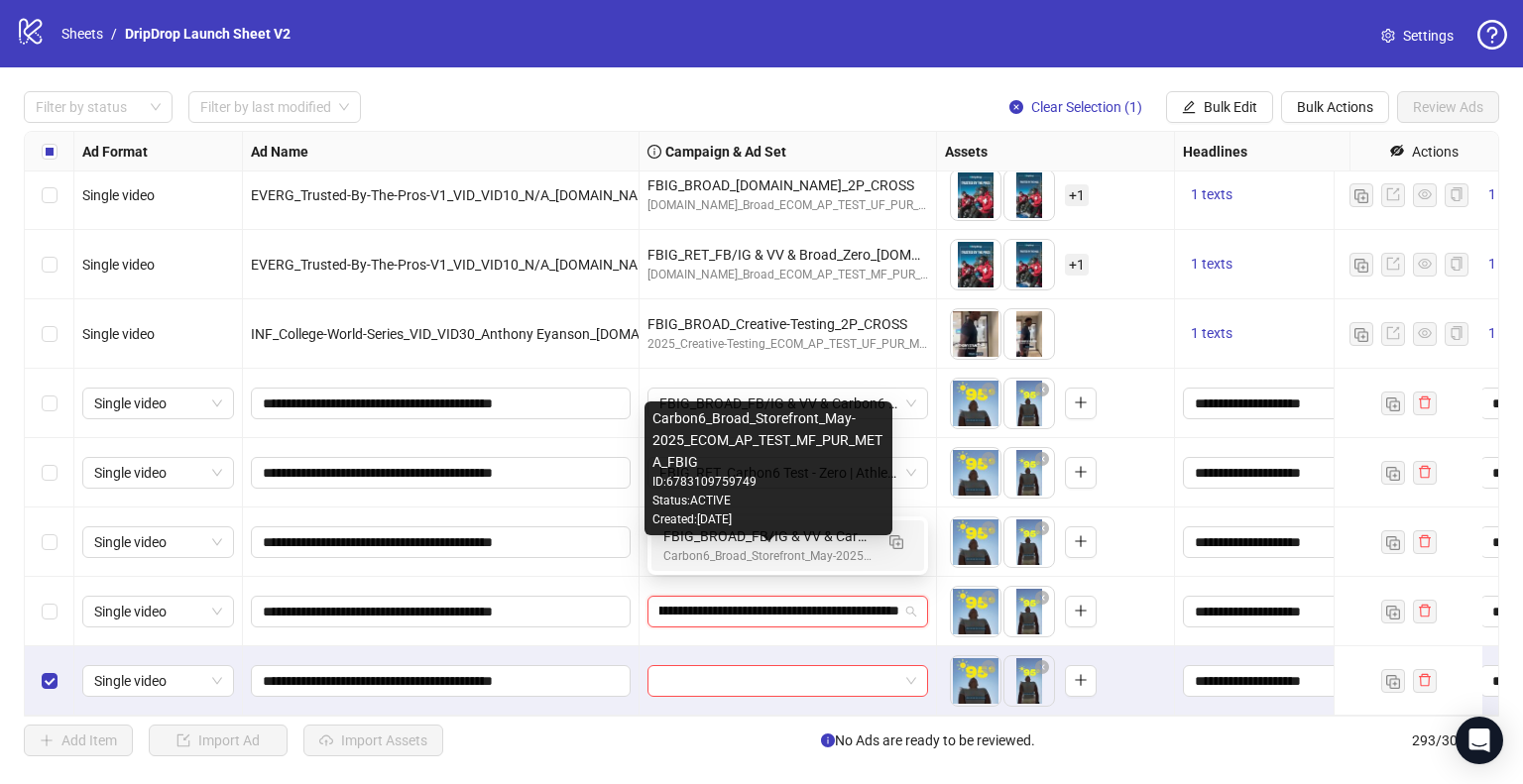 click on "Carbon6_Broad_Storefront_May-2025_ECOM_AP_TEST_MF_PUR_META_FBIG" at bounding box center [767, 556] 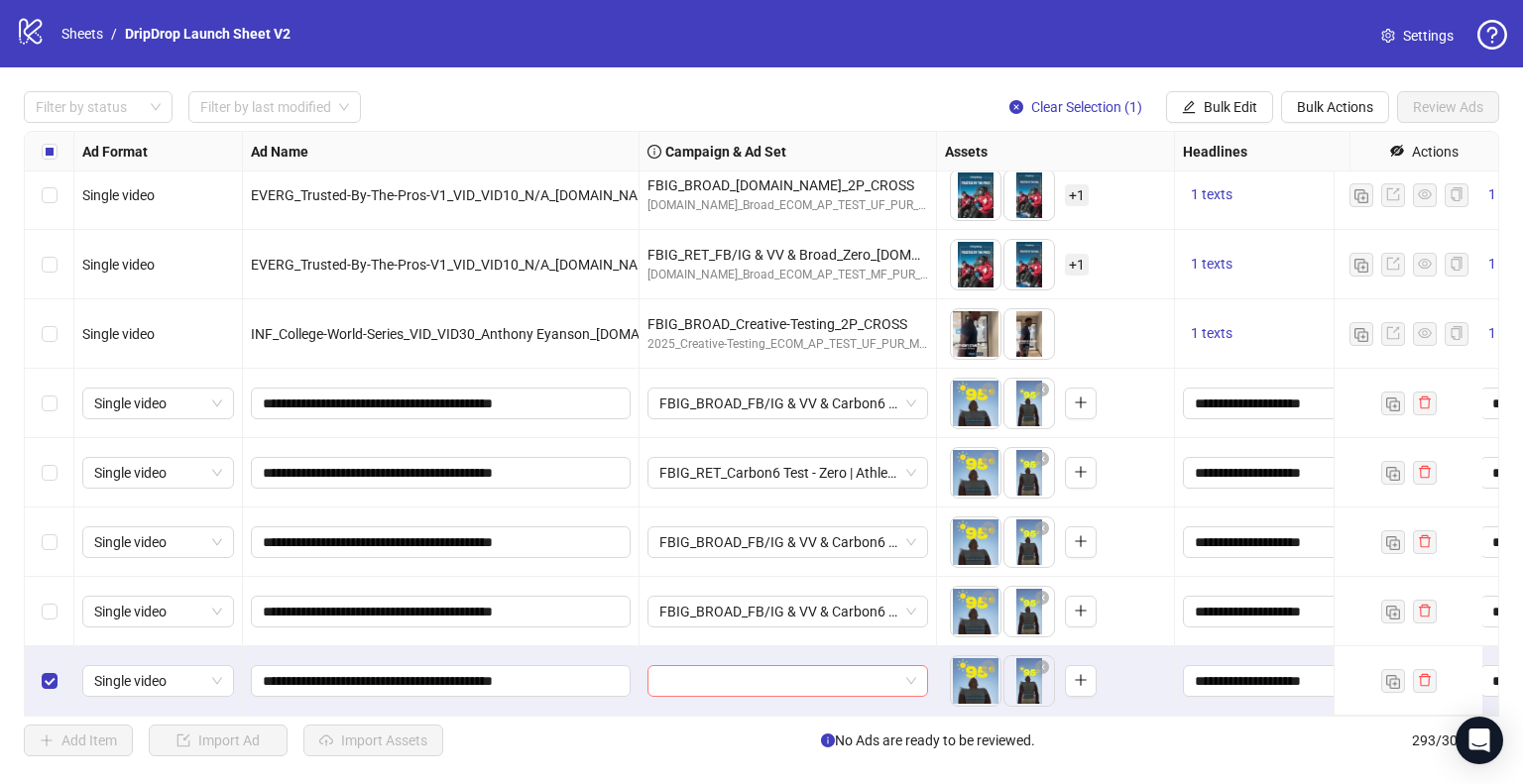 click at bounding box center [778, 681] 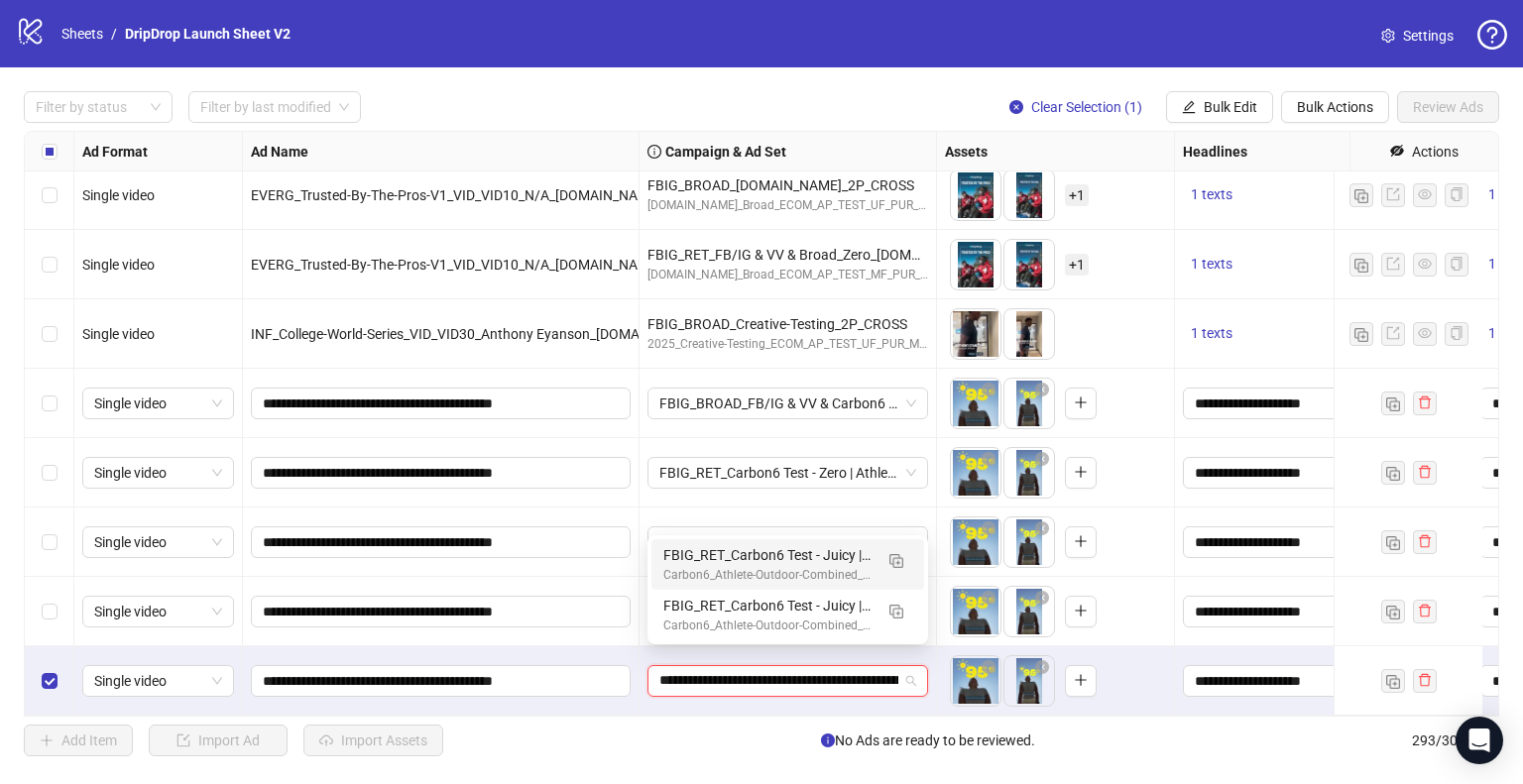 scroll, scrollTop: 0, scrollLeft: 199, axis: horizontal 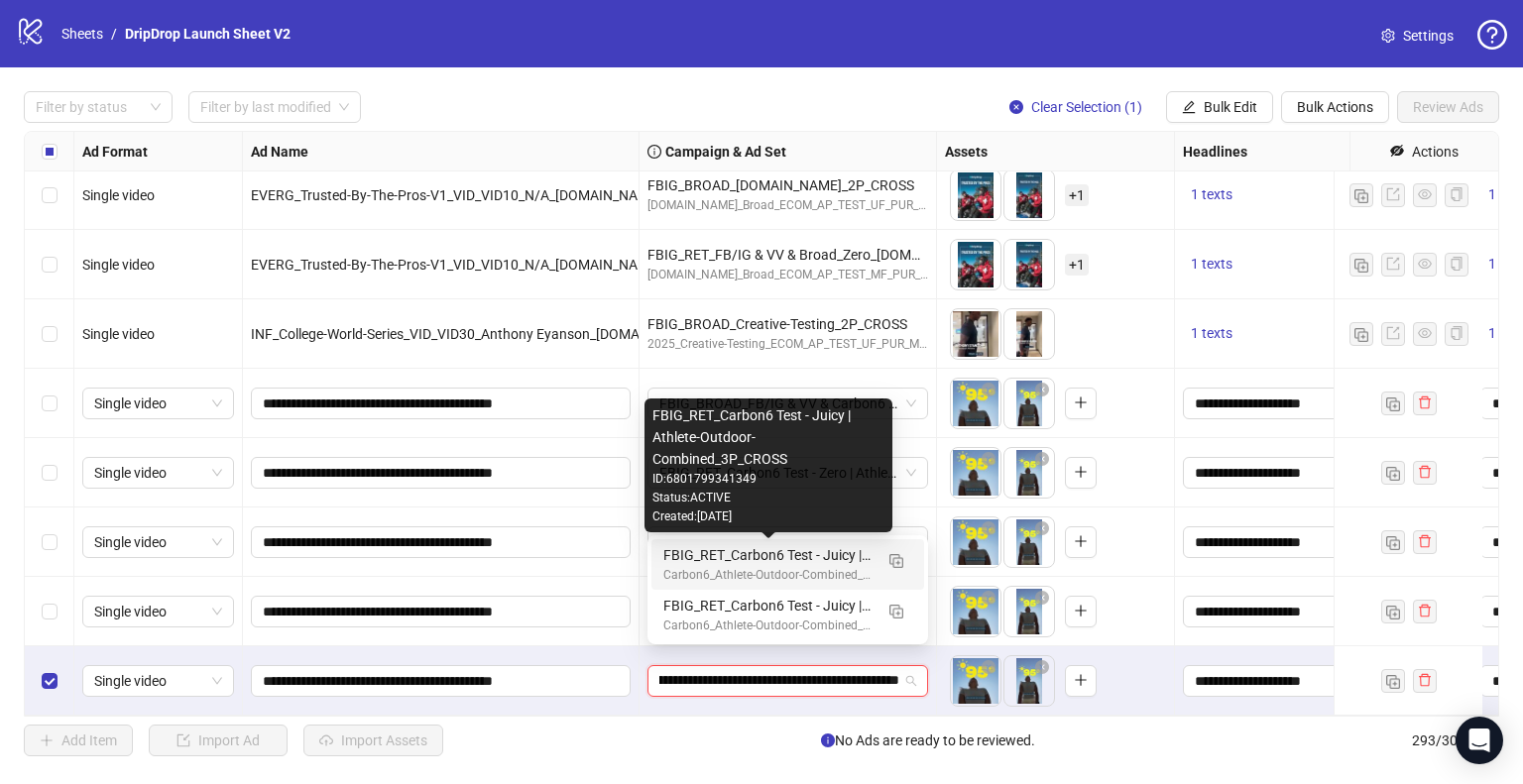 drag, startPoint x: 822, startPoint y: 555, endPoint x: 810, endPoint y: 600, distance: 46.572524 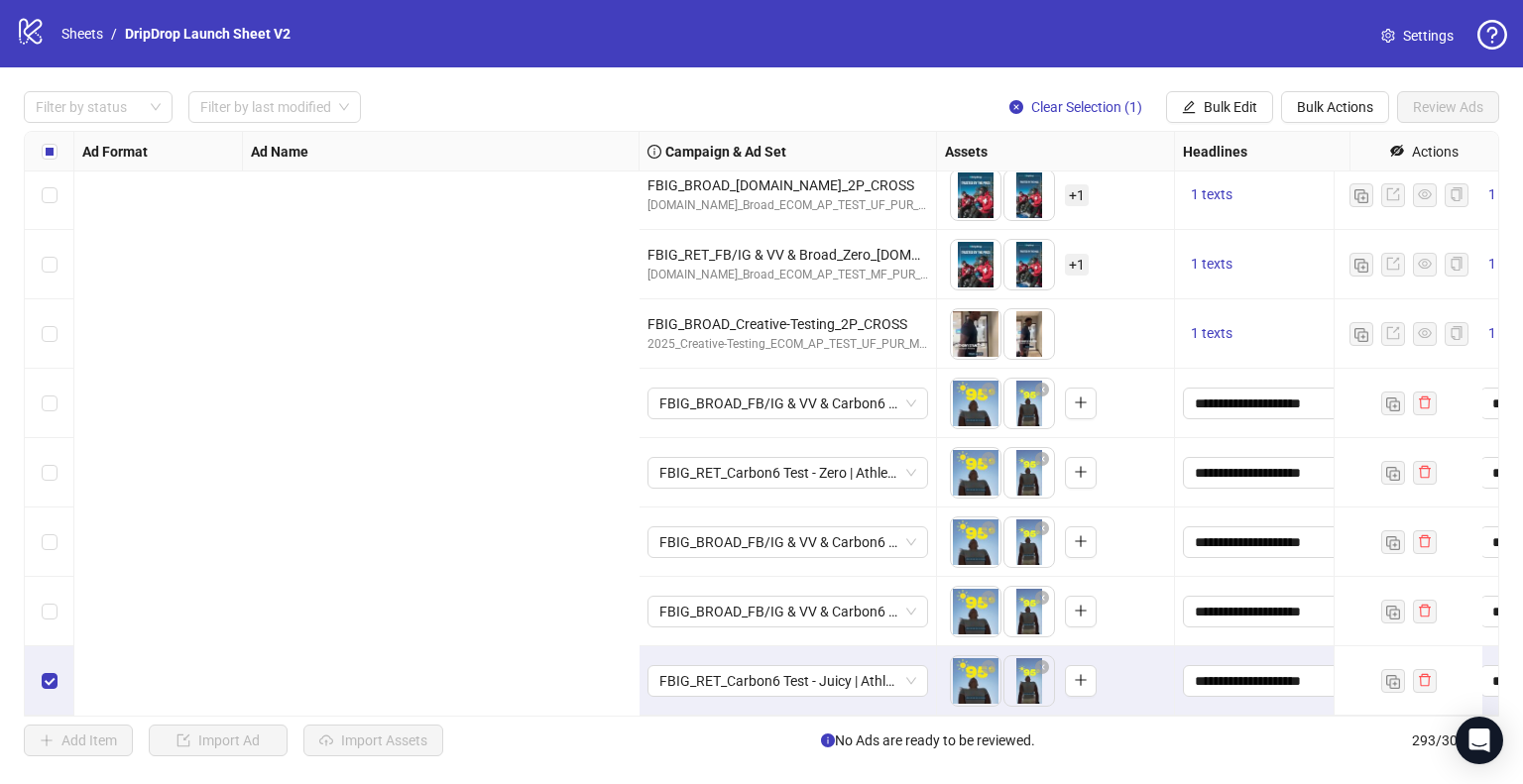 scroll, scrollTop: 19800, scrollLeft: 1388, axis: both 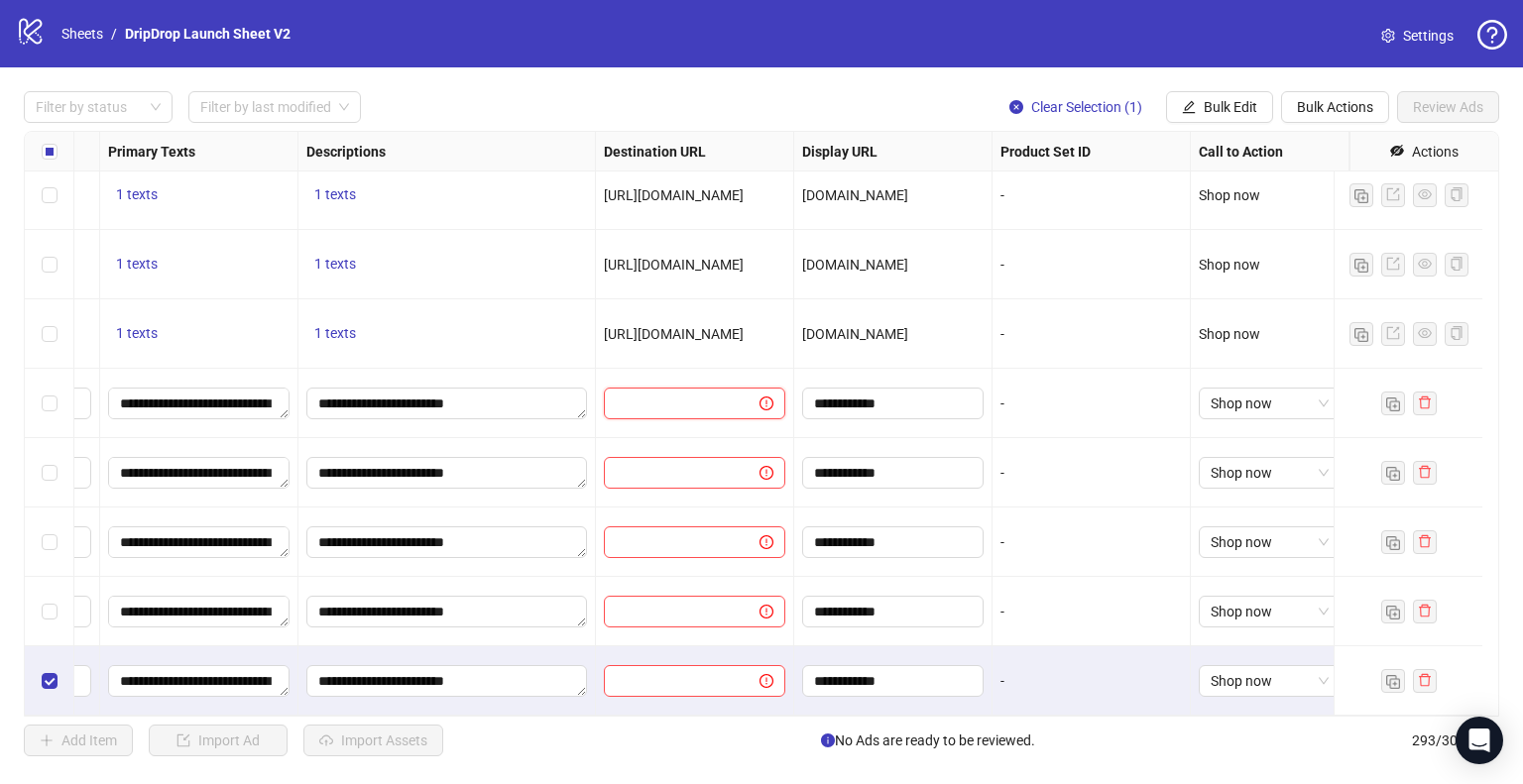 click at bounding box center [673, 403] 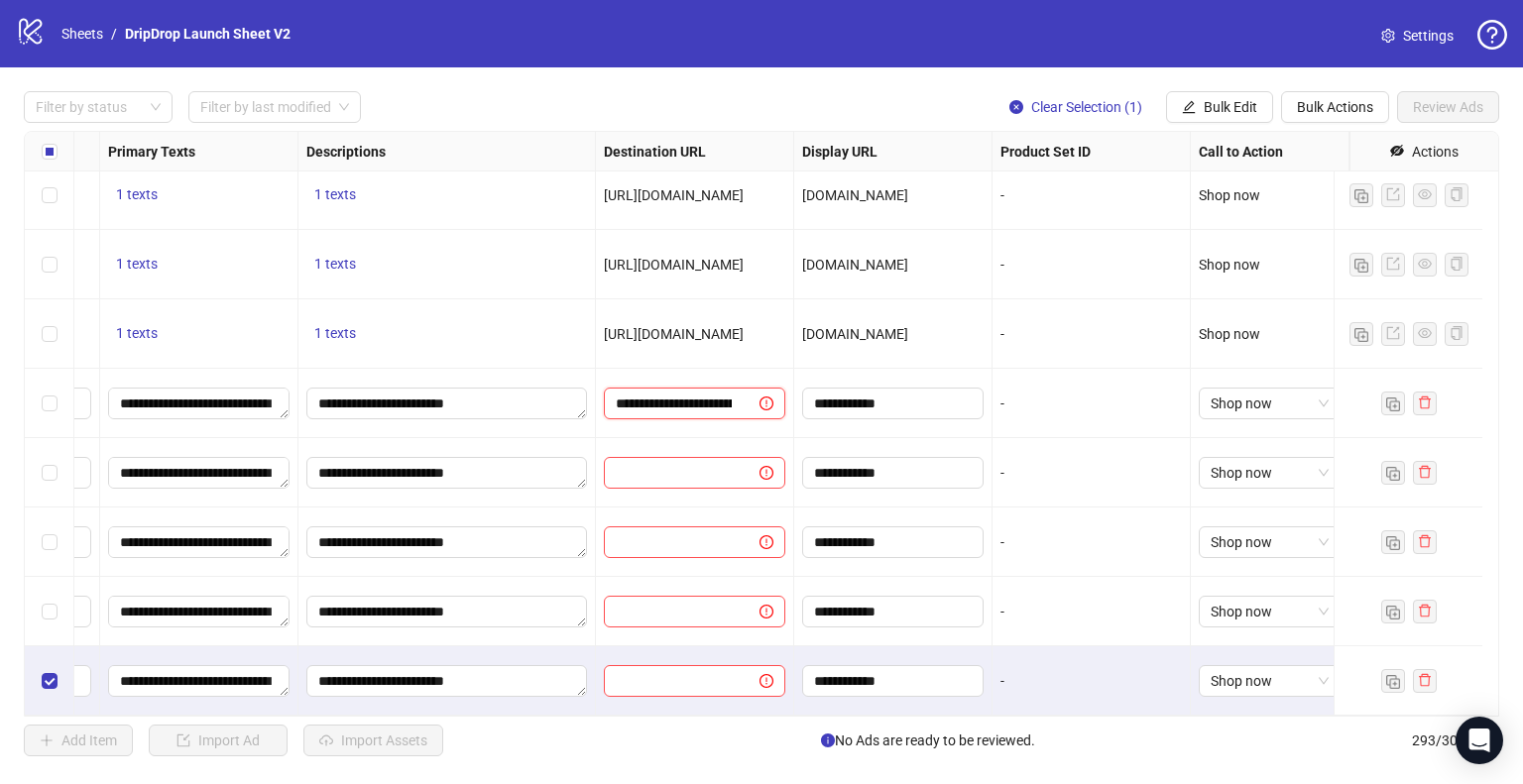 scroll, scrollTop: 0, scrollLeft: 584, axis: horizontal 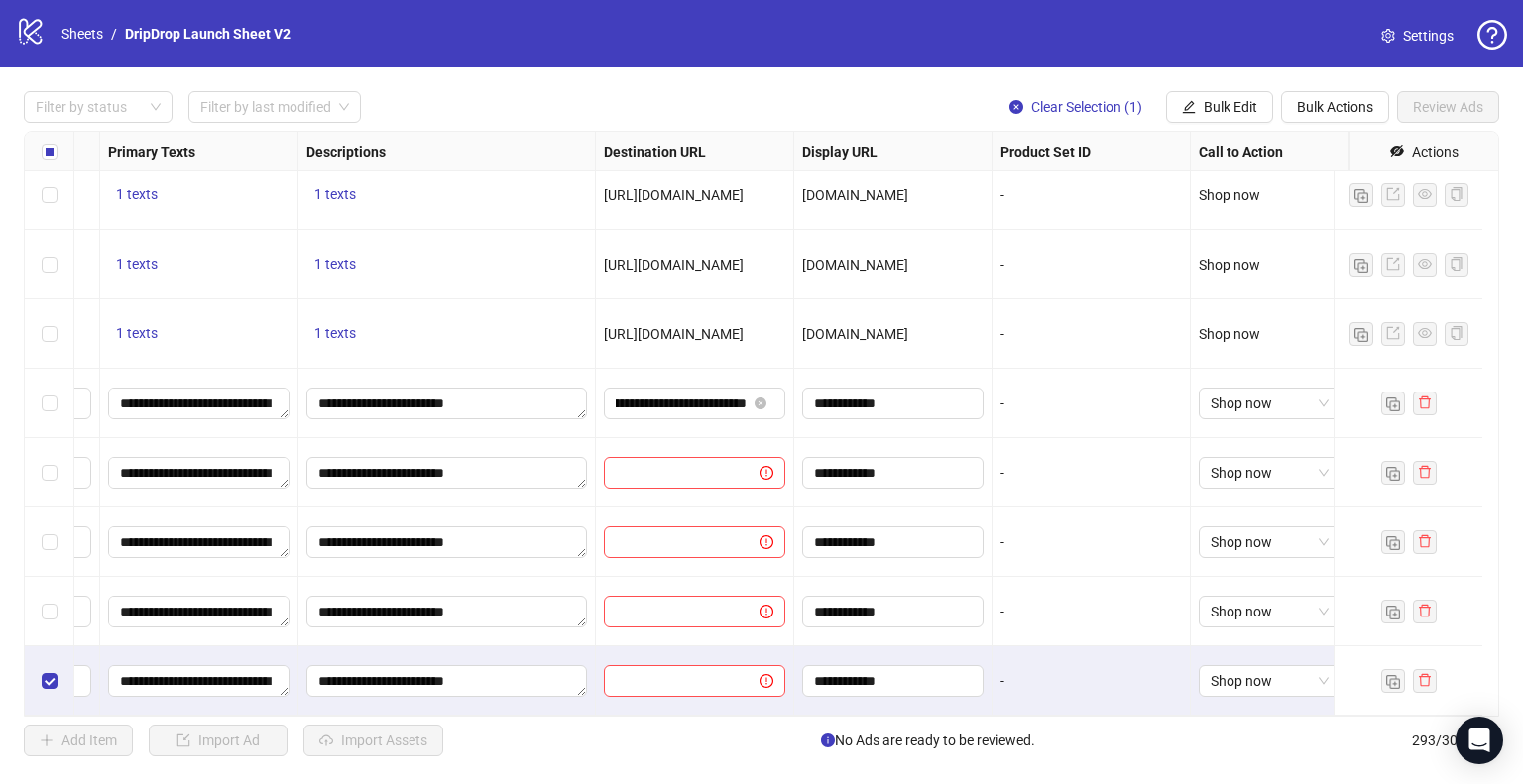 click on "**********" at bounding box center (695, 403) 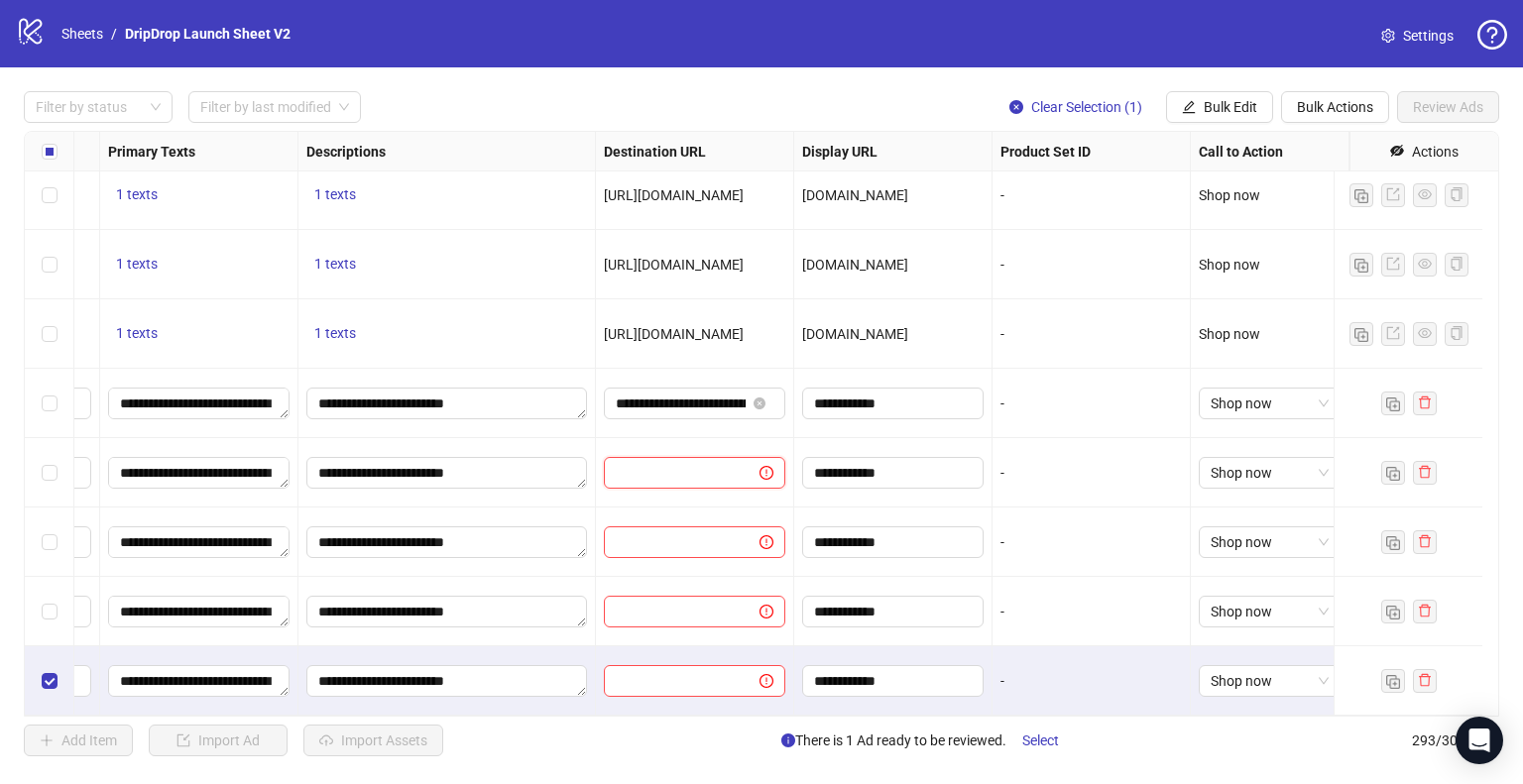 click at bounding box center [673, 473] 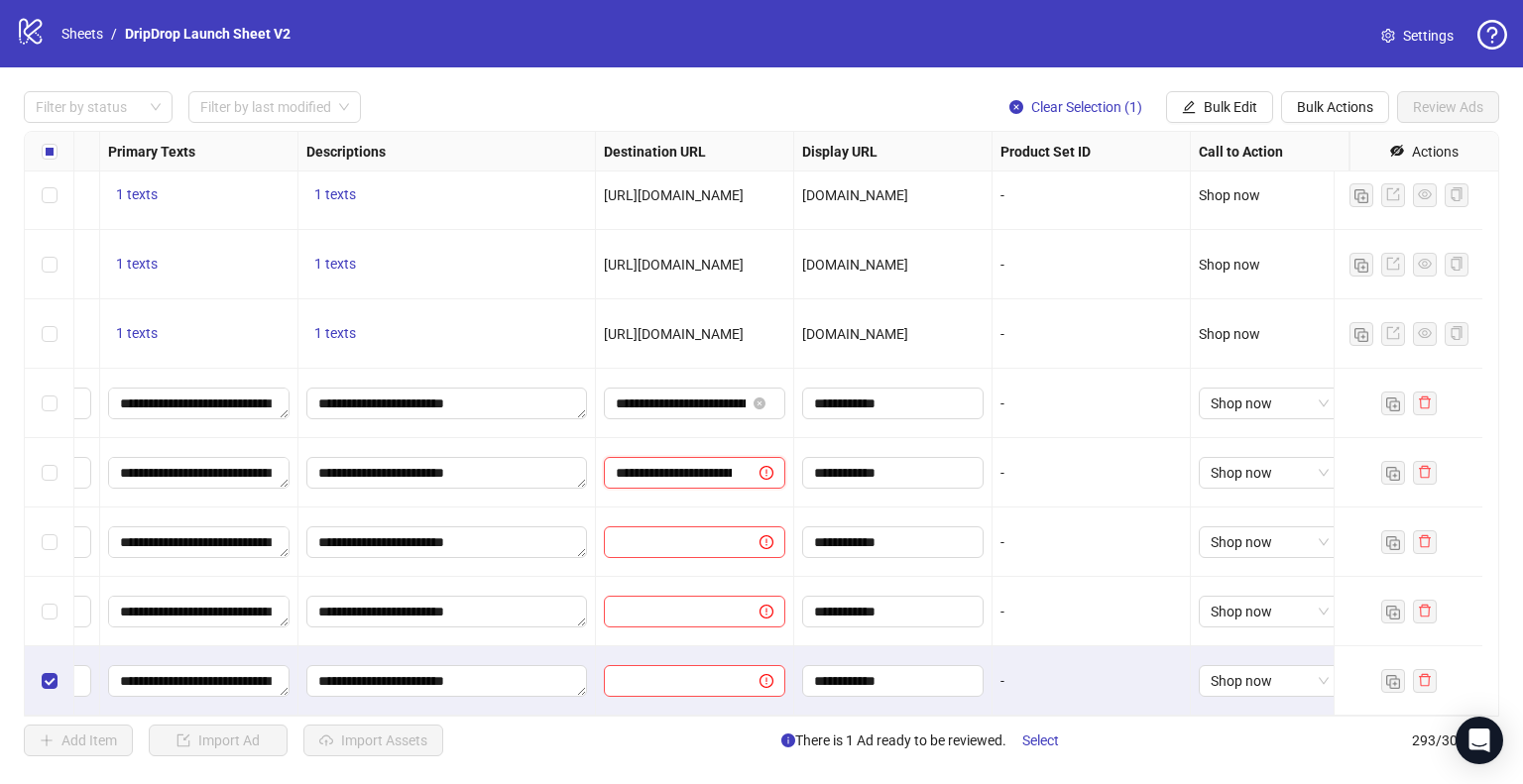 scroll, scrollTop: 0, scrollLeft: 570, axis: horizontal 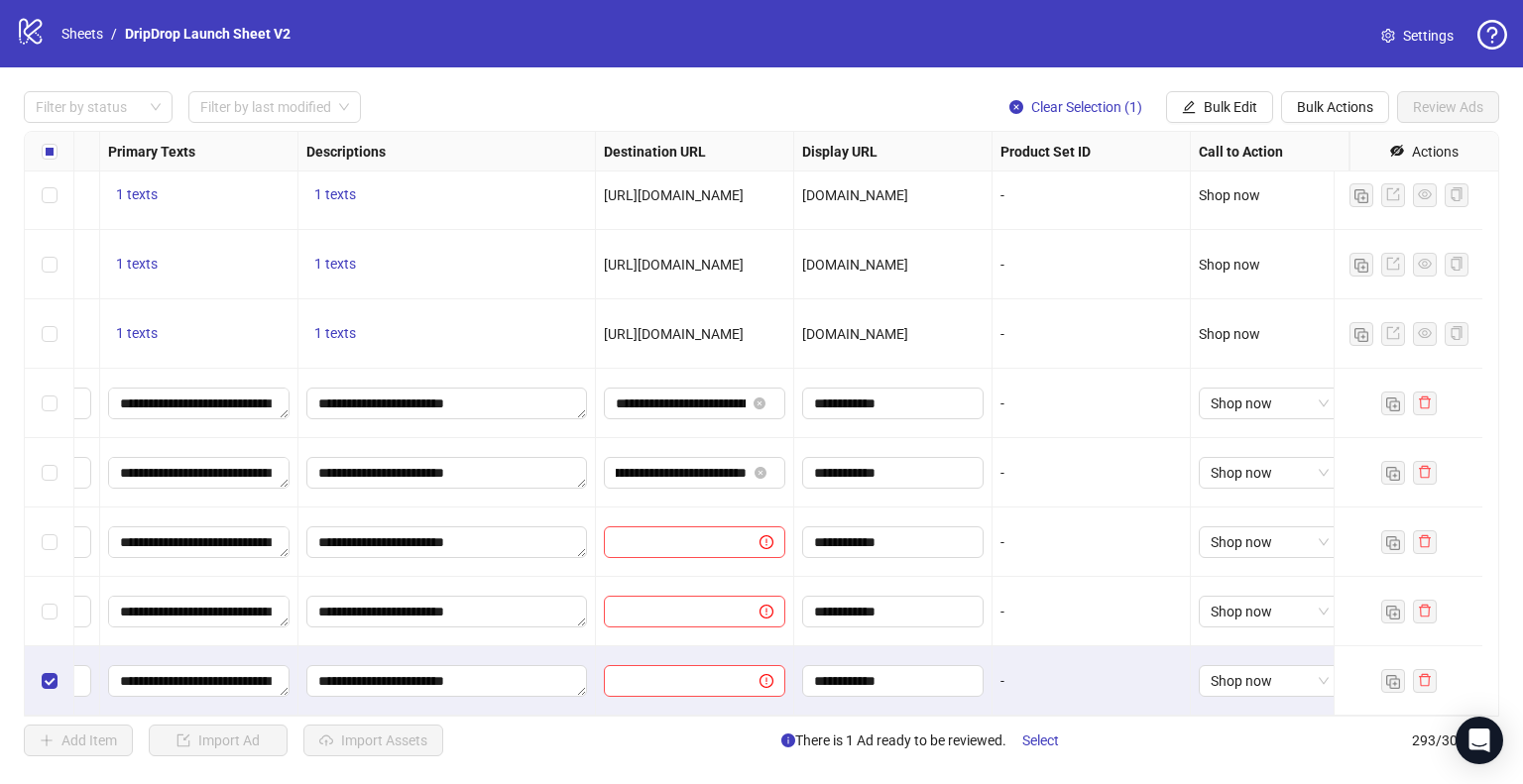 click at bounding box center [695, 542] 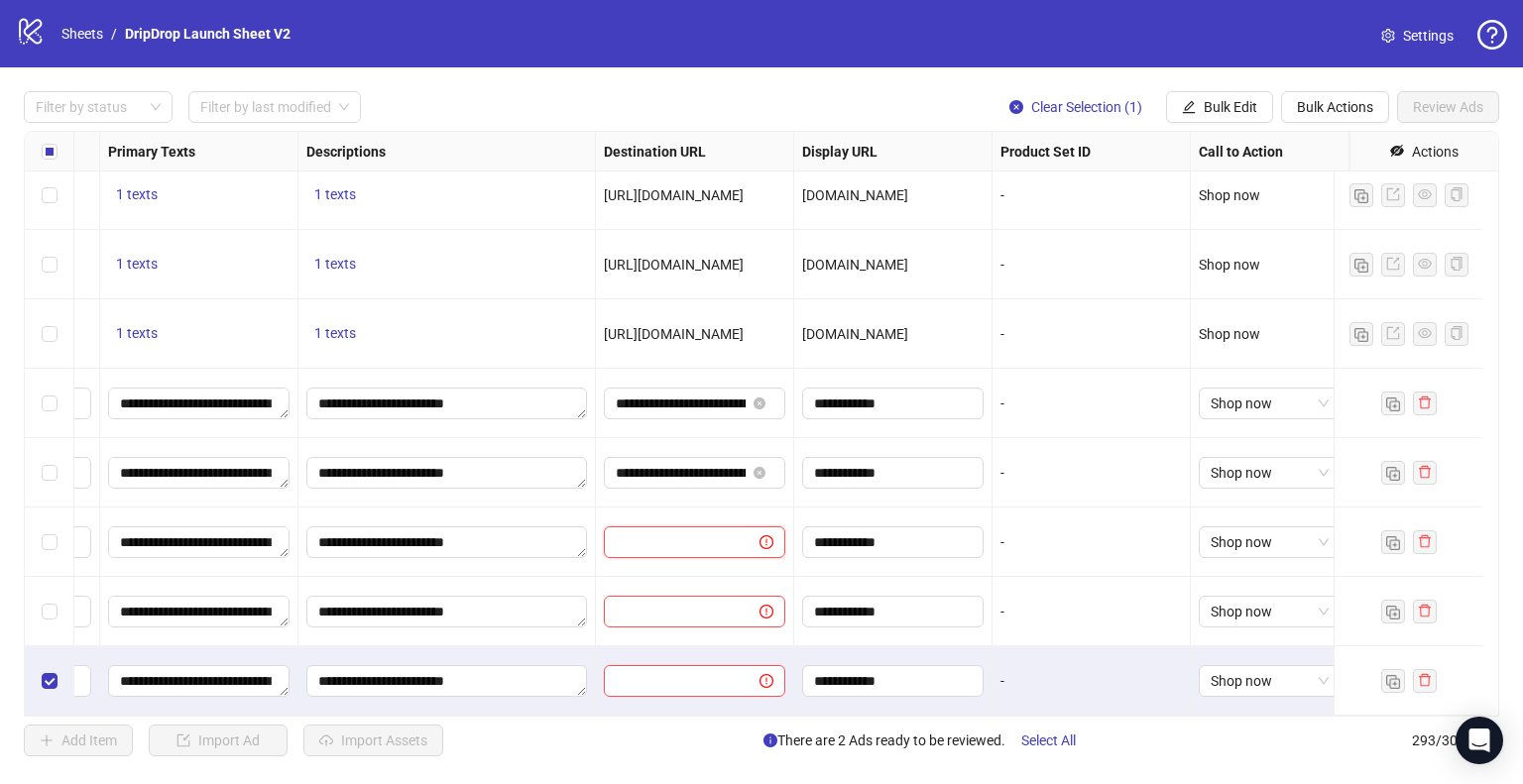 click at bounding box center (673, 542) 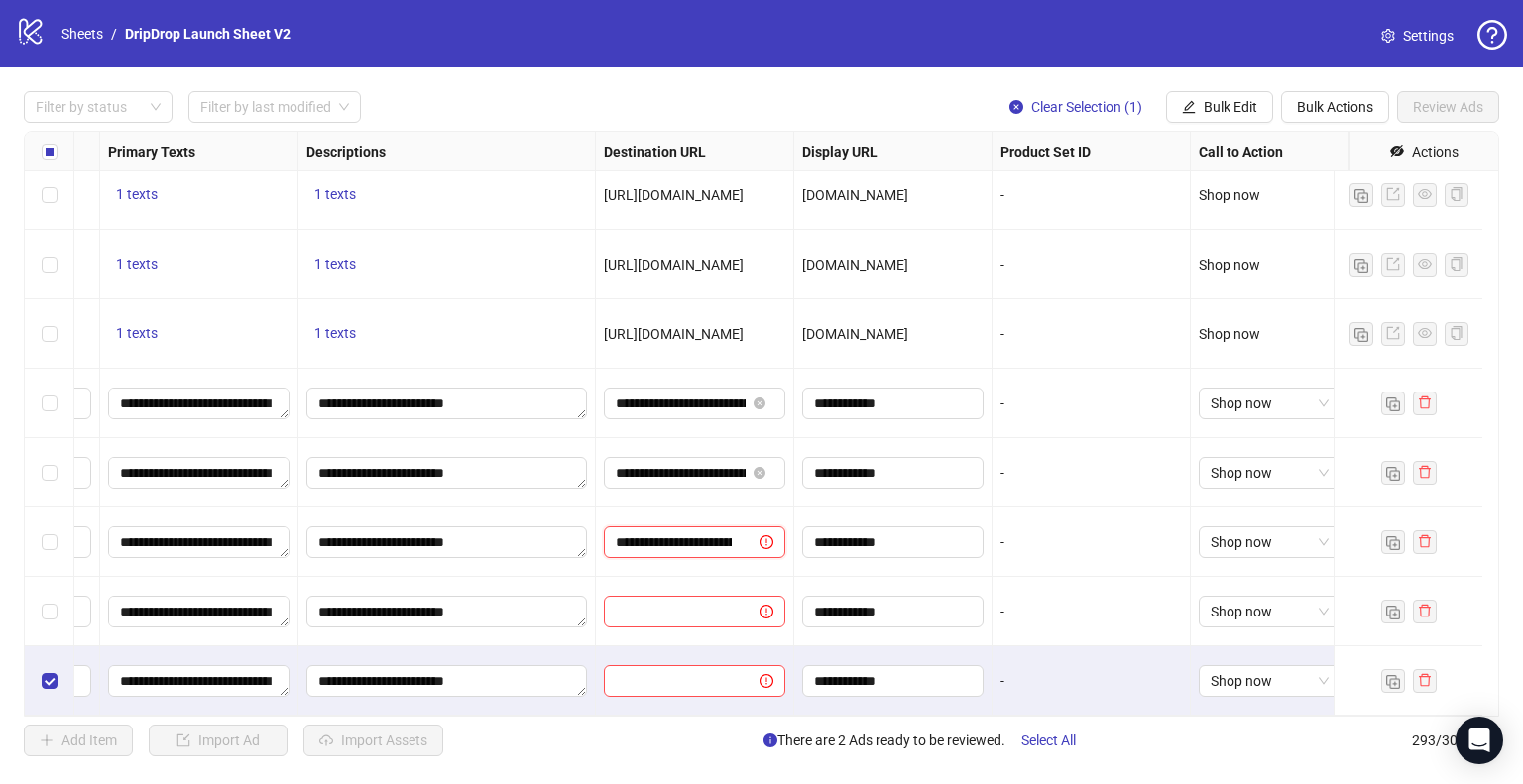 scroll, scrollTop: 0, scrollLeft: 581, axis: horizontal 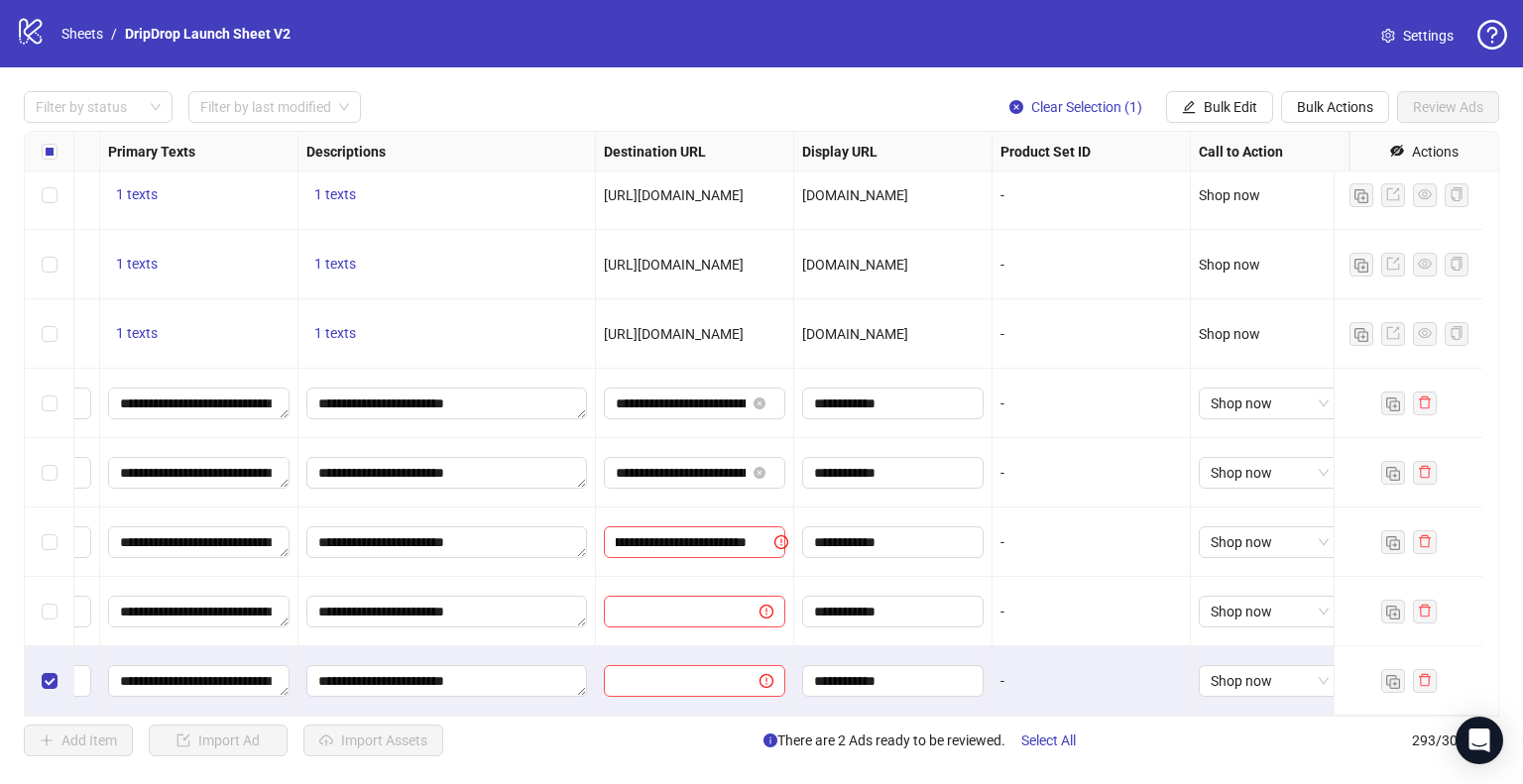 click at bounding box center (695, 612) 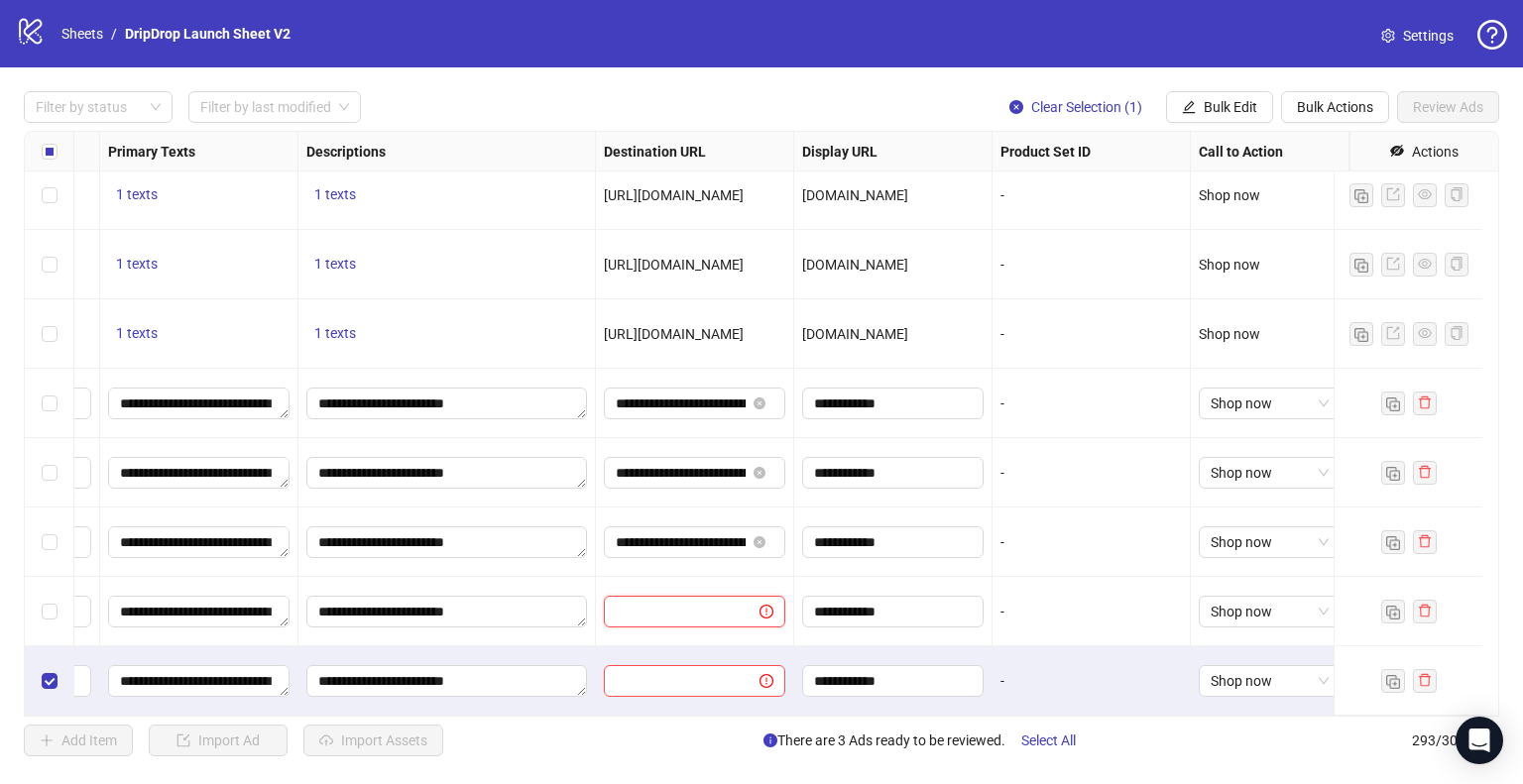 click at bounding box center (673, 612) 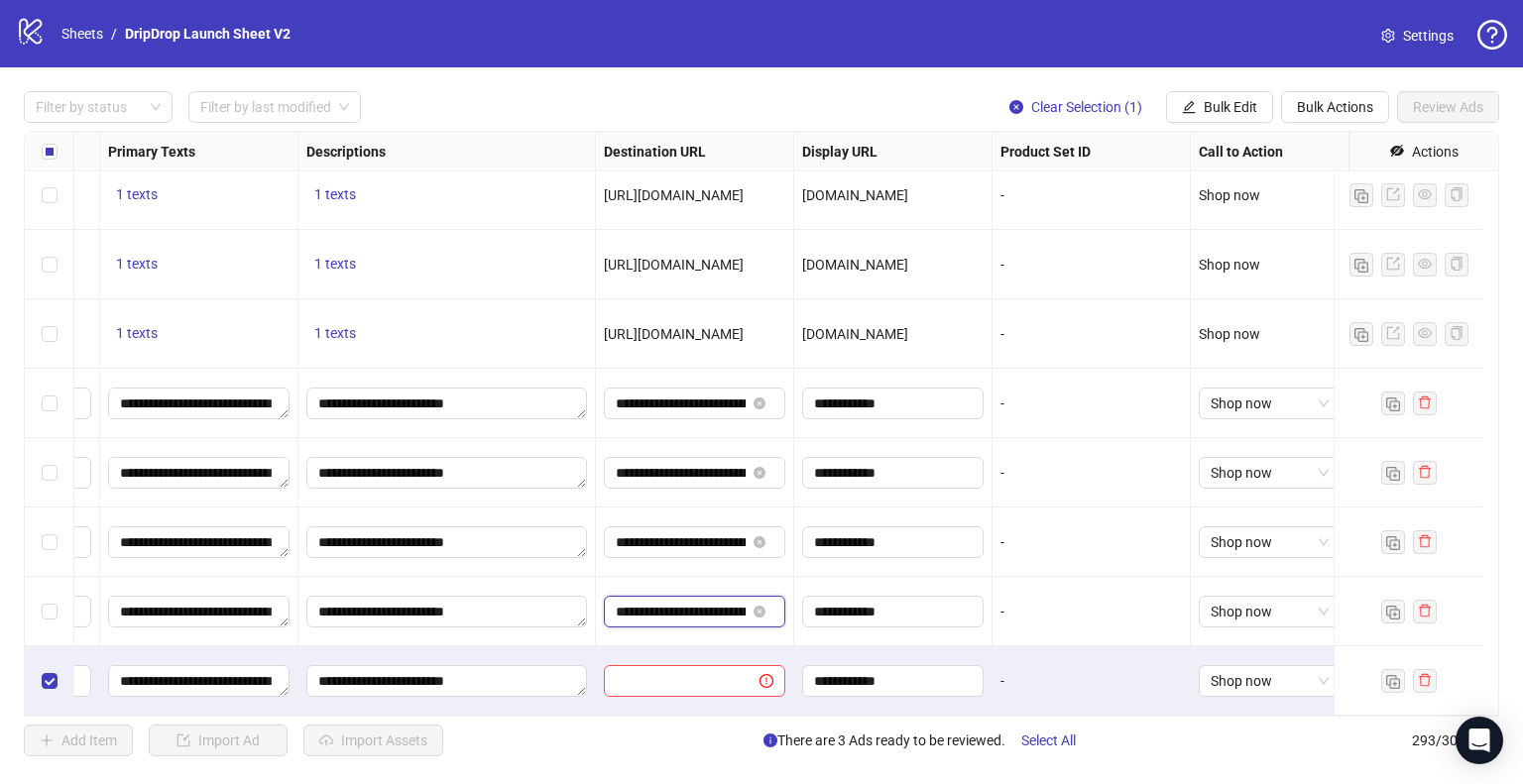scroll, scrollTop: 0, scrollLeft: 573, axis: horizontal 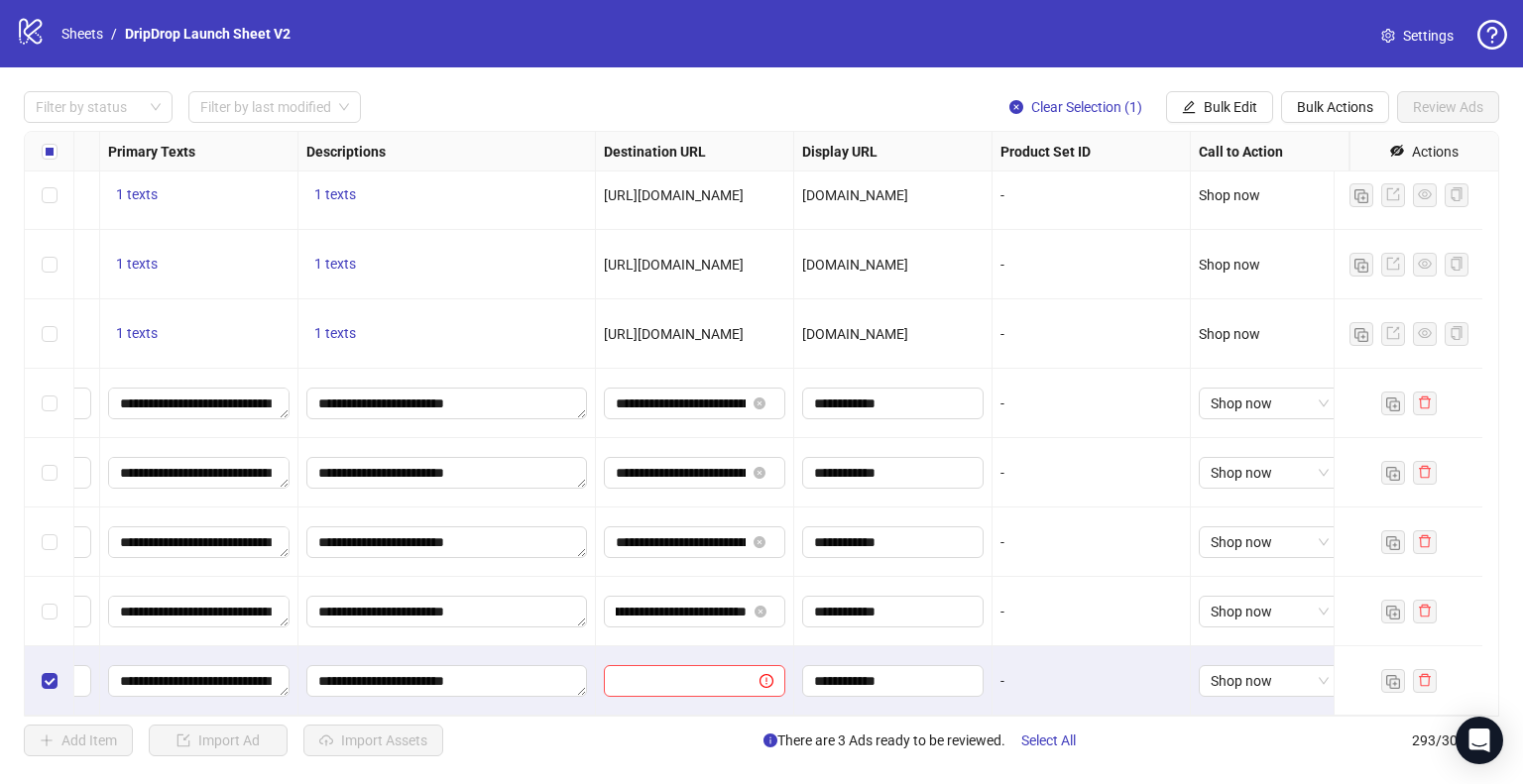 click on "**********" at bounding box center [695, 612] 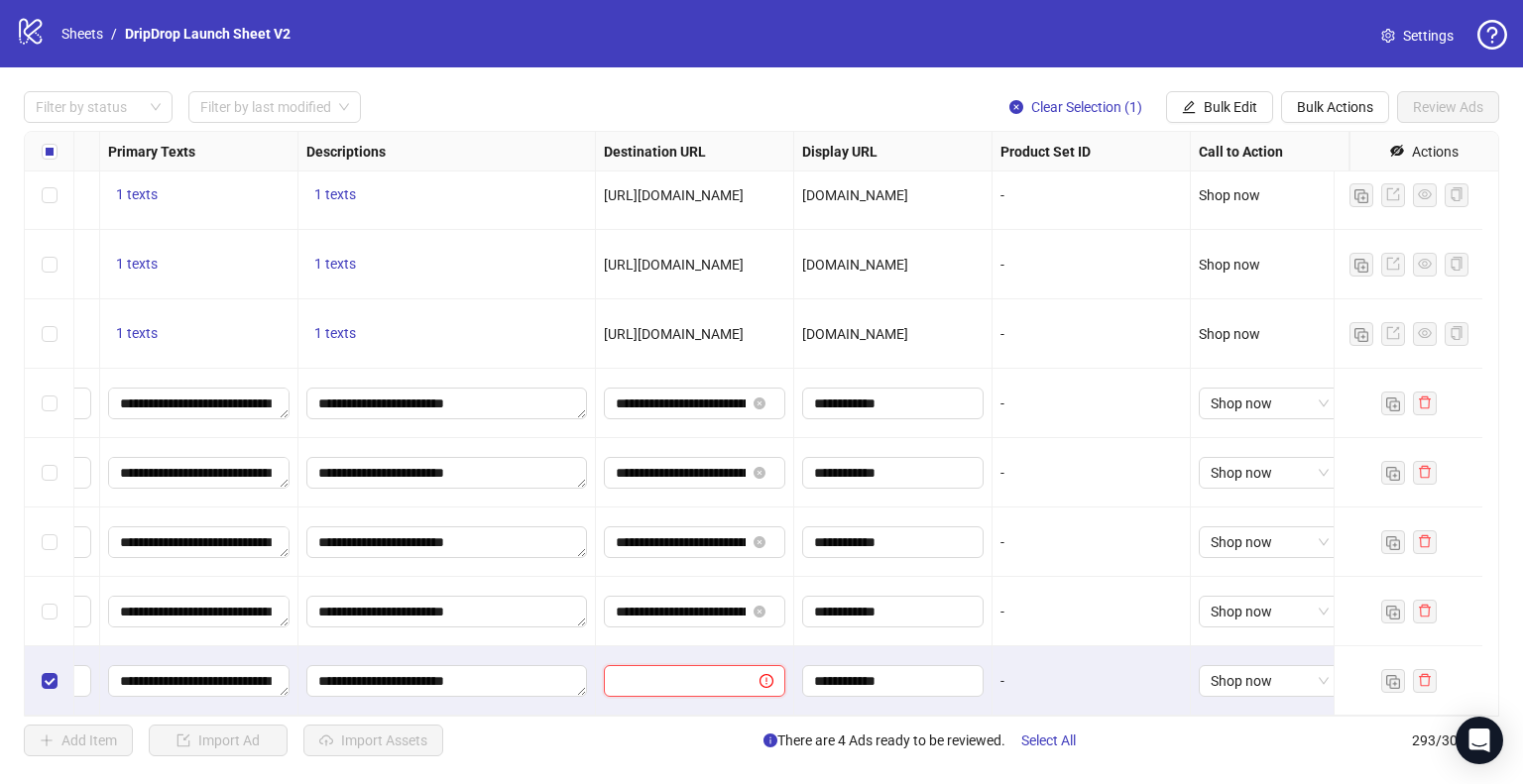 click at bounding box center [673, 681] 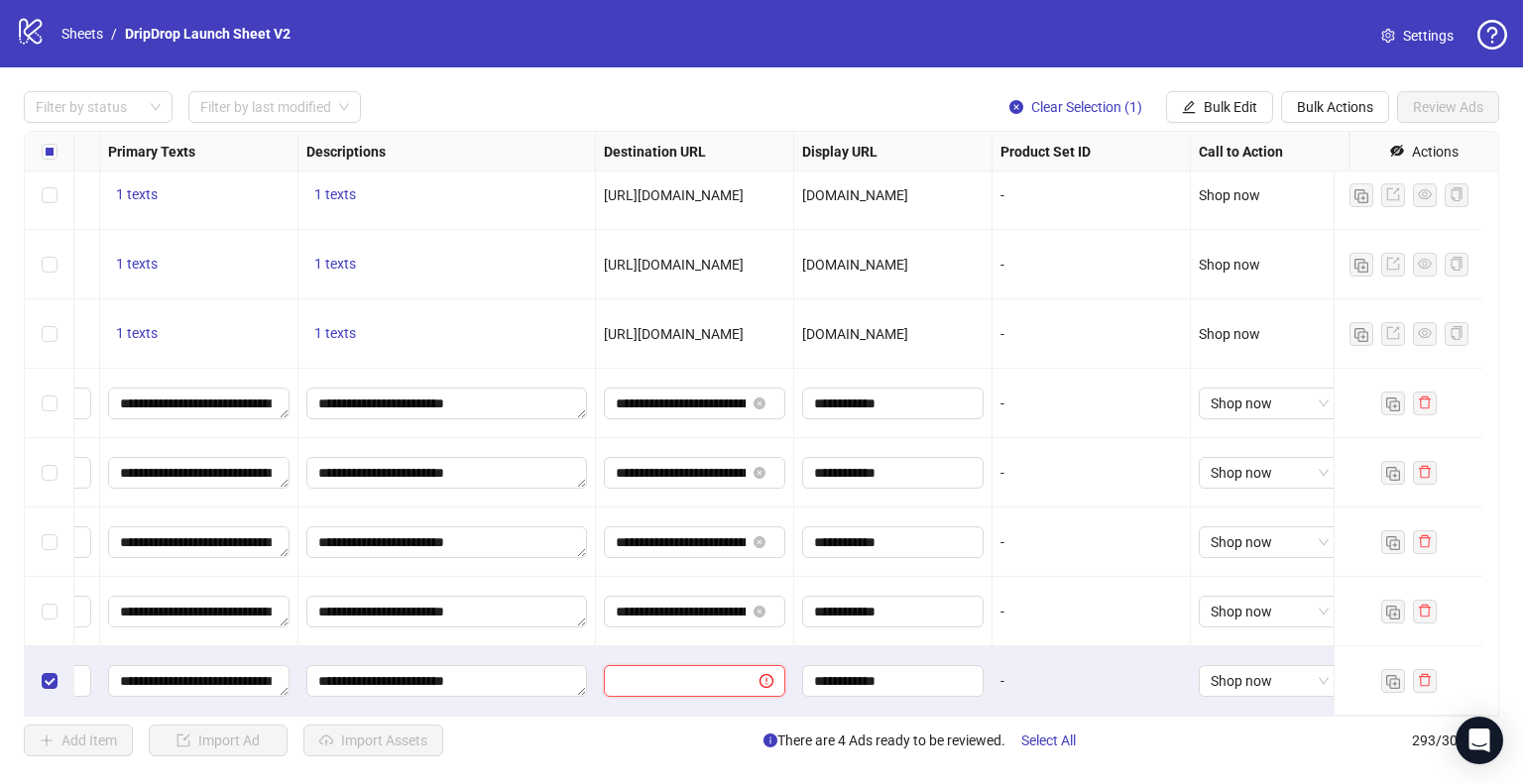 paste on "**********" 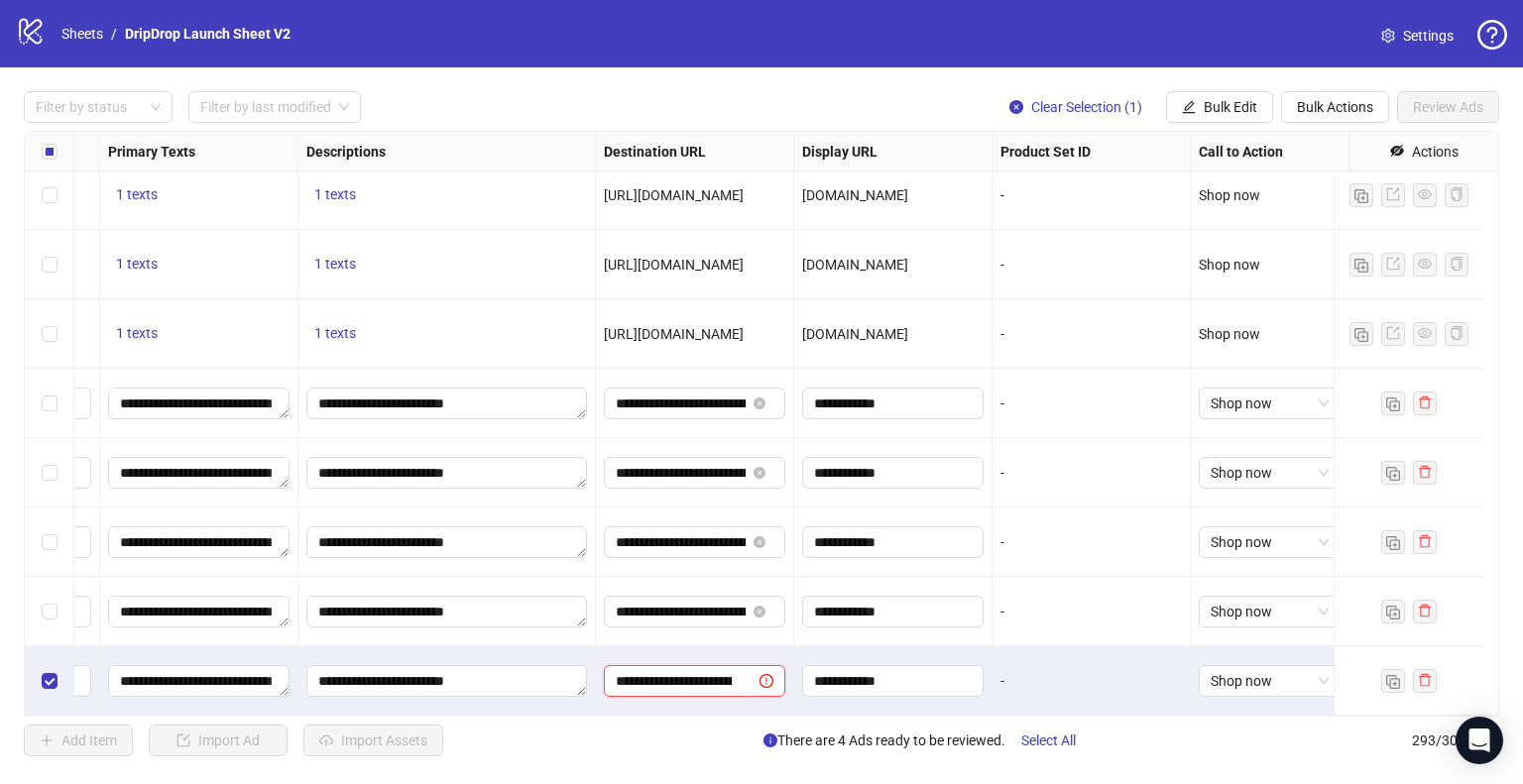 scroll, scrollTop: 0, scrollLeft: 567, axis: horizontal 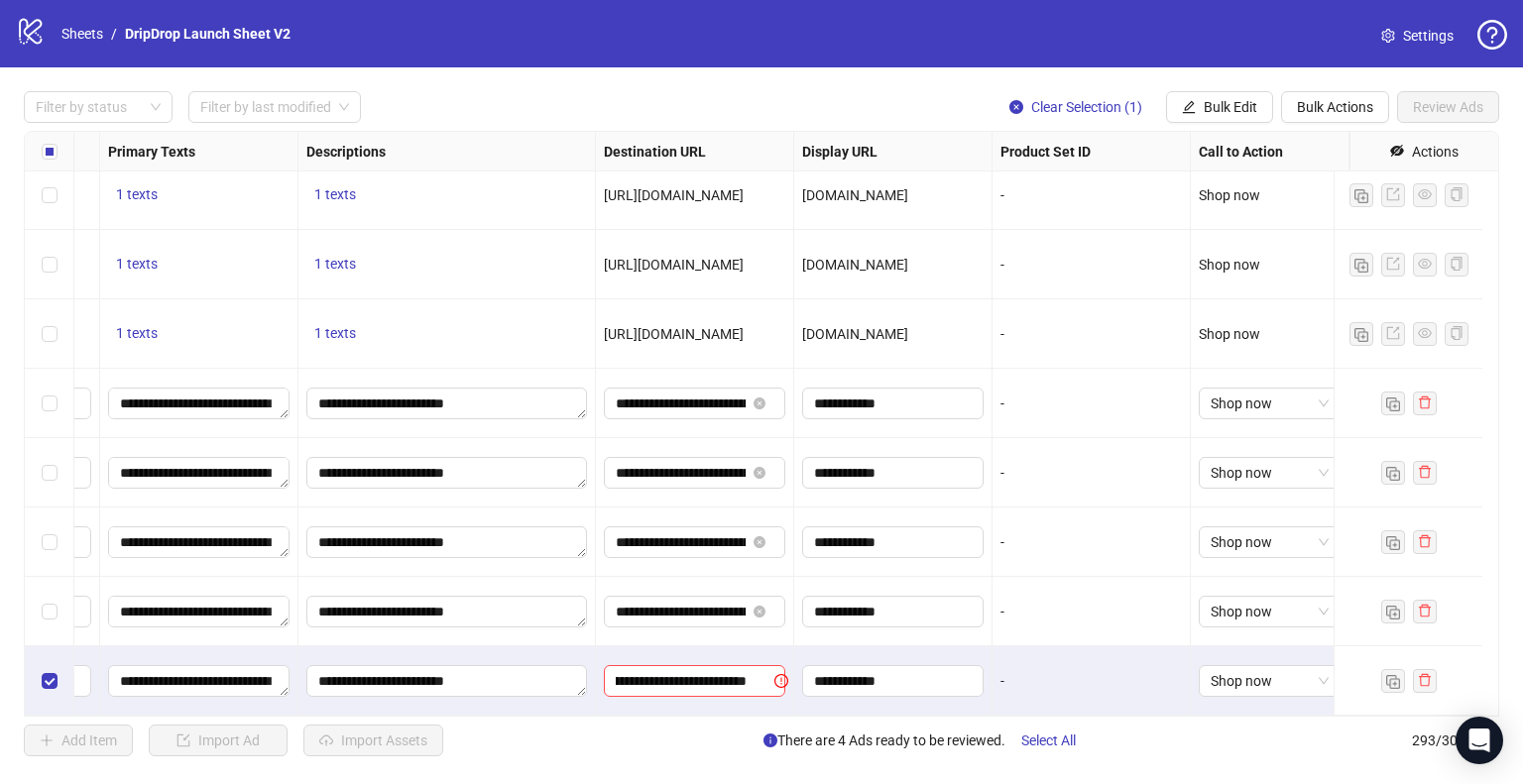 click on "**********" at bounding box center [695, 681] 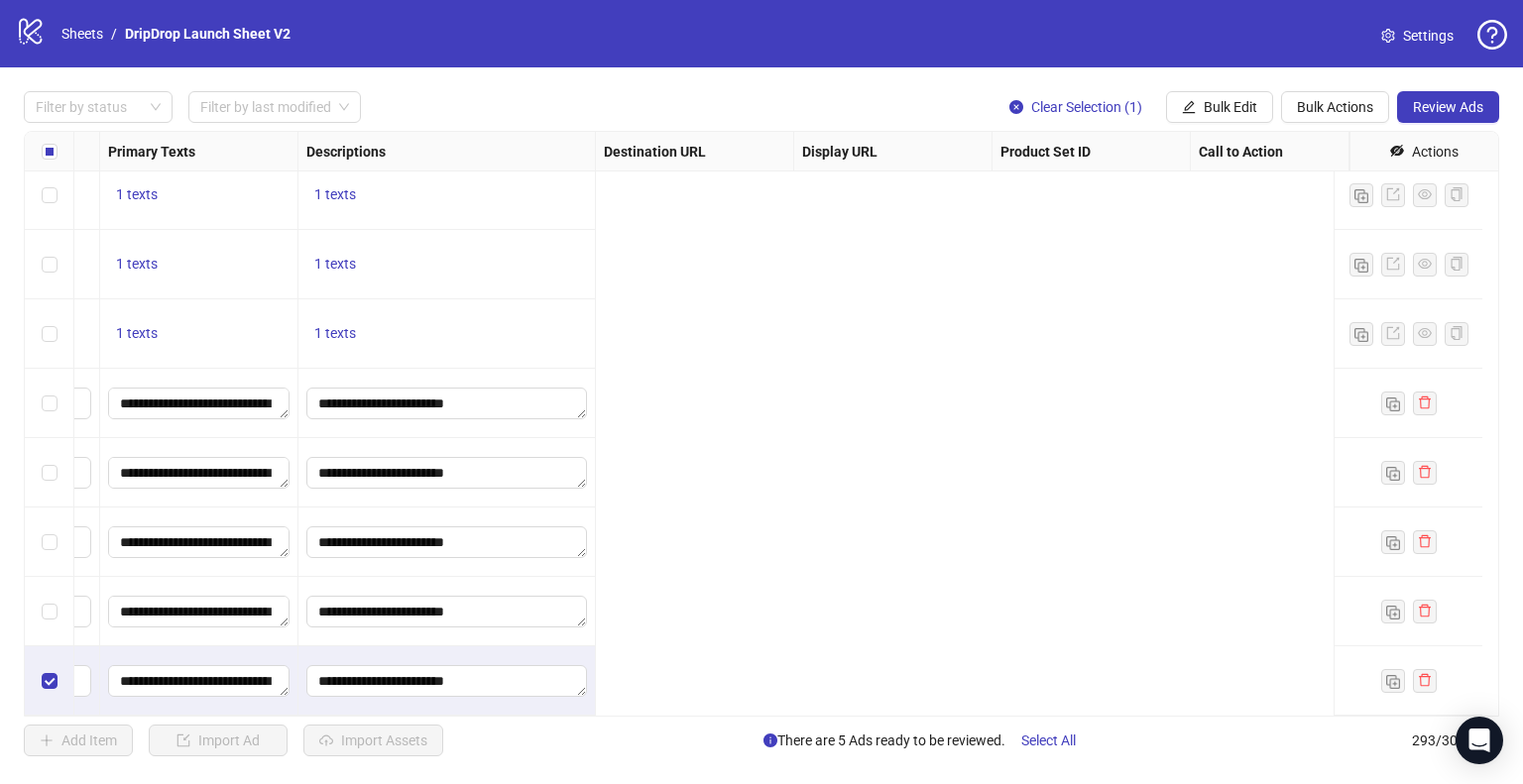 scroll, scrollTop: 19800, scrollLeft: 0, axis: vertical 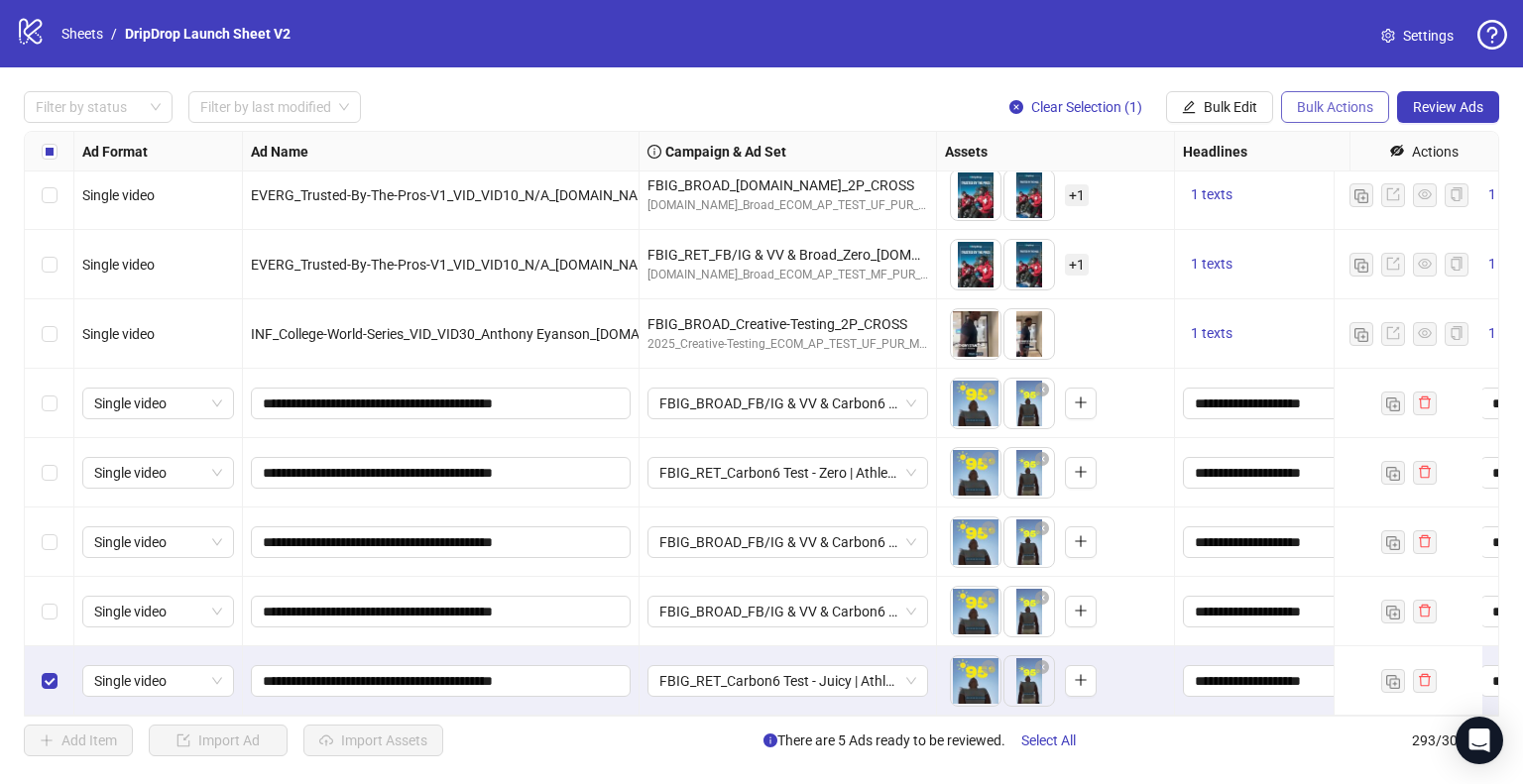 click on "Bulk Actions" at bounding box center [1335, 107] 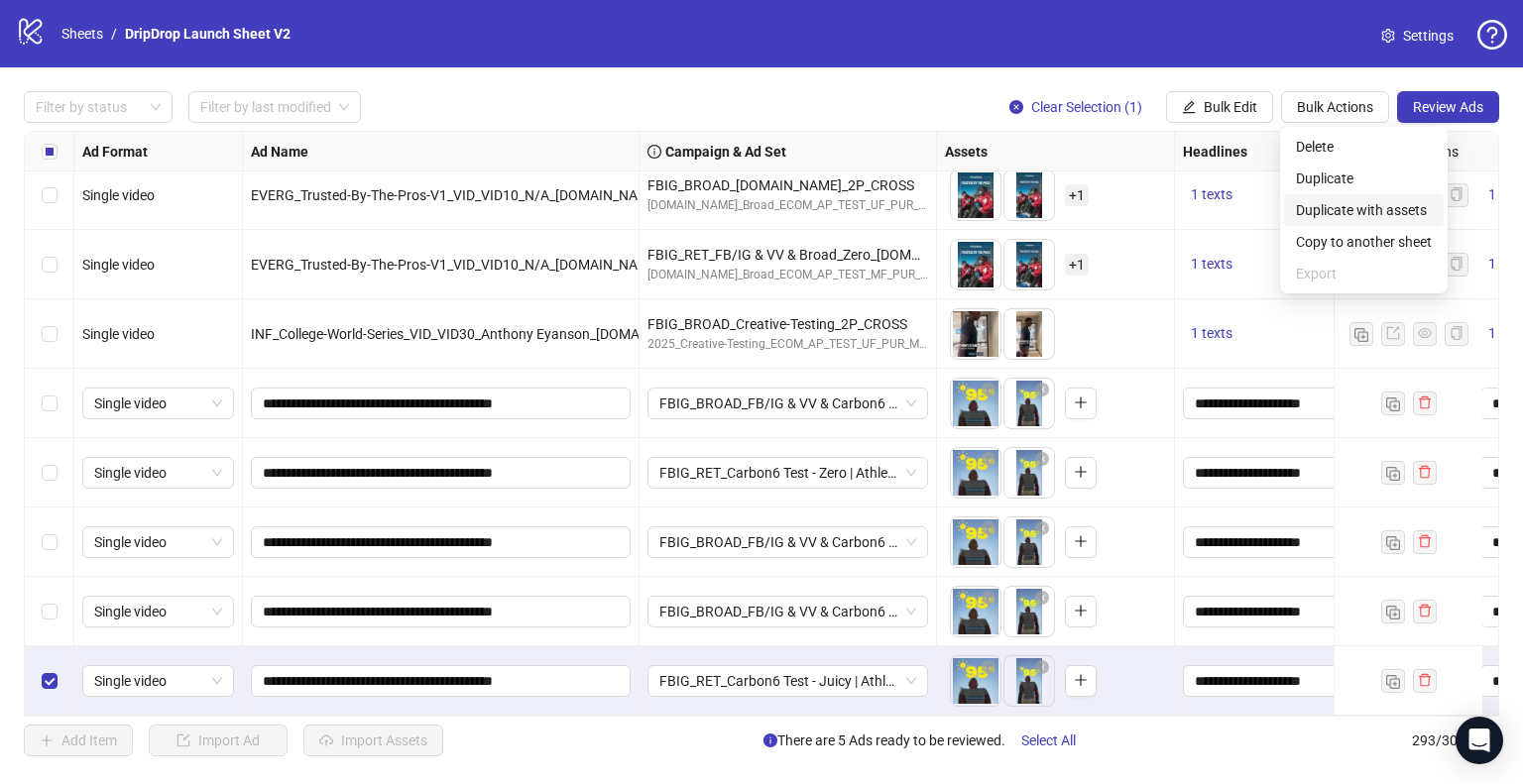 click on "Duplicate with assets" at bounding box center (1363, 210) 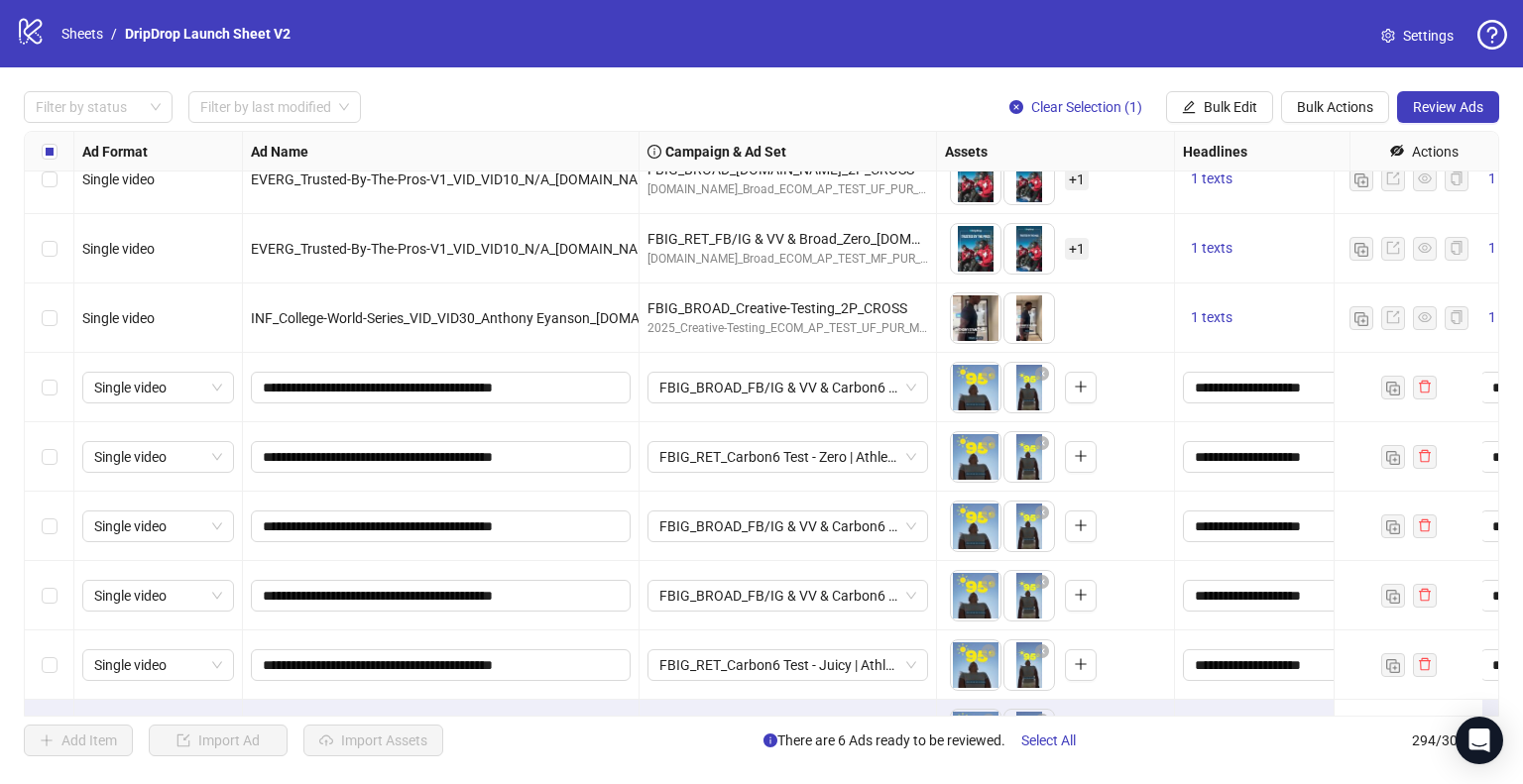 click on "Ad Format Ad Name Campaign & Ad Set Assets Headlines Primary Texts Descriptions Destination URL Display URL Product Set ID Call to Action Actions Single video EVERG_Trusted-By-The-Pros-V1_VID_VID10_N/A_[DOMAIN_NAME]_ENG FBIG_BROAD_FB/IG & VV & Carbon6 Test - Zero-Citrus_2P_CROSS Carbon6_Broad_Zero-Citrus_ECOM_AP_TEST_MF_PUR_META_FBIG
To pick up a draggable item, press the space bar.
While dragging, use the arrow keys to move the item.
Press space again to drop the item in its new position, or press escape to cancel.
+ 1 1 texts 1 texts 1 texts Single video EVERG_Trusted-By-The-Pros-V1_VID_VID10_N/A_[DOMAIN_NAME]_ENG FBIG_INT_[DOMAIN_NAME]_Proxima_3P_CROSS [DOMAIN_NAME]_Proxima_ECOM_AP_TEST_UF_PUR_META_FBIG
To pick up a draggable item, press the space bar.
While dragging, use the arrow keys to move the item.
Press space again to drop the item in its new position, or press escape to cancel.
+ 1 1 texts 1 texts 1 texts Single video EVERG_Trusted-By-The-Pros-V1_VID_VID10_N/A_[DOMAIN_NAME]_ENG + 1 1 texts 1 texts +" at bounding box center [762, 423] 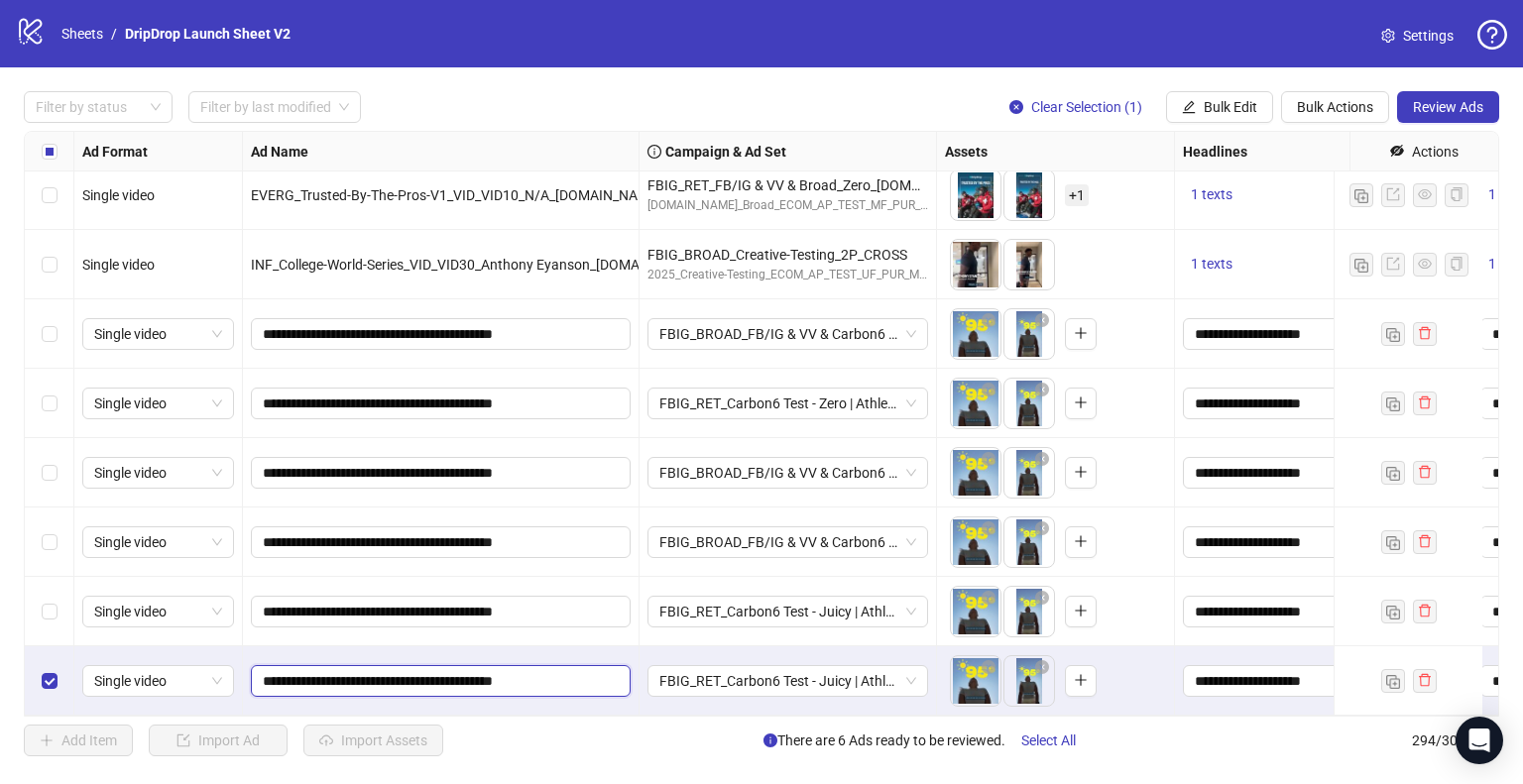 click on "**********" at bounding box center [438, 681] 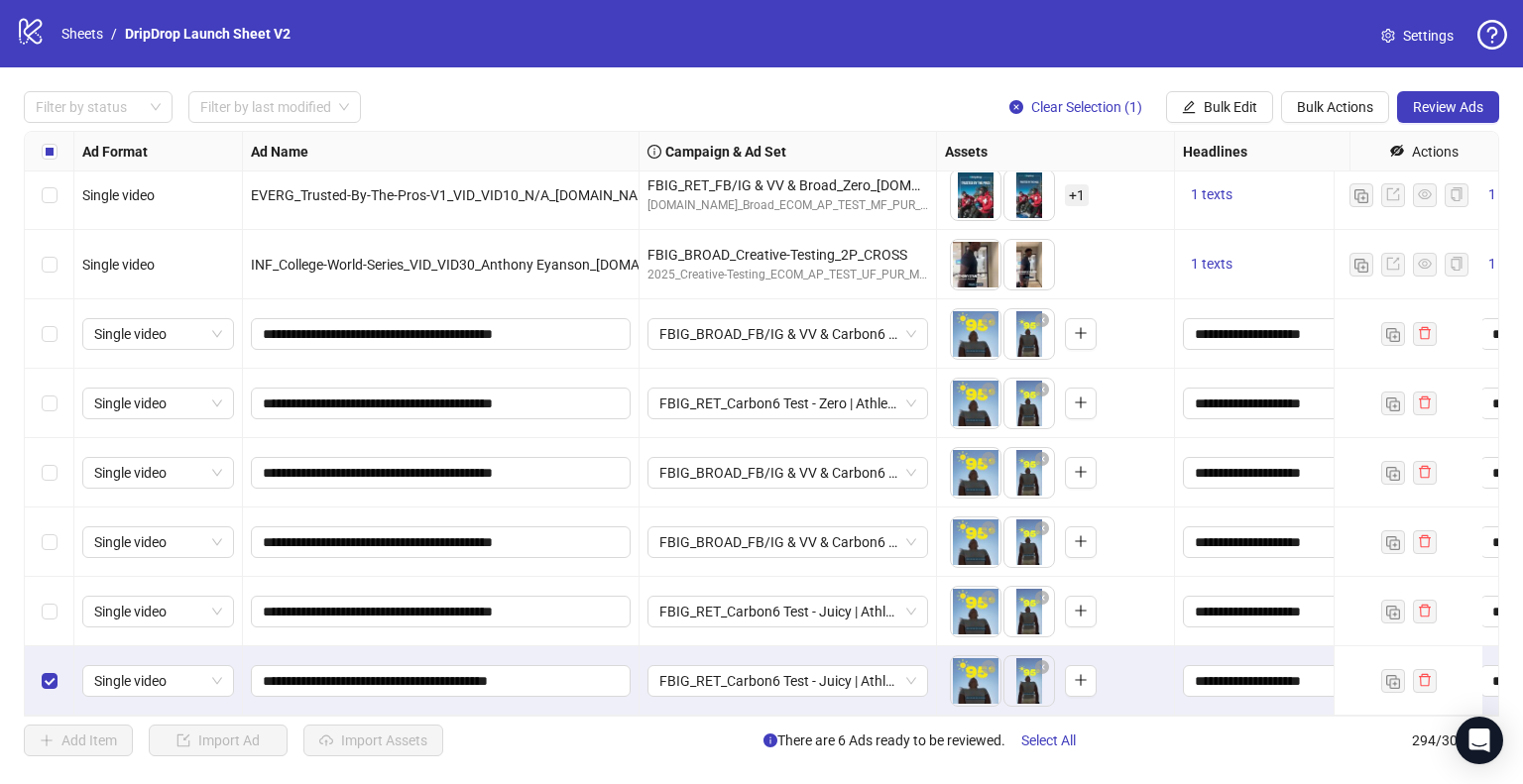 click on "**********" at bounding box center [441, 681] 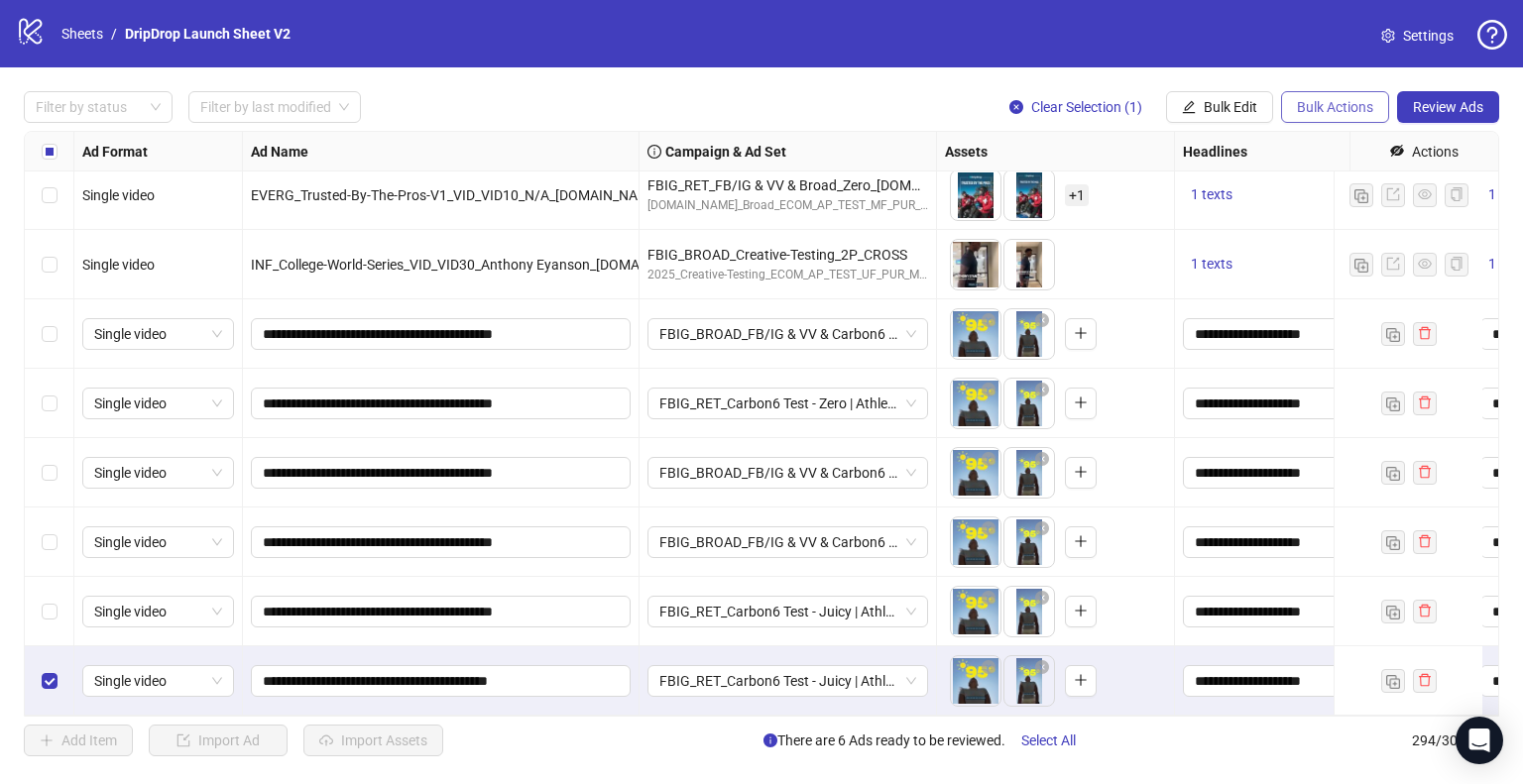 click on "Bulk Actions" at bounding box center [1335, 107] 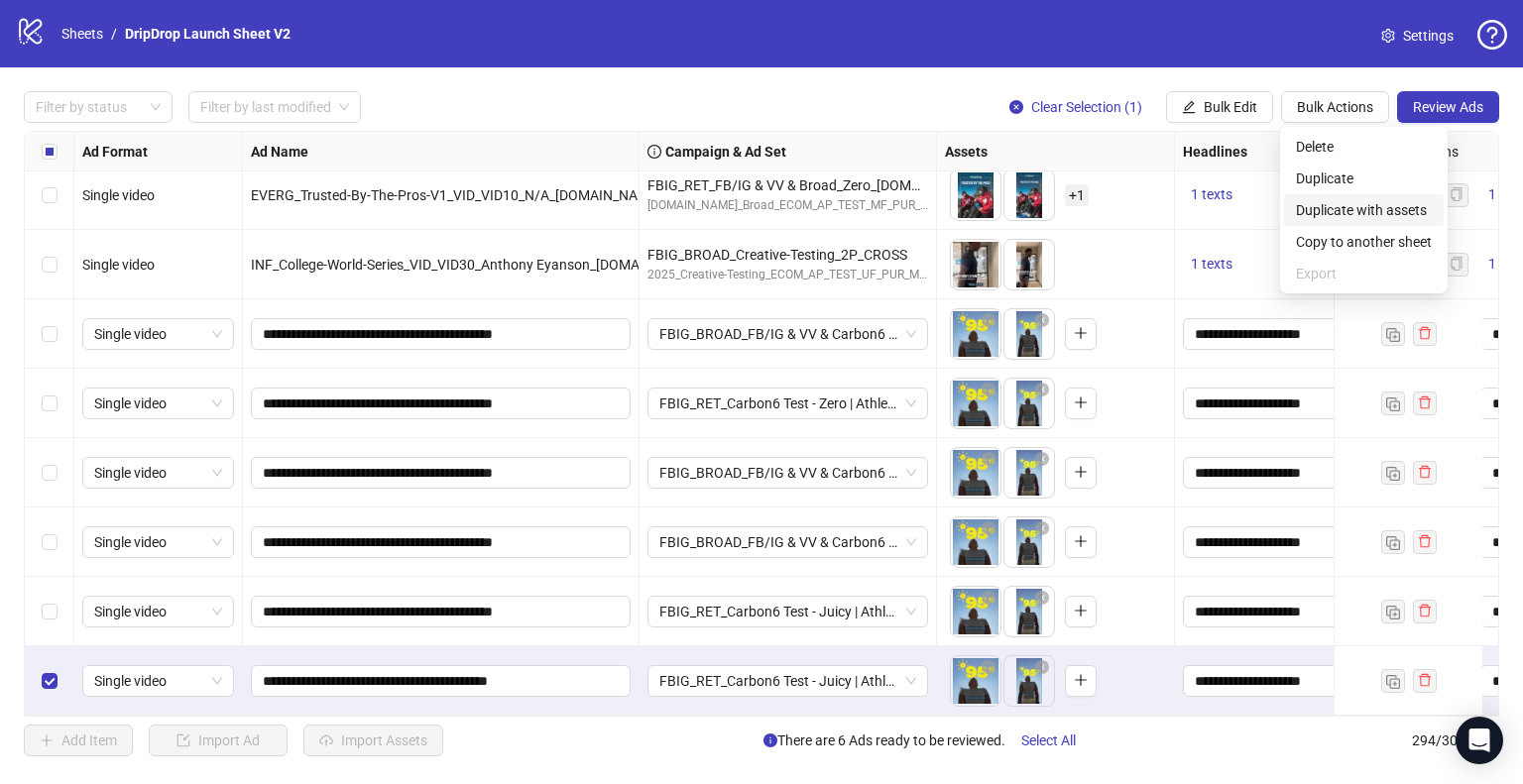 click on "Duplicate with assets" at bounding box center [1363, 210] 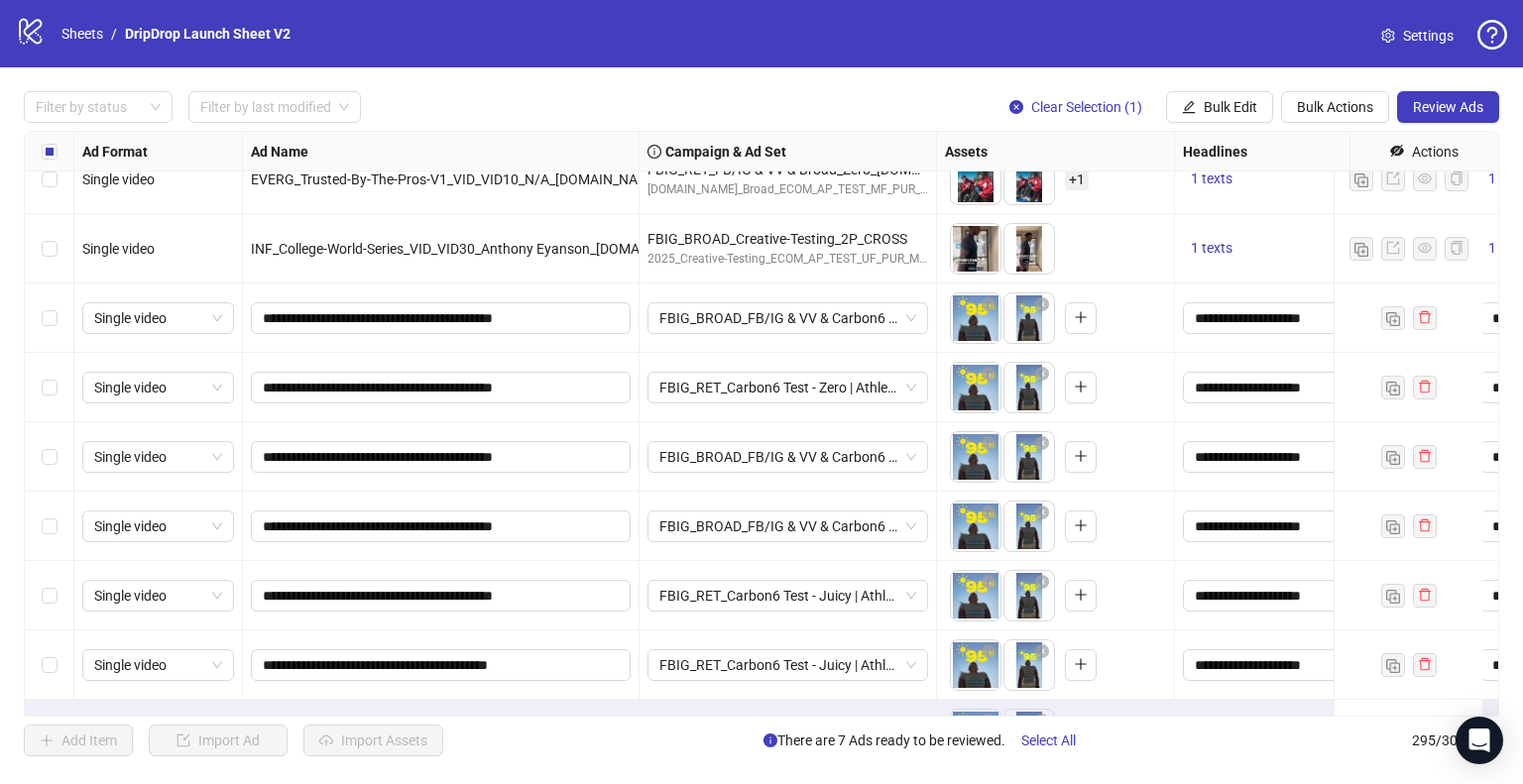scroll, scrollTop: 19939, scrollLeft: 0, axis: vertical 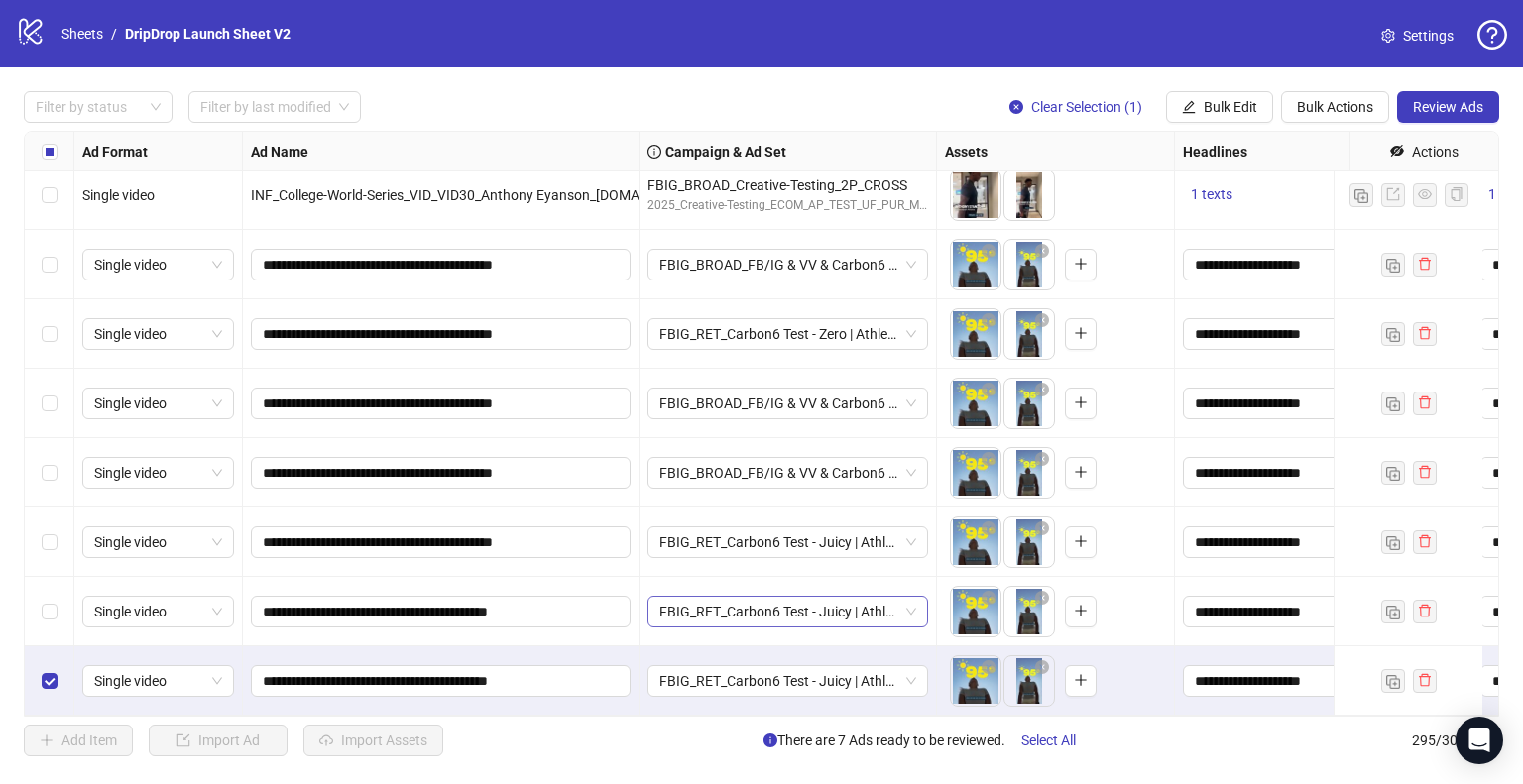 click on "FBIG_RET_Carbon6 Test - Juicy | Athlete-Outdoor-Combined_3P_CROSS" at bounding box center [787, 612] 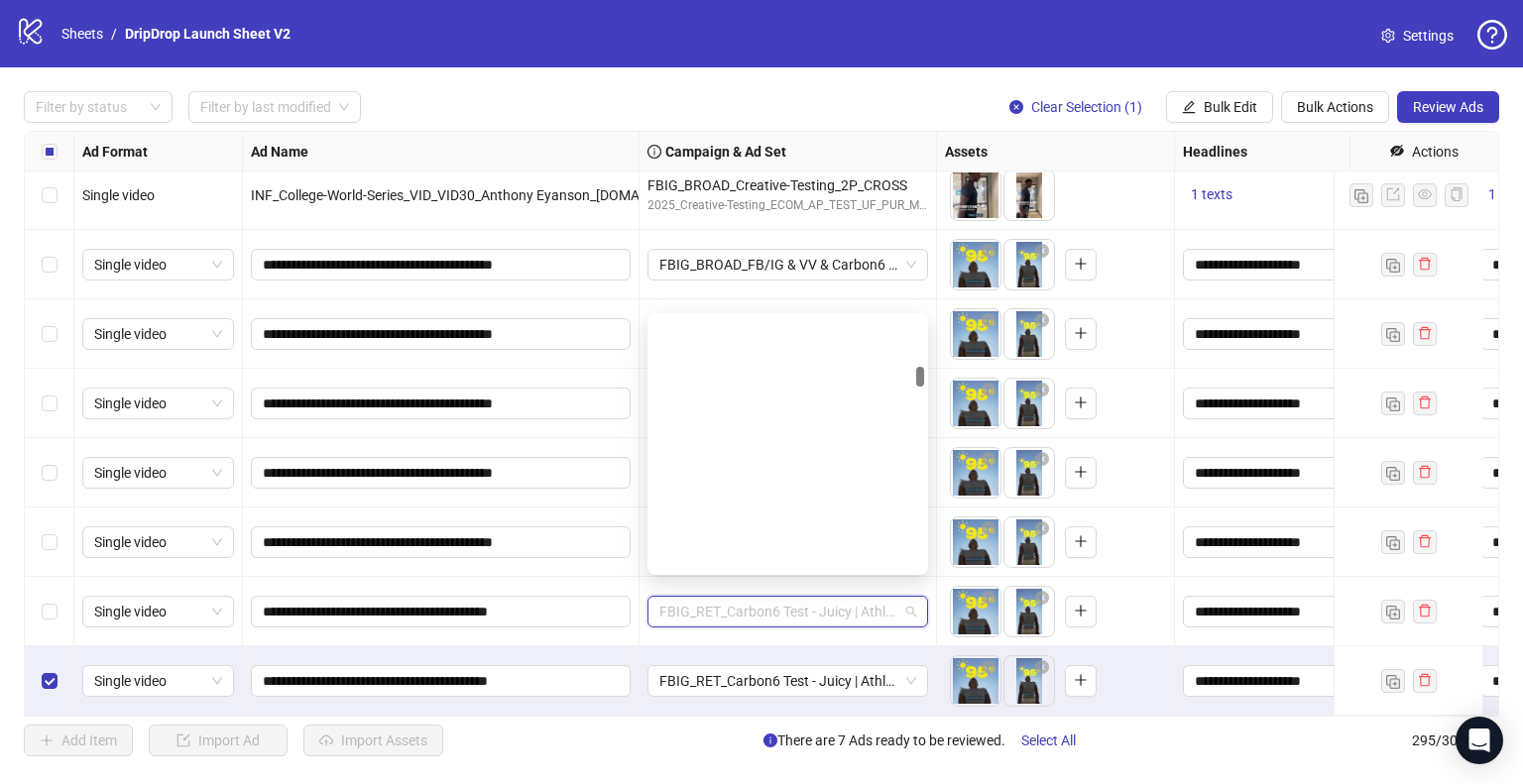 scroll, scrollTop: 1150, scrollLeft: 0, axis: vertical 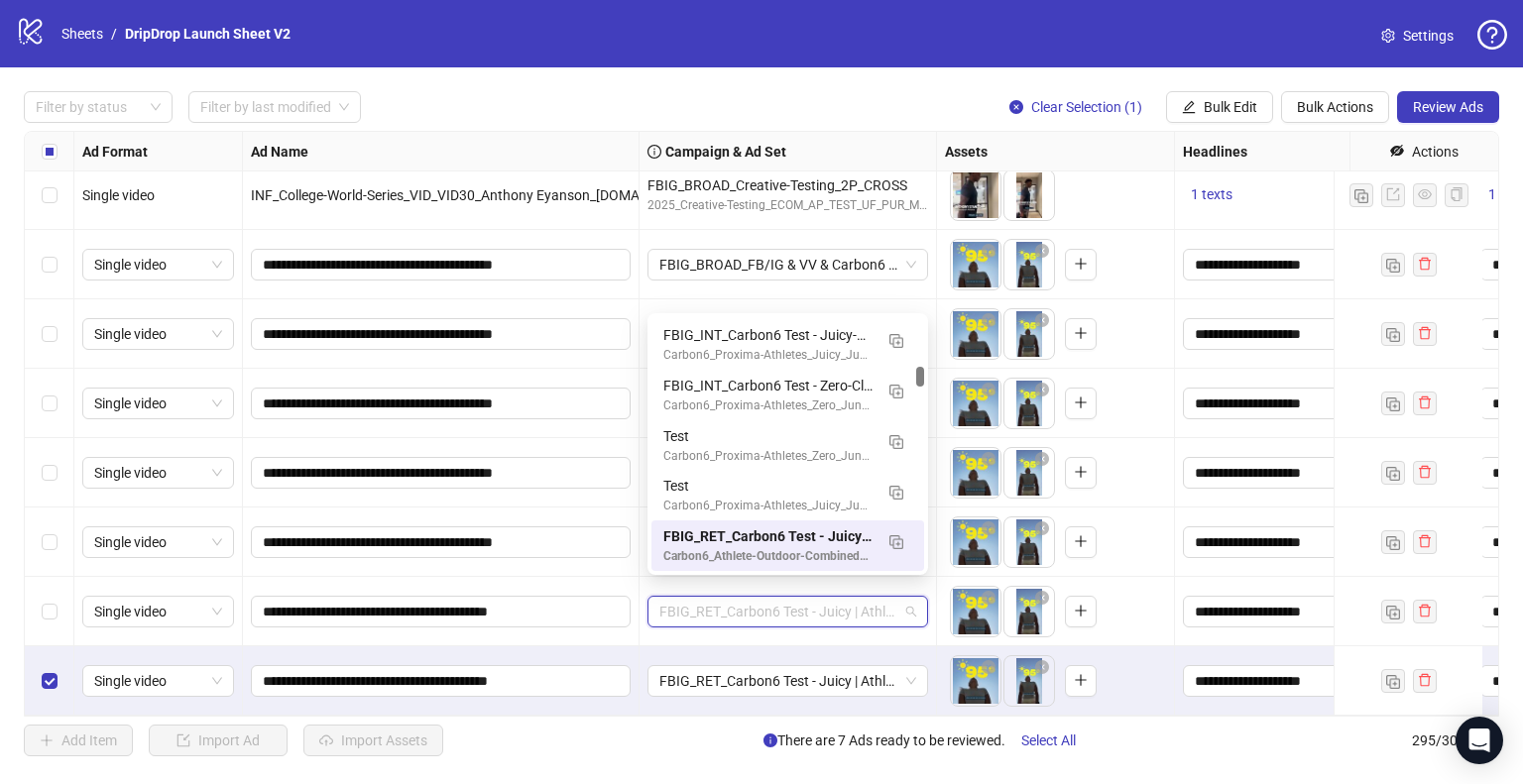 paste on "**********" 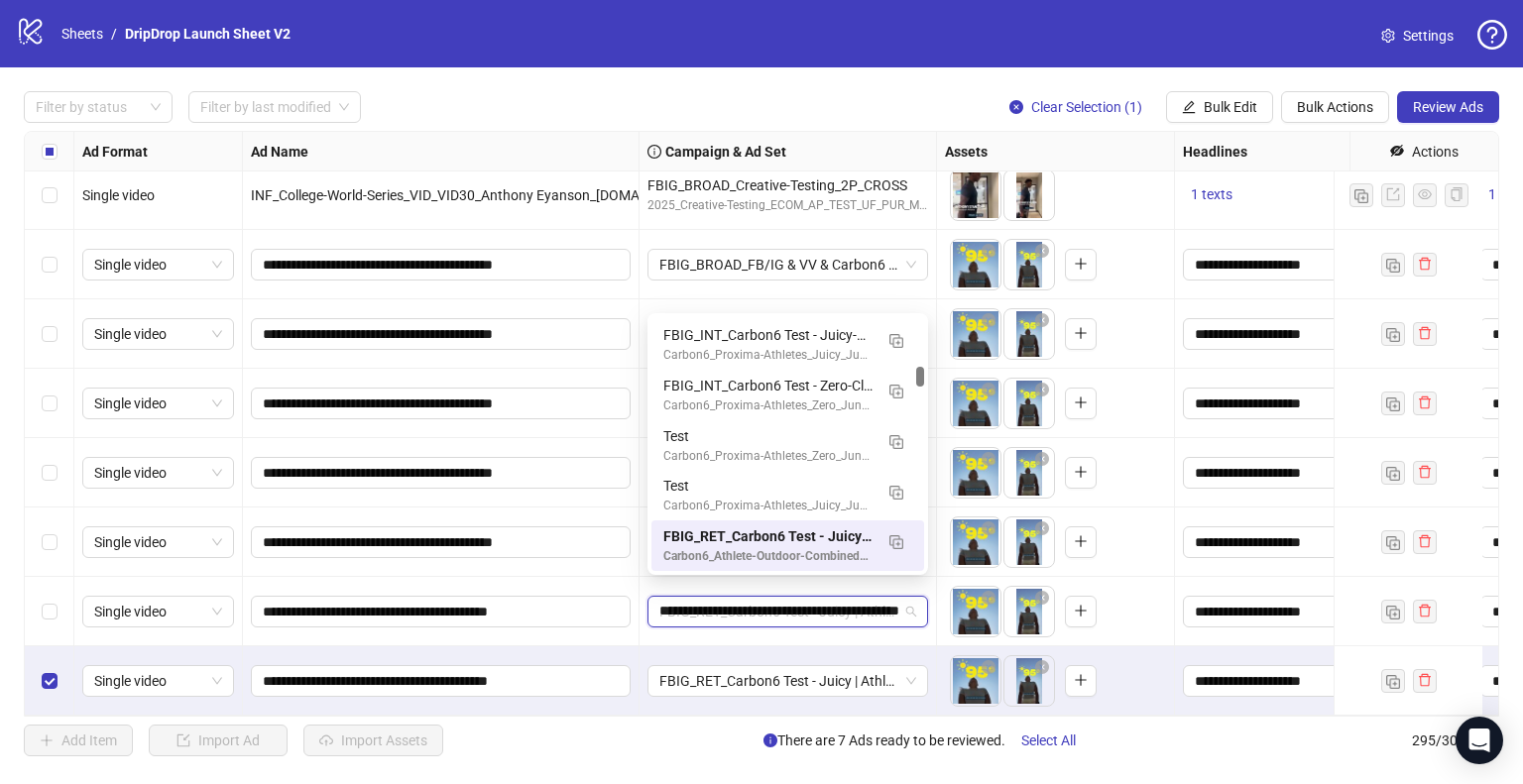 scroll, scrollTop: 0, scrollLeft: 0, axis: both 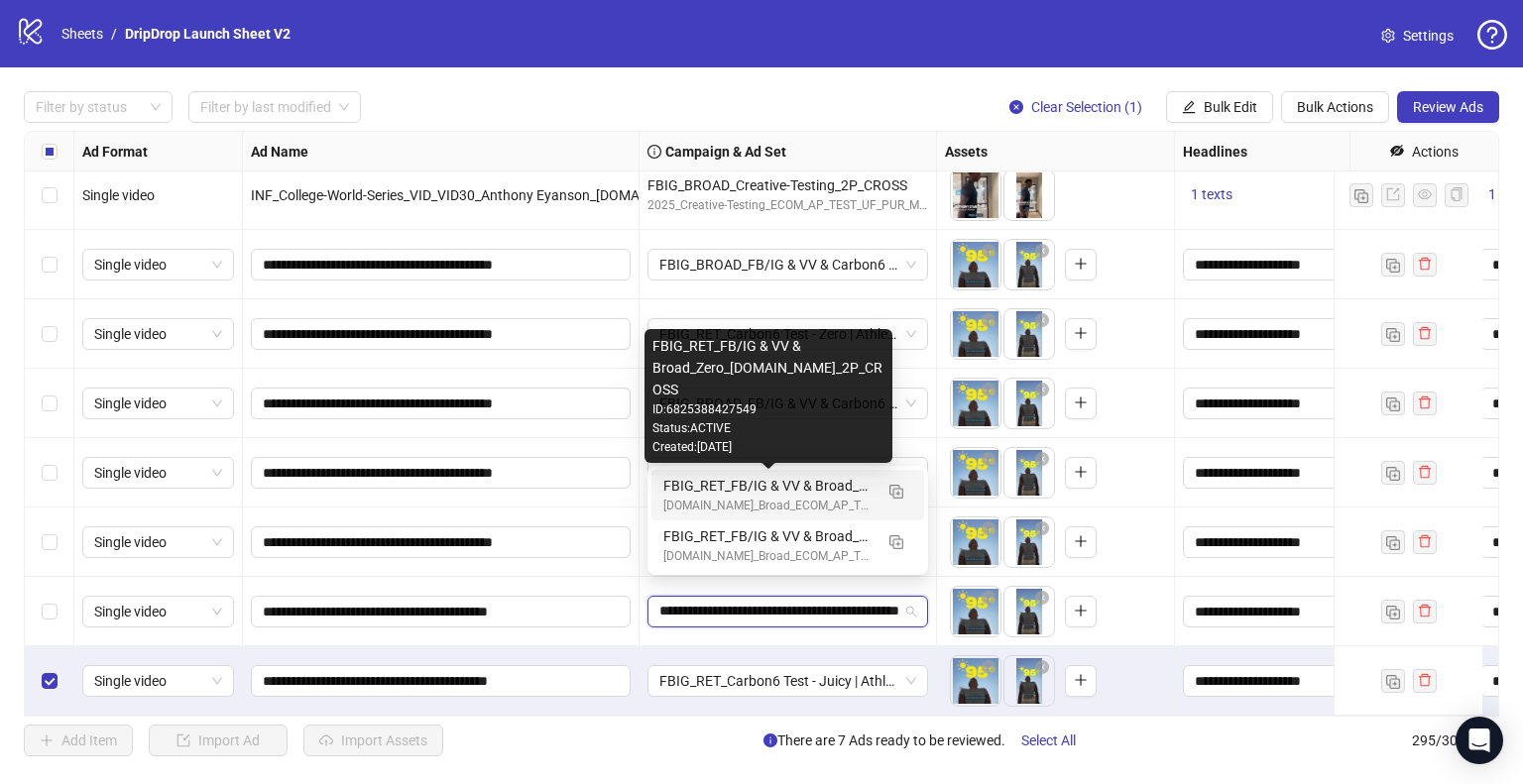 click on "FBIG_RET_FB/IG & VV & Broad_Zero_[DOMAIN_NAME]_2P_CROSS" at bounding box center [767, 486] 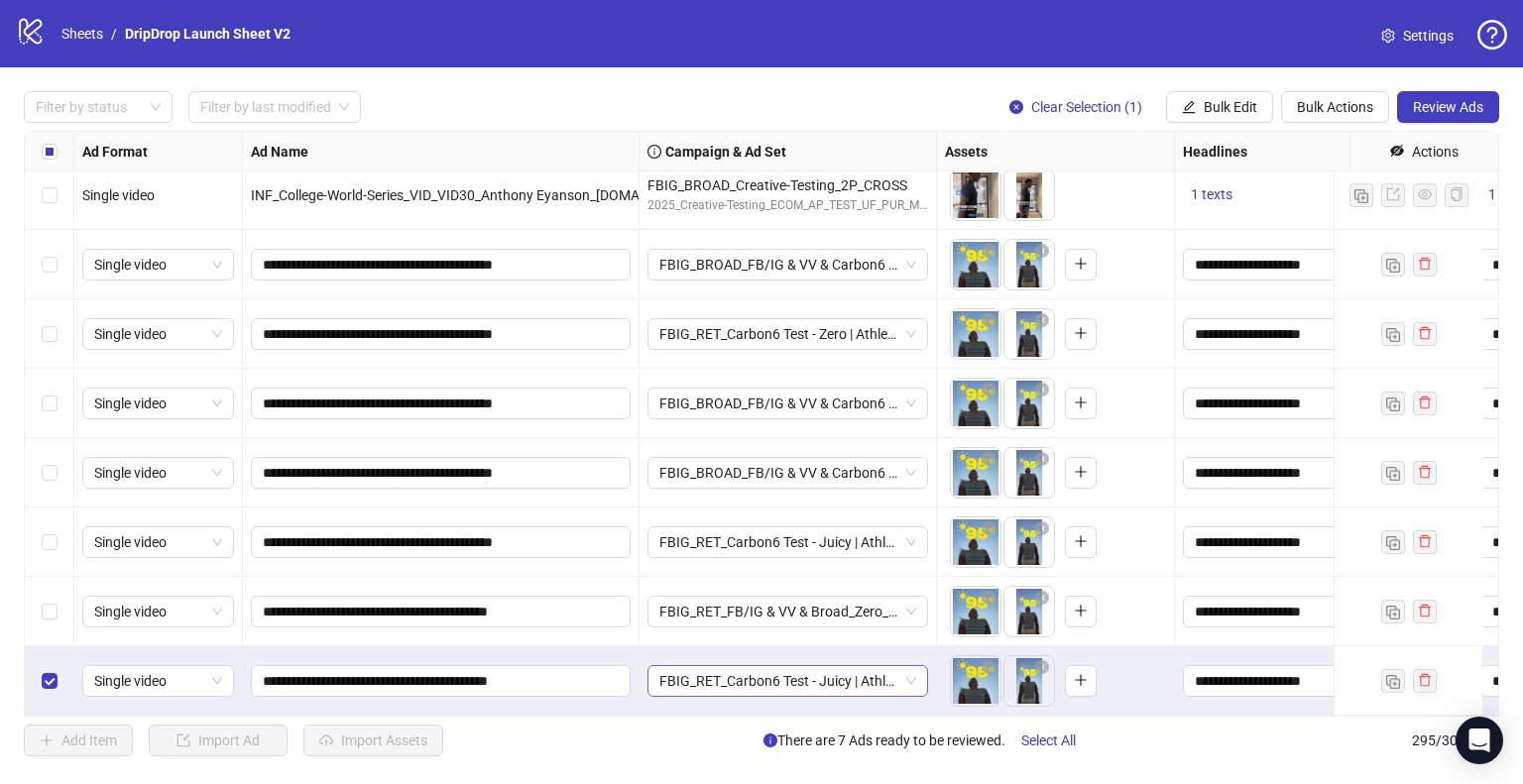 click on "FBIG_RET_Carbon6 Test - Juicy | Athlete-Outdoor-Combined_3P_CROSS" at bounding box center (787, 681) 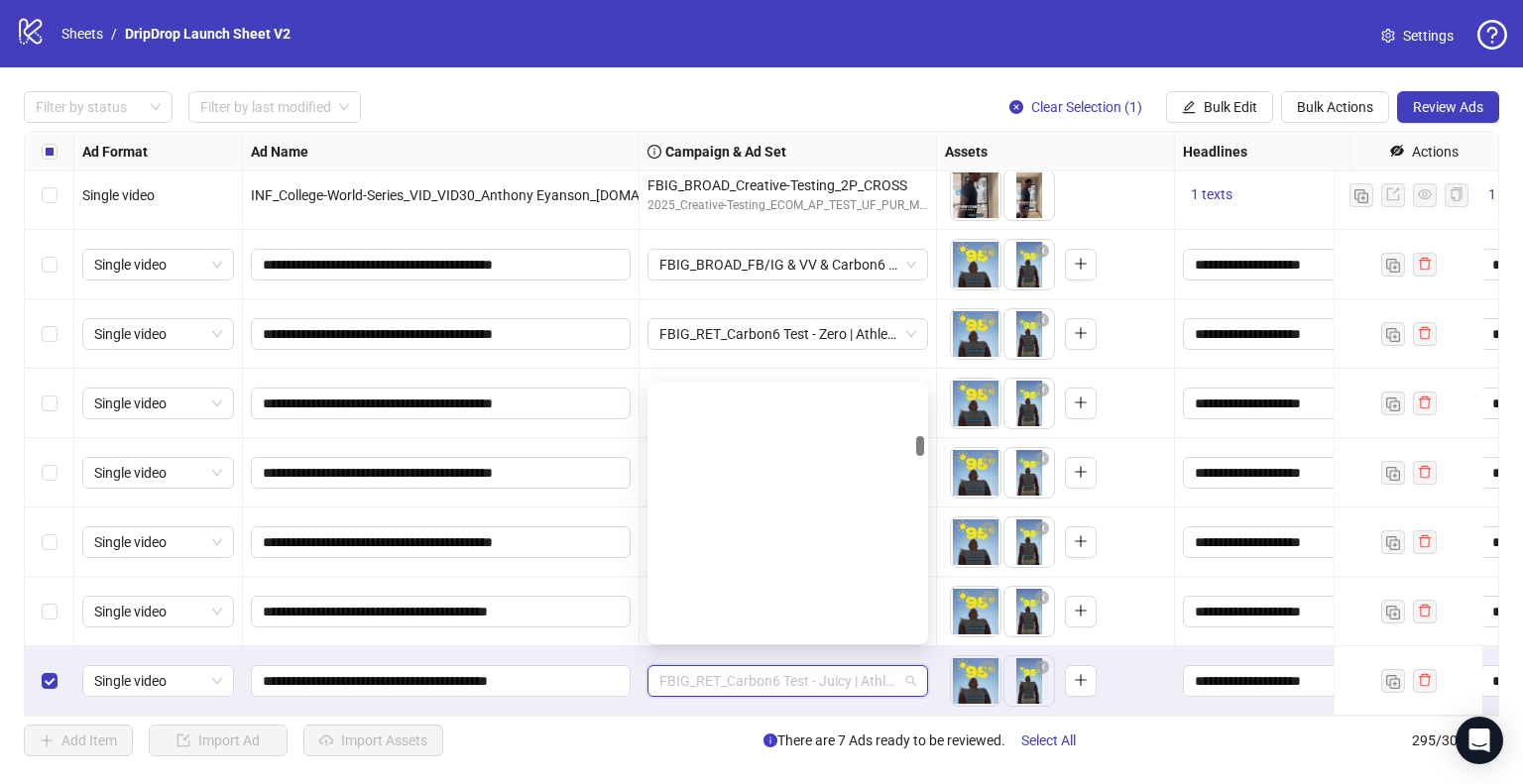paste on "**********" 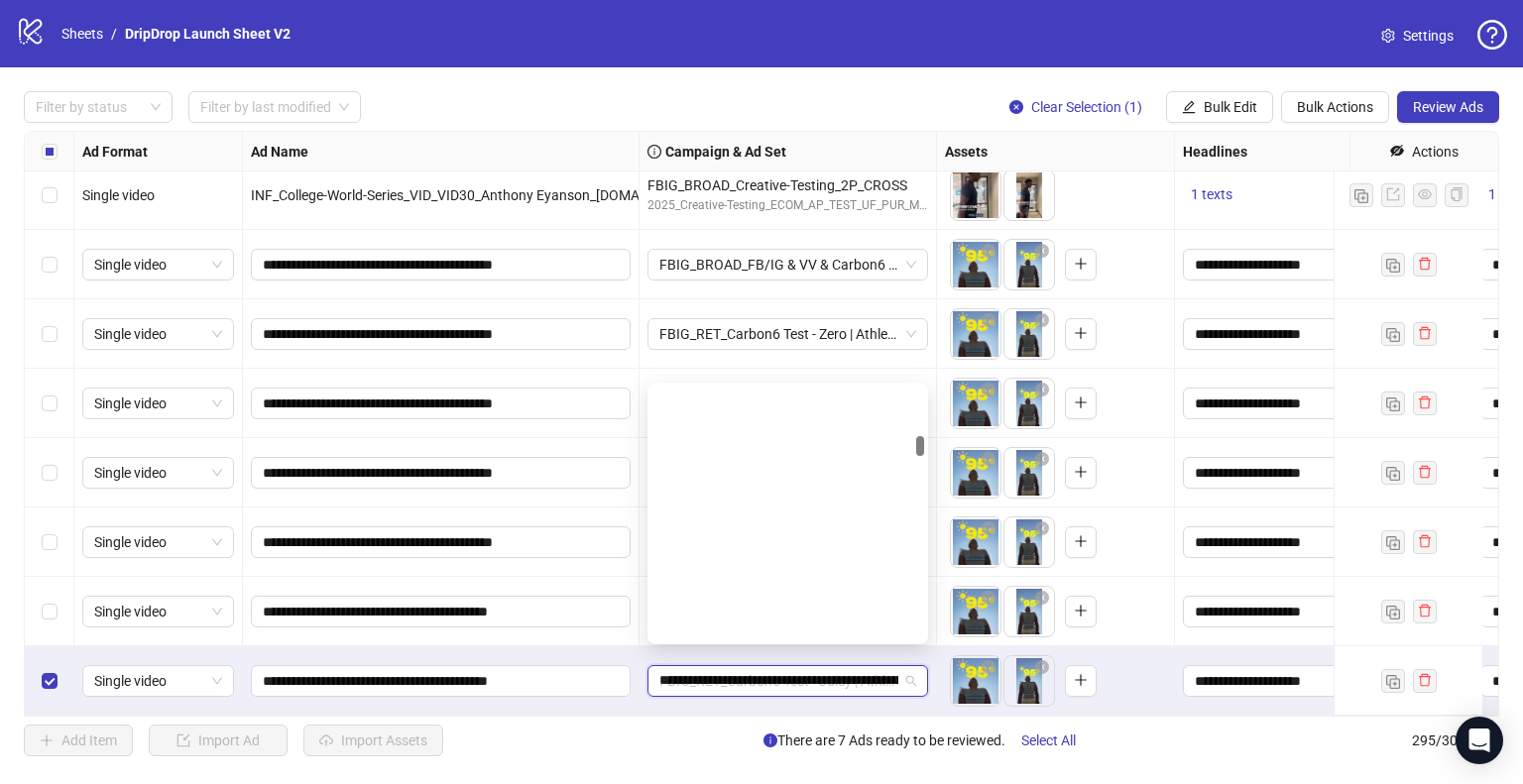 scroll, scrollTop: 0, scrollLeft: 0, axis: both 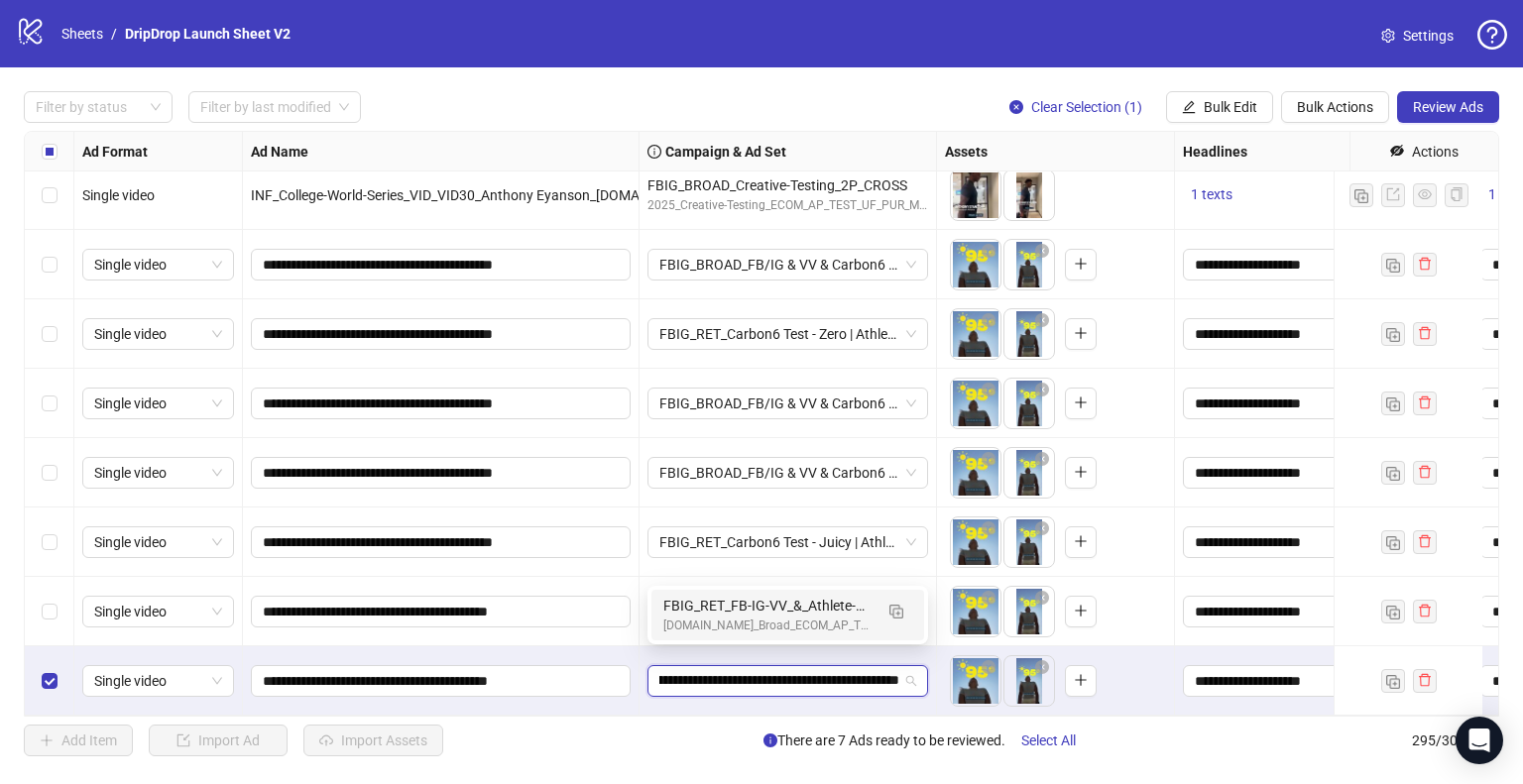 click on "[DOMAIN_NAME]_Broad_ECOM_AP_TEST_MF_PUR_META_FBIG" at bounding box center [767, 625] 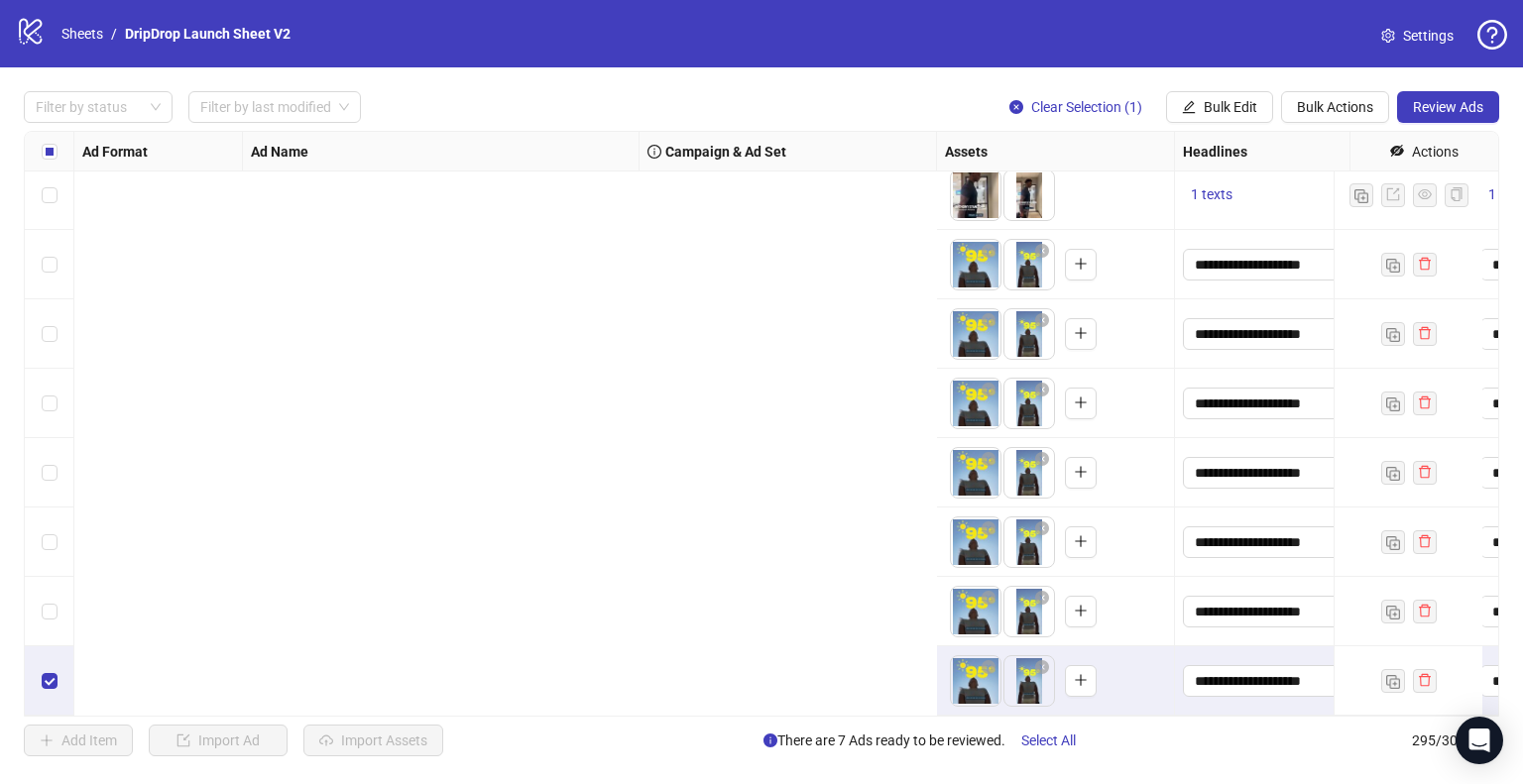 scroll, scrollTop: 19939, scrollLeft: 1284, axis: both 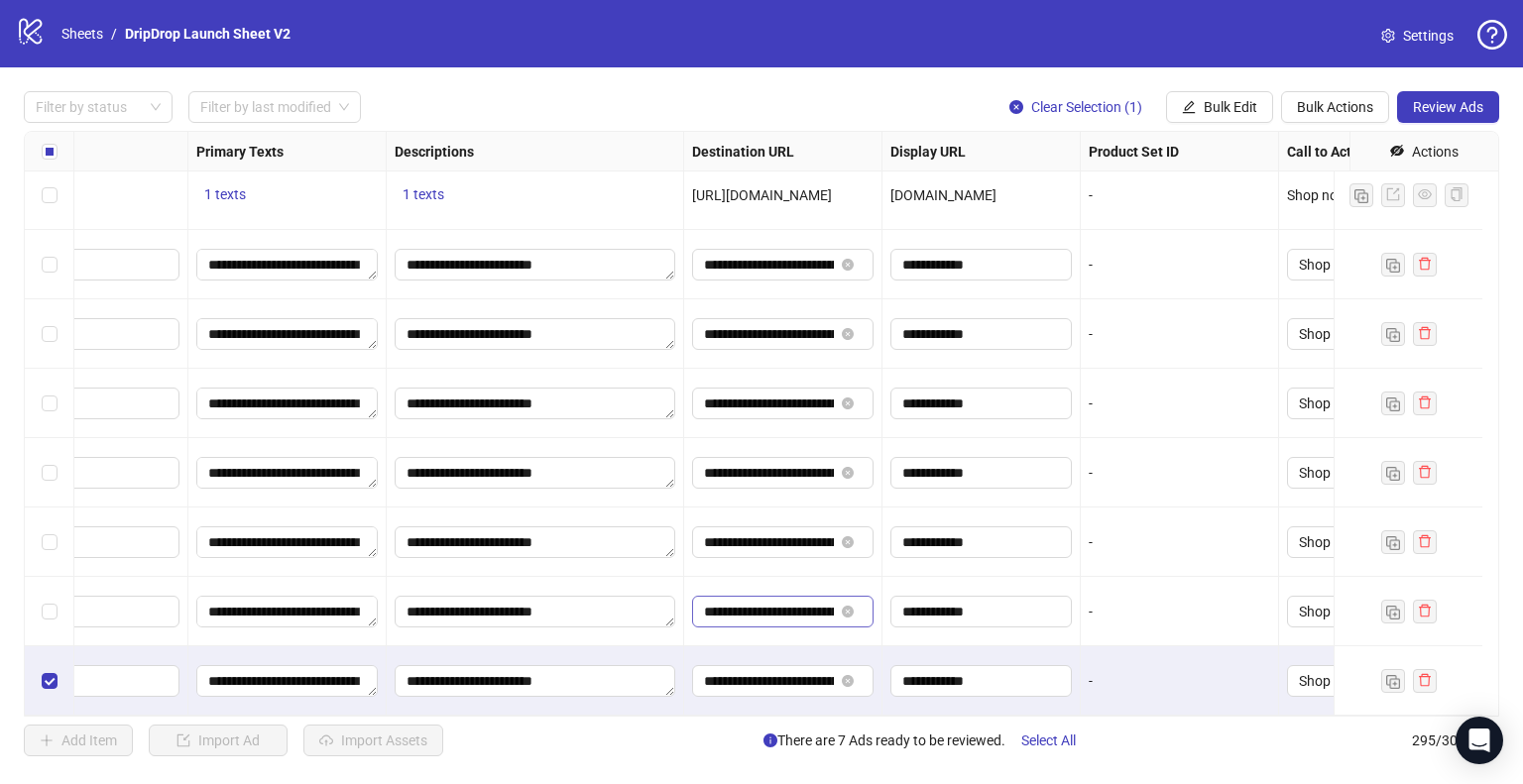 click on "**********" at bounding box center [782, 612] 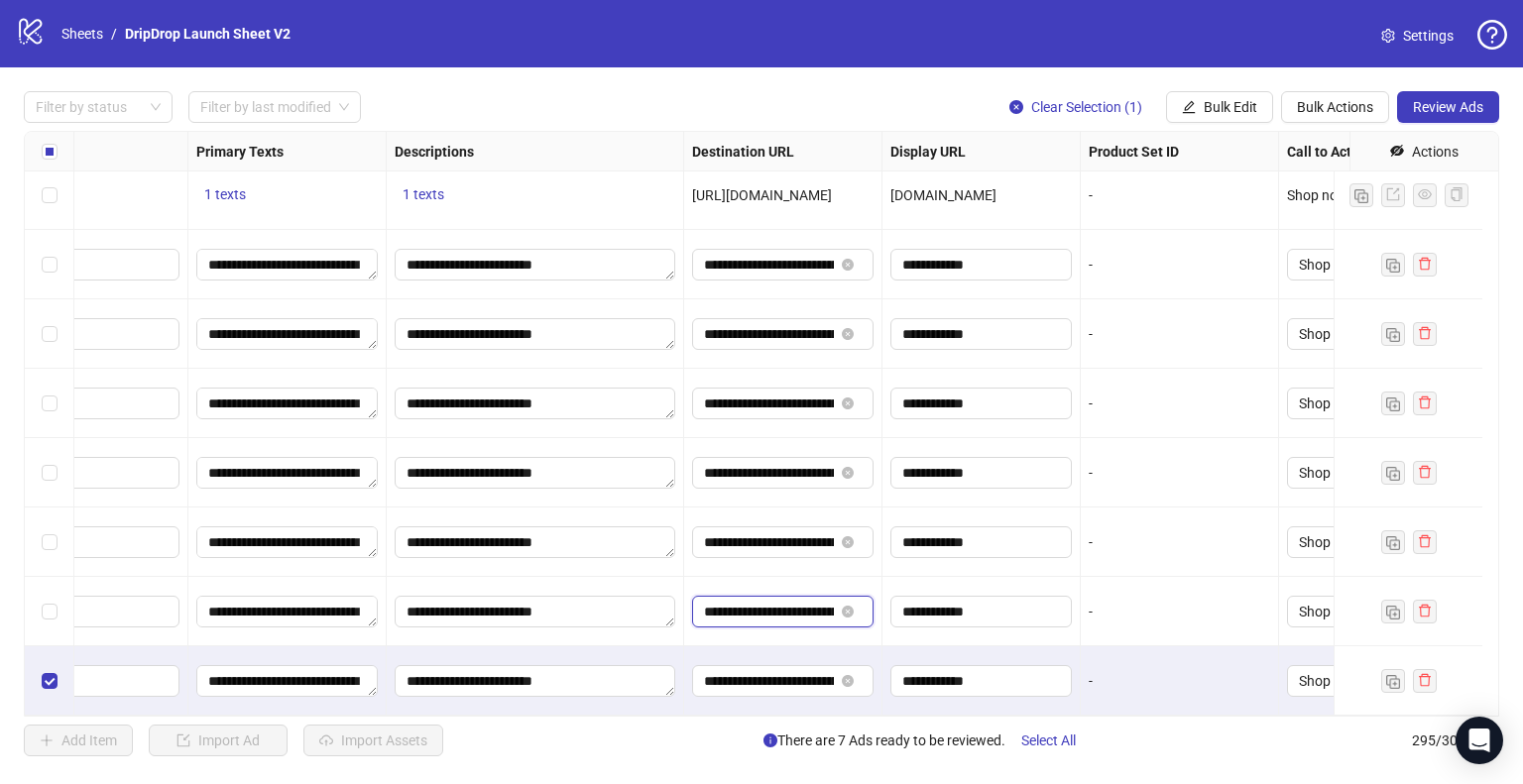 scroll, scrollTop: 0, scrollLeft: 567, axis: horizontal 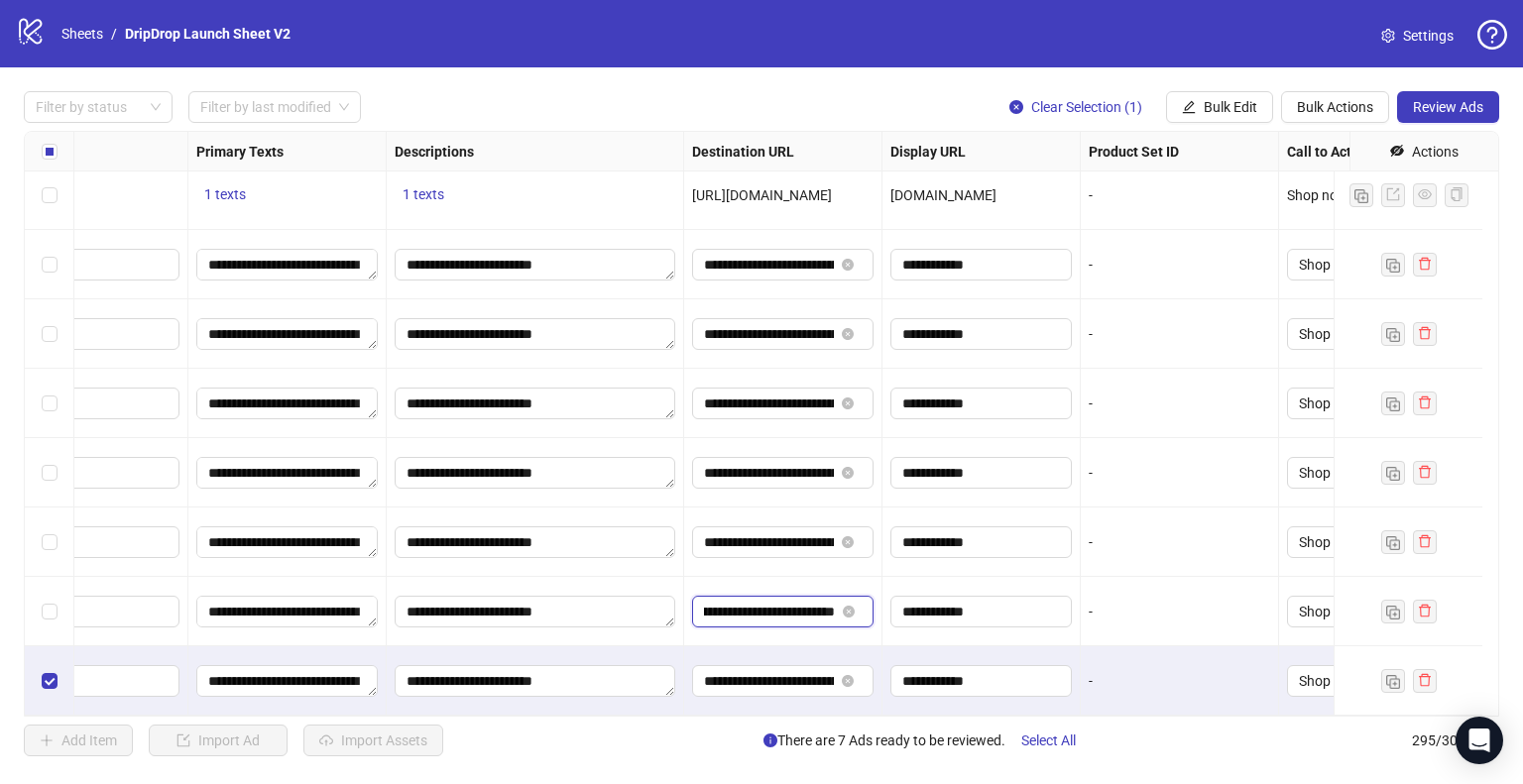 click on "**********" at bounding box center (769, 612) 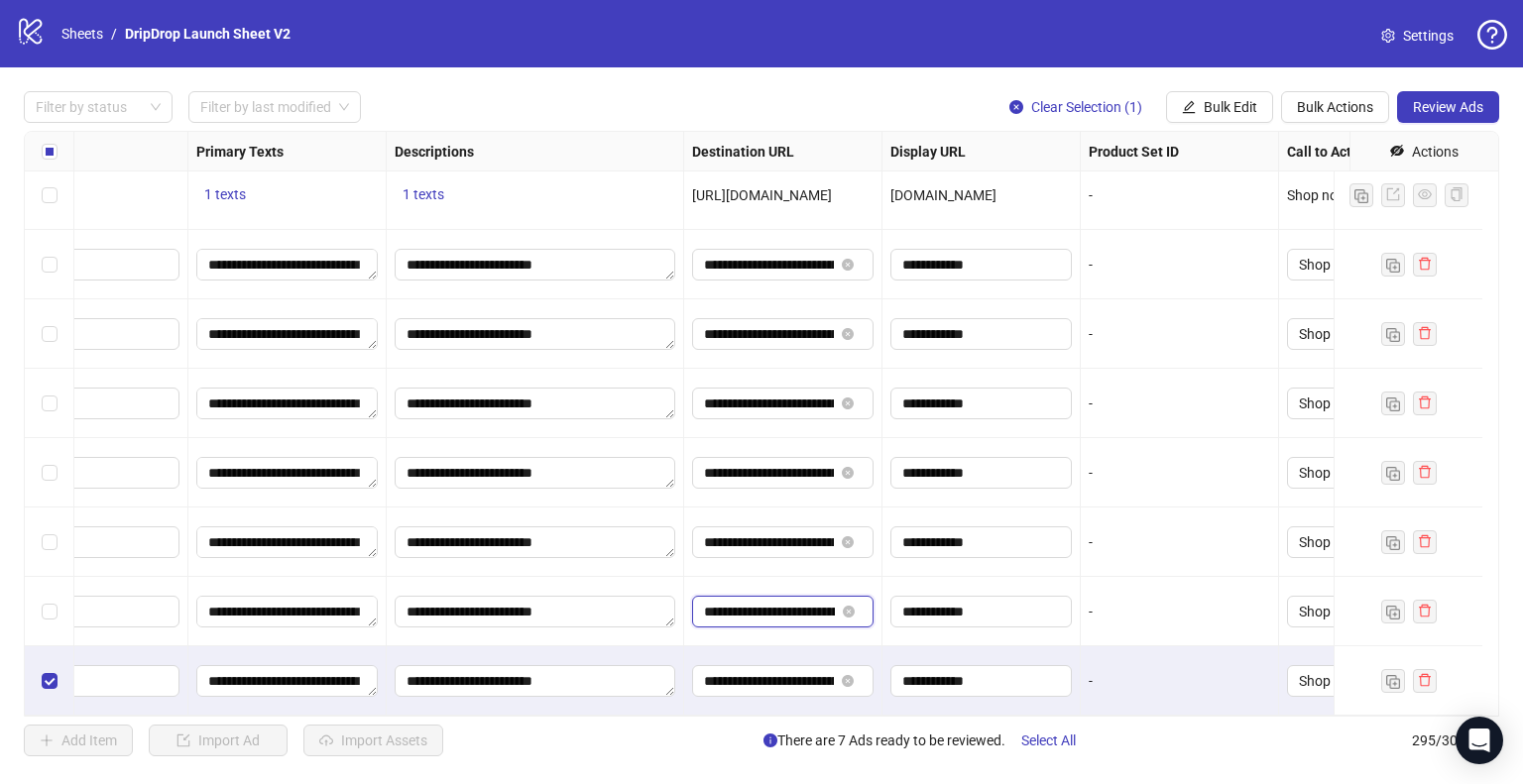 click on "**********" at bounding box center [769, 612] 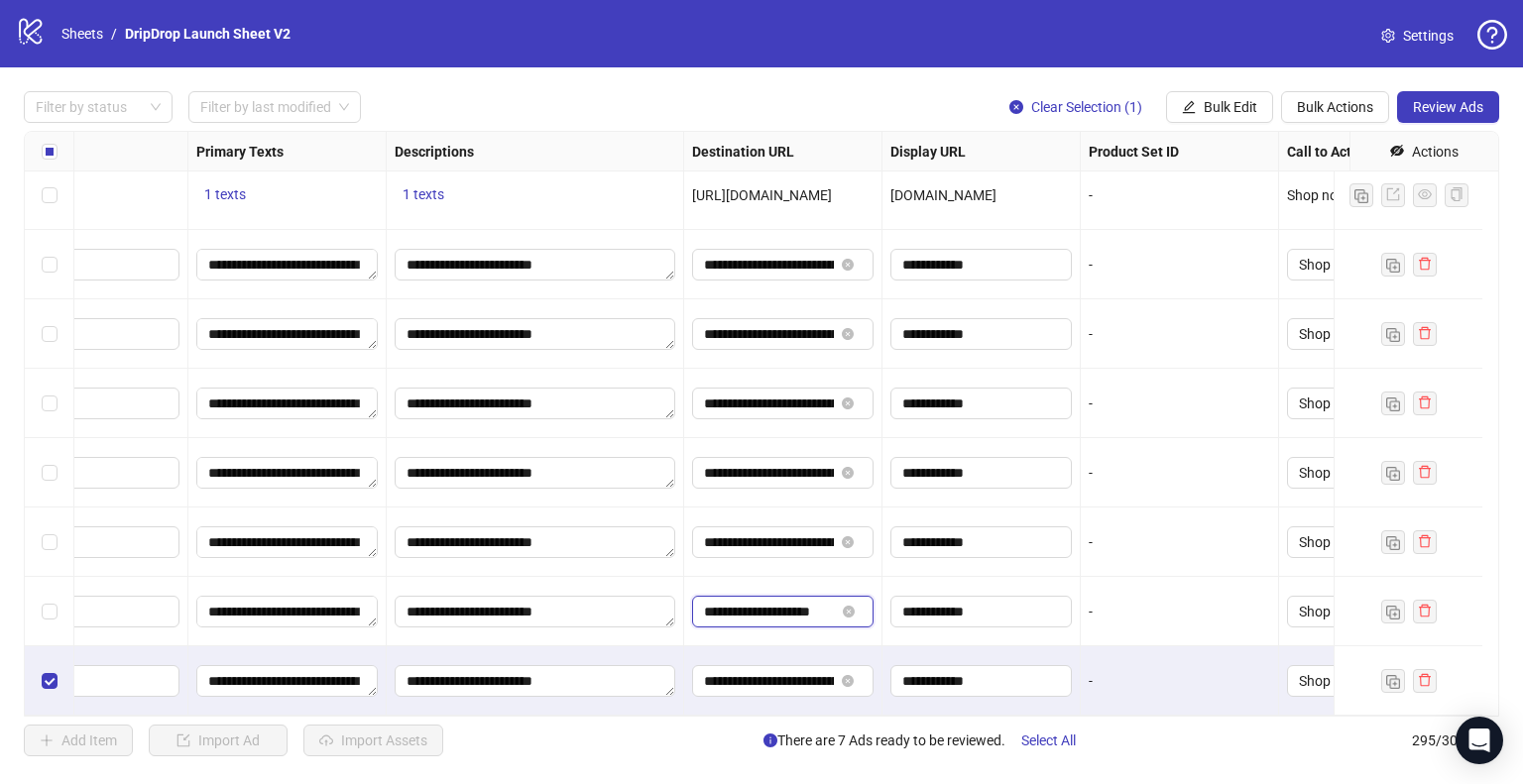 scroll, scrollTop: 0, scrollLeft: 2, axis: horizontal 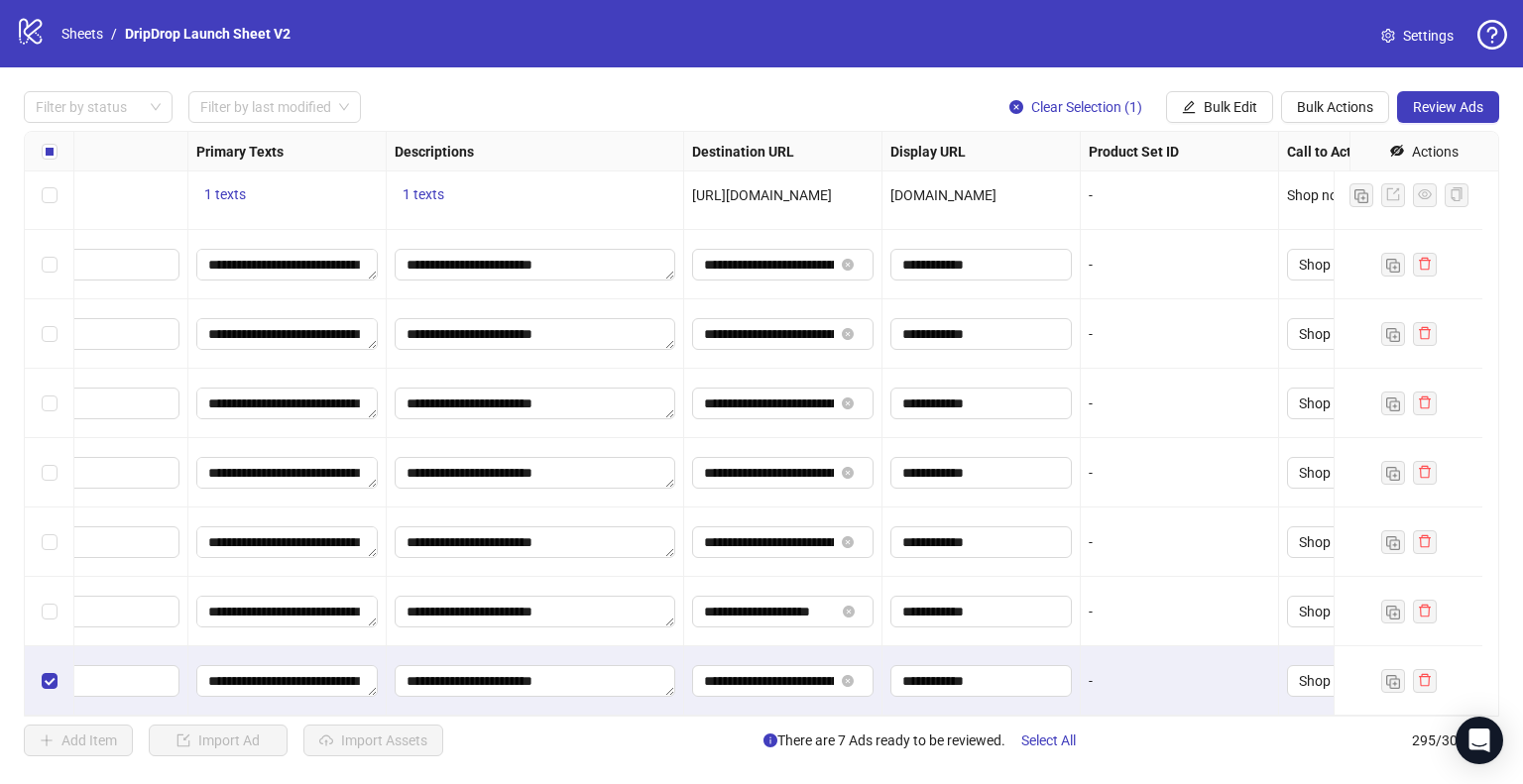 click on "**********" at bounding box center [783, 681] 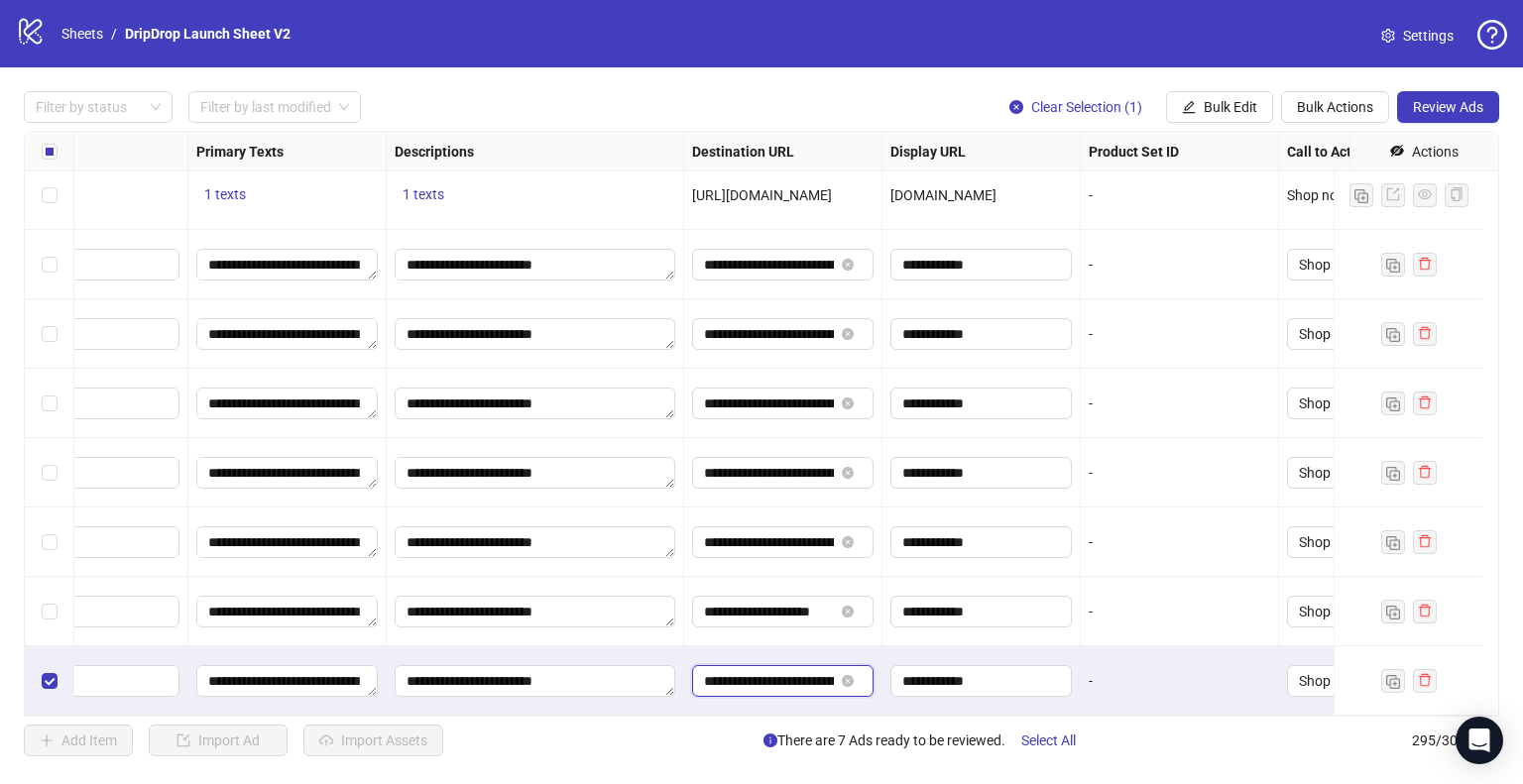 click on "**********" at bounding box center (768, 681) 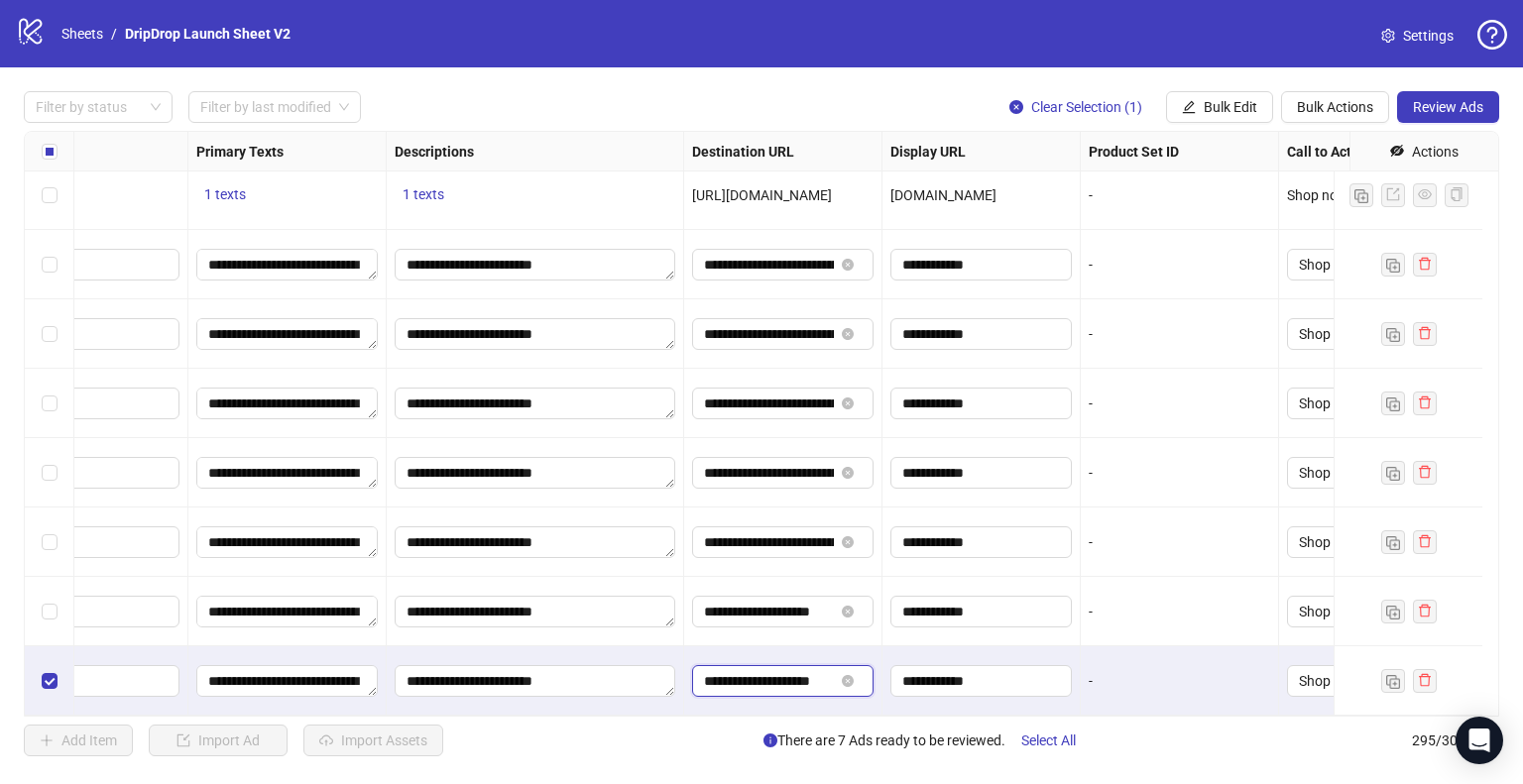 scroll, scrollTop: 0, scrollLeft: 2, axis: horizontal 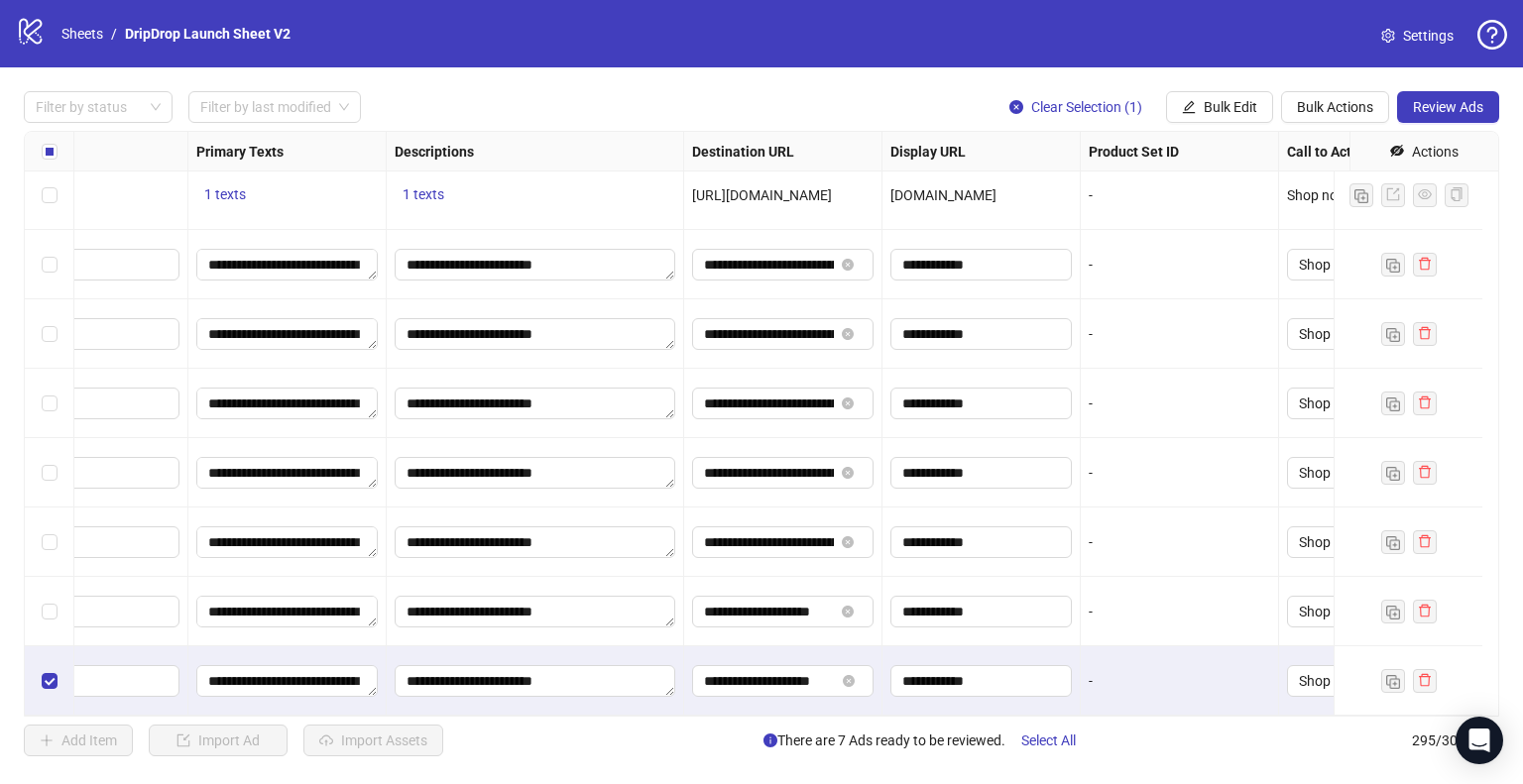 click on "**********" at bounding box center [783, 681] 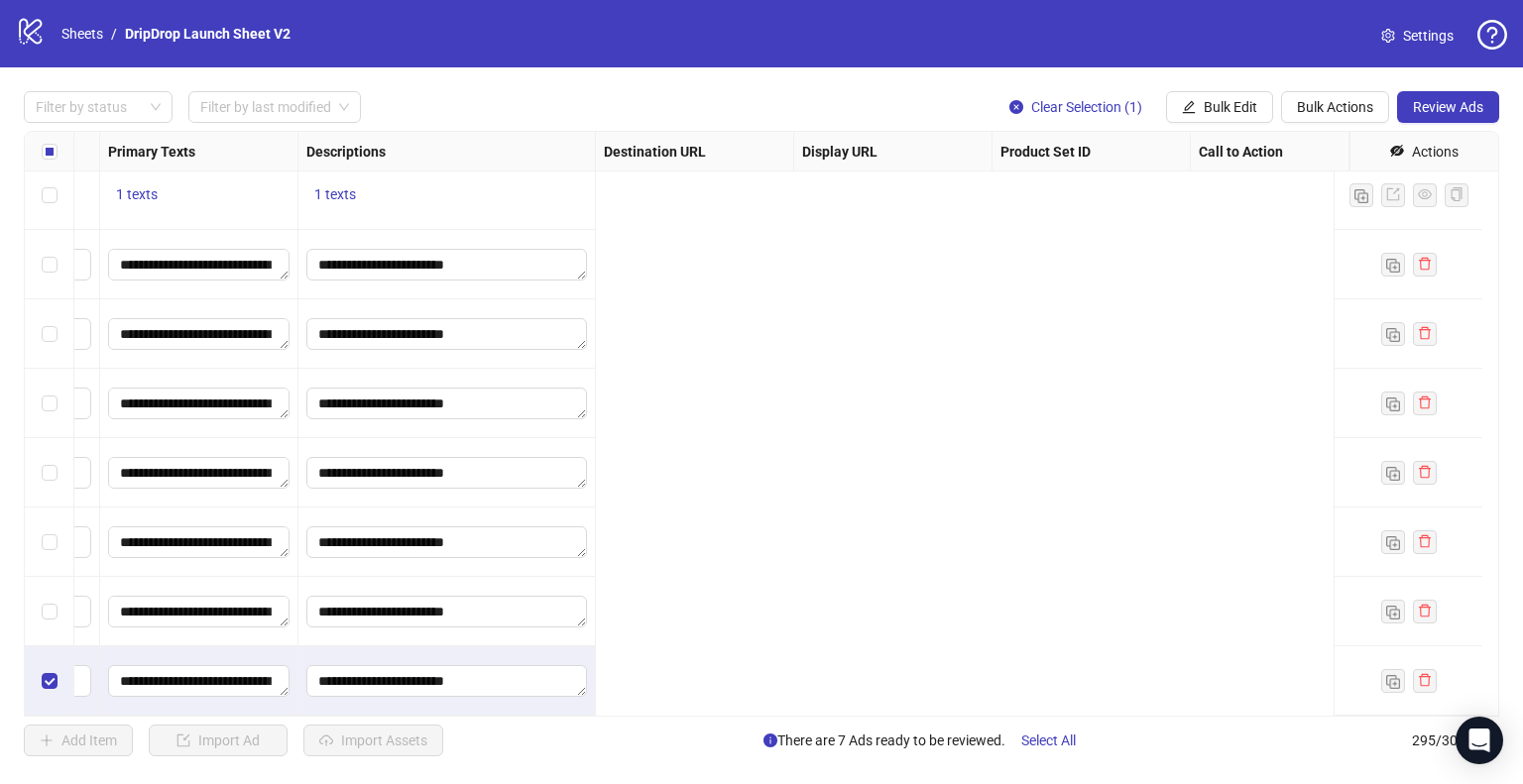scroll, scrollTop: 19939, scrollLeft: 0, axis: vertical 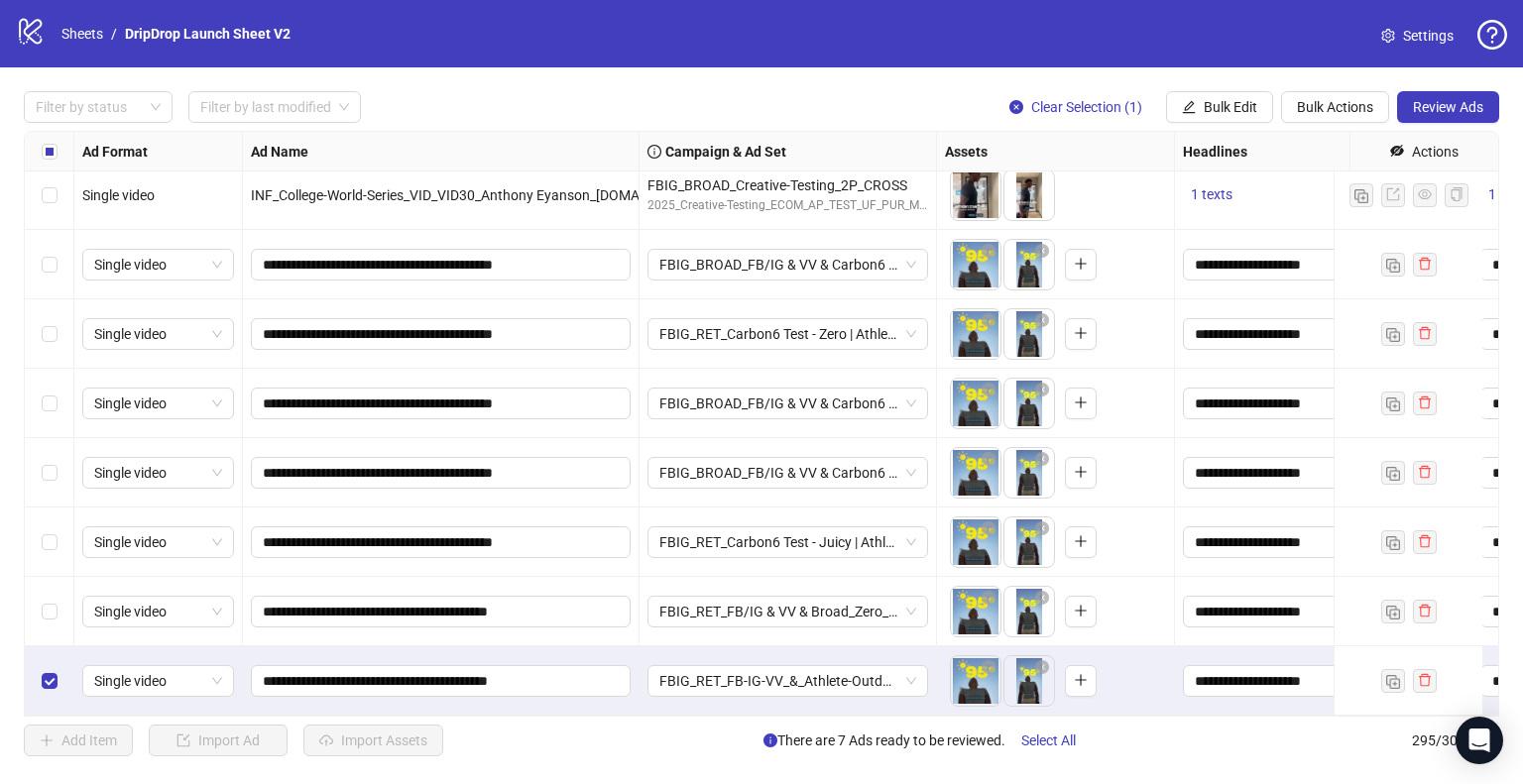 drag, startPoint x: 52, startPoint y: 673, endPoint x: 126, endPoint y: 344, distance: 337.21951 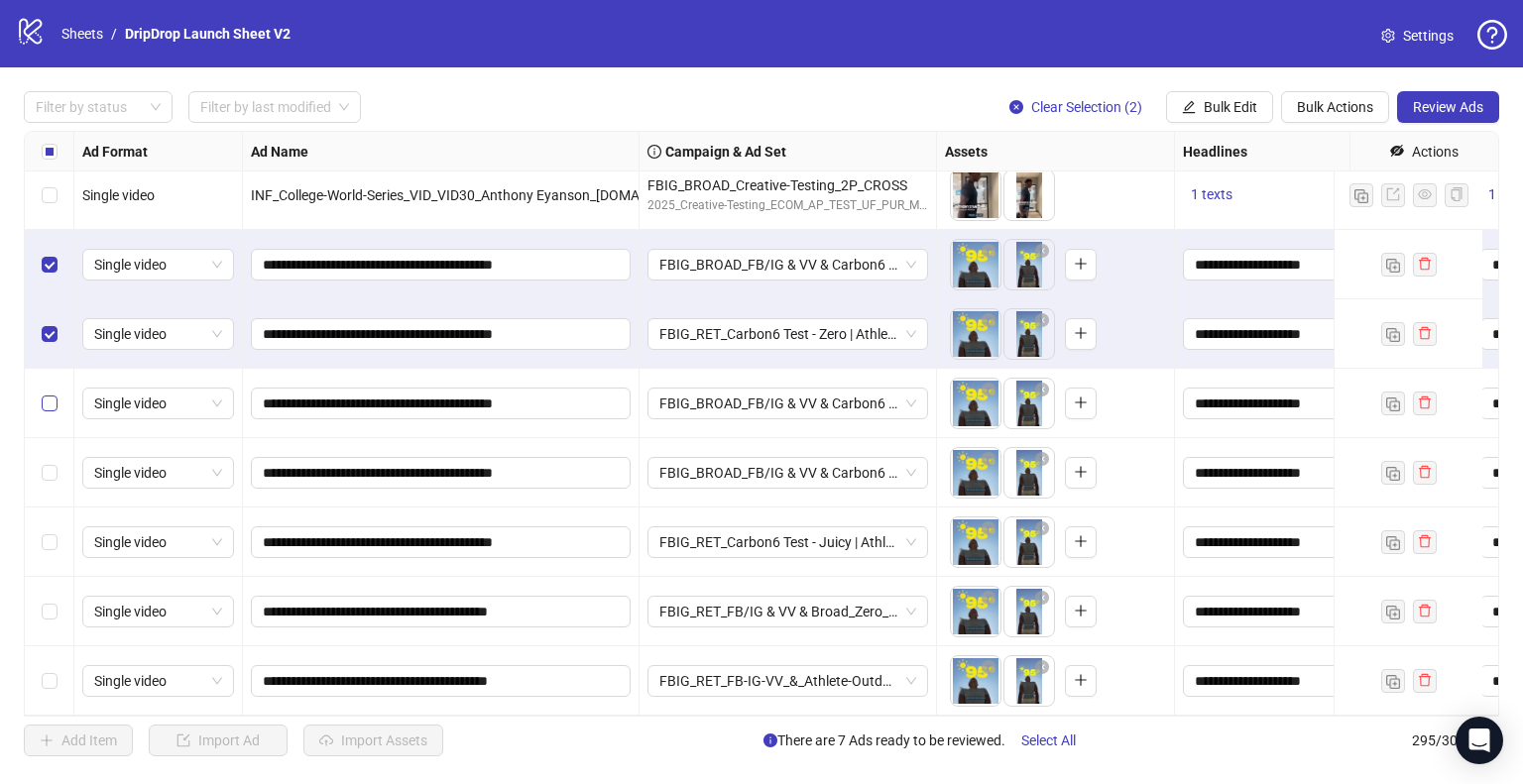 click at bounding box center [50, 403] 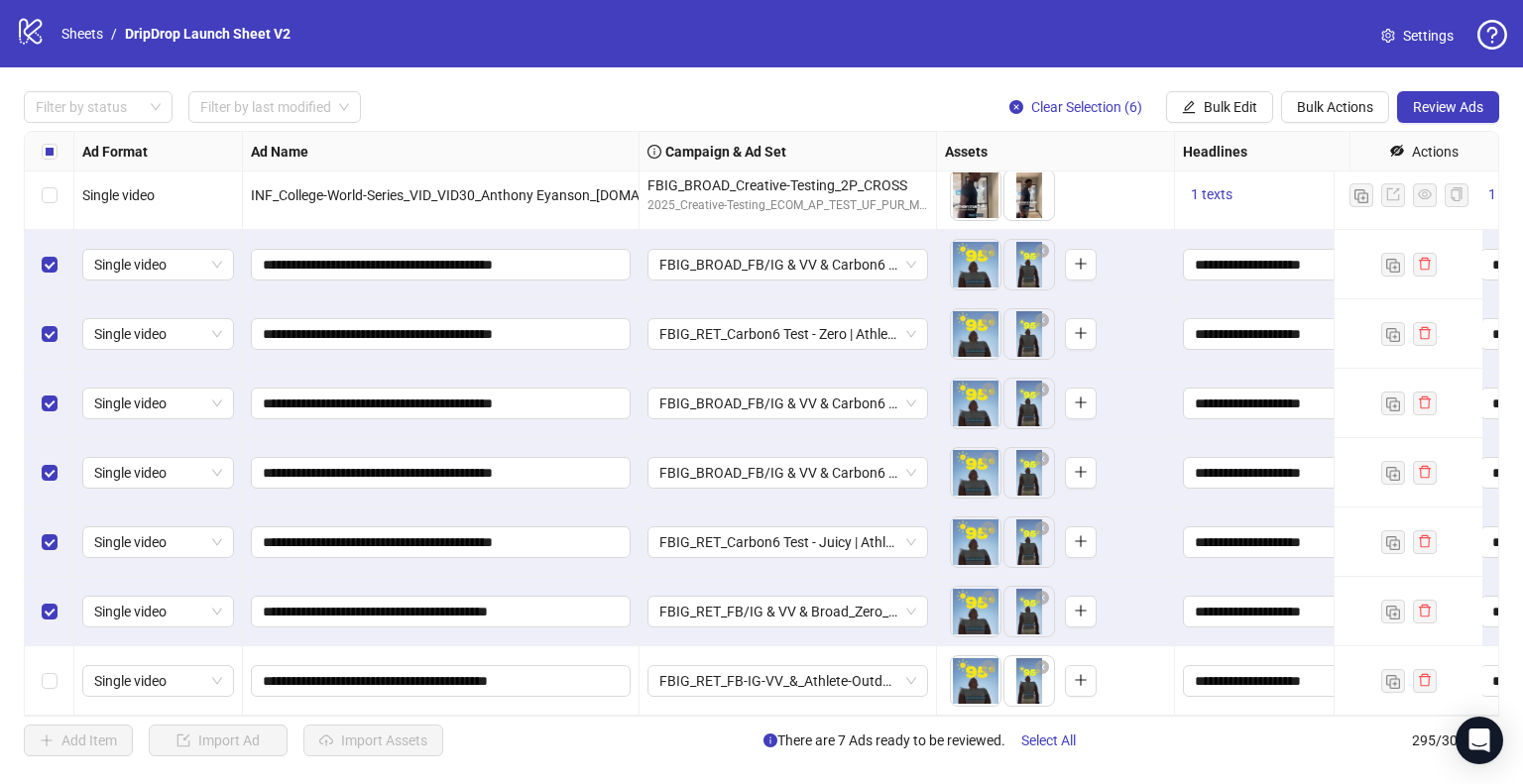 click at bounding box center (50, 681) 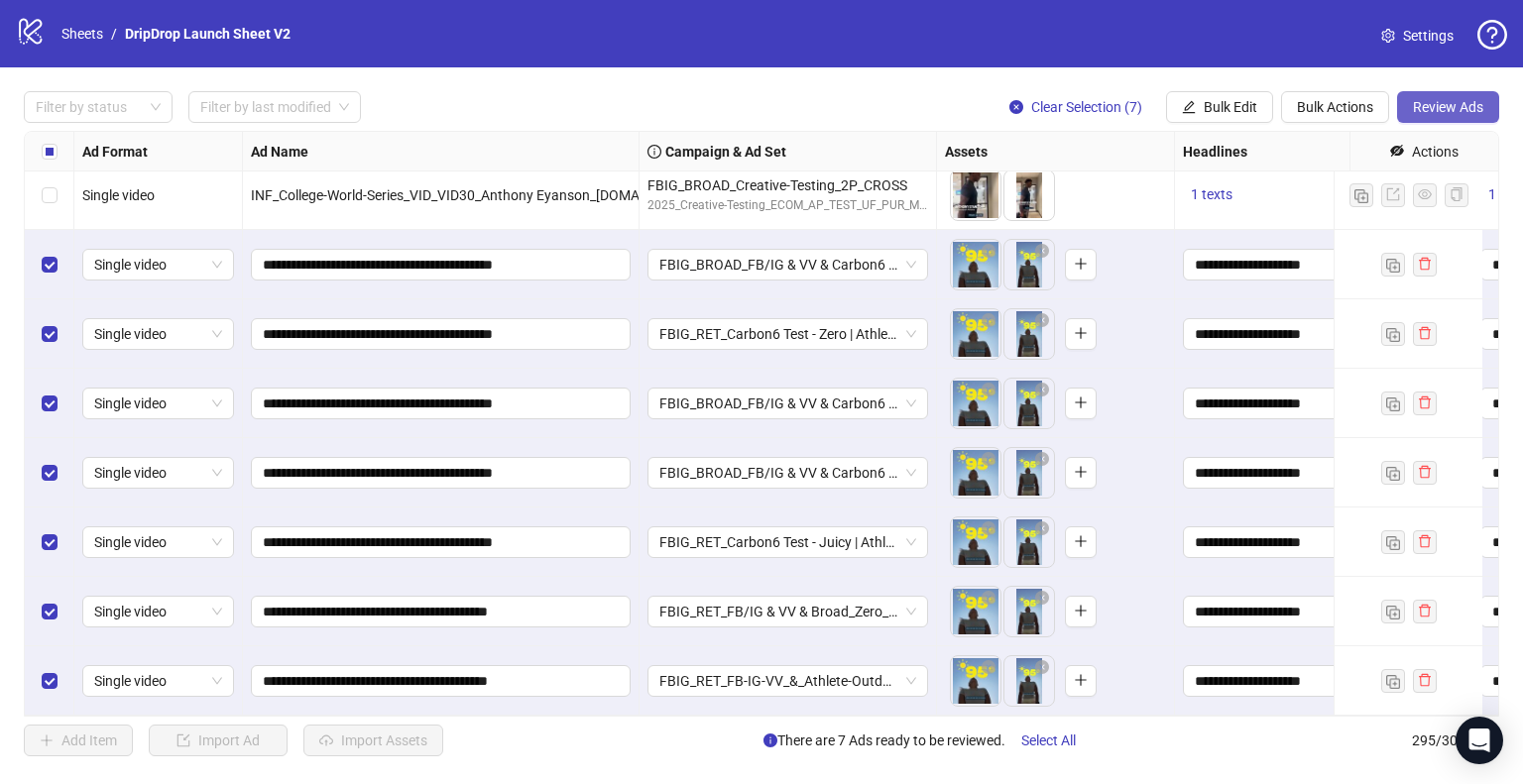click on "Review Ads" at bounding box center (1448, 107) 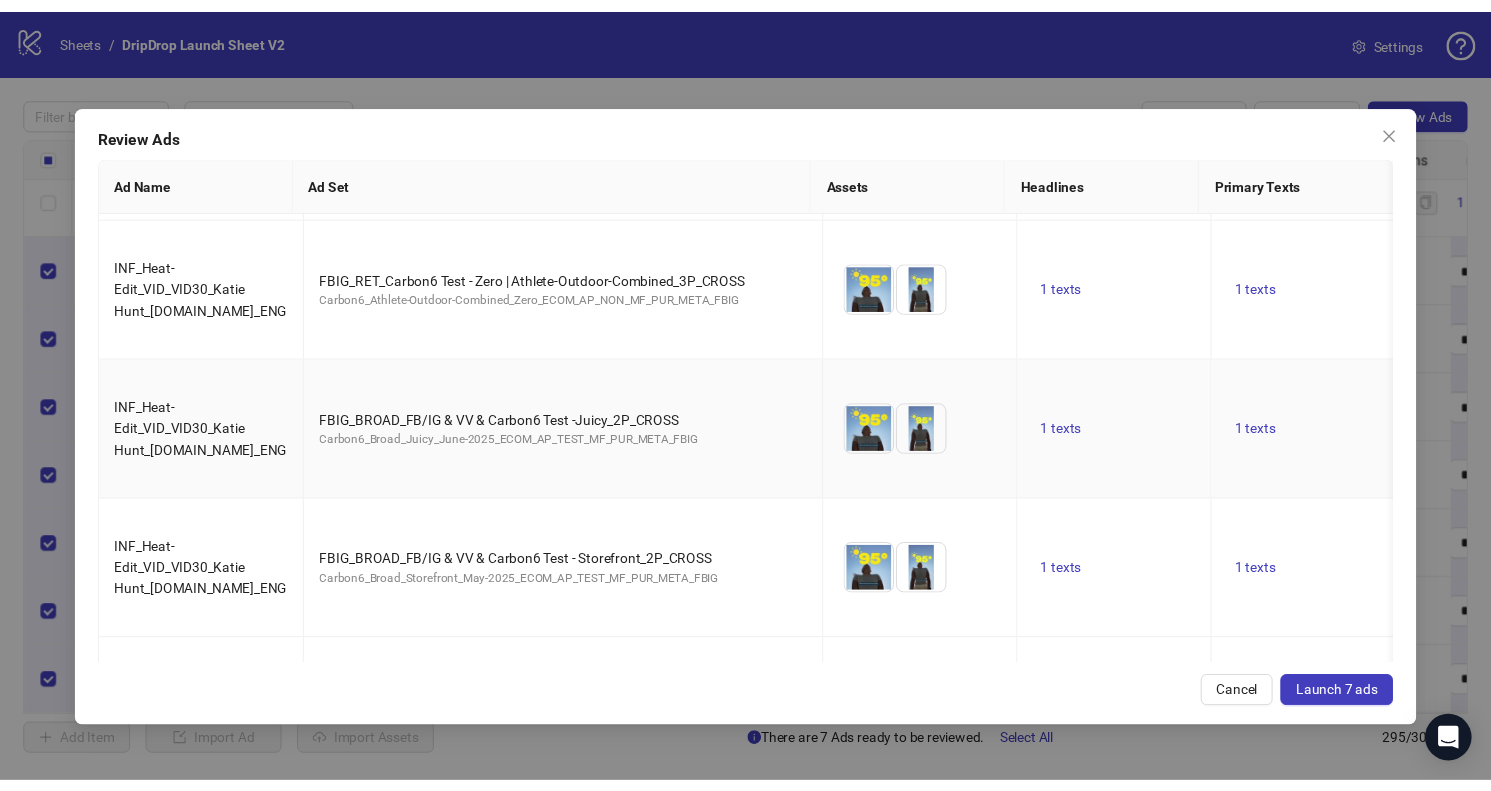 scroll, scrollTop: 466, scrollLeft: 0, axis: vertical 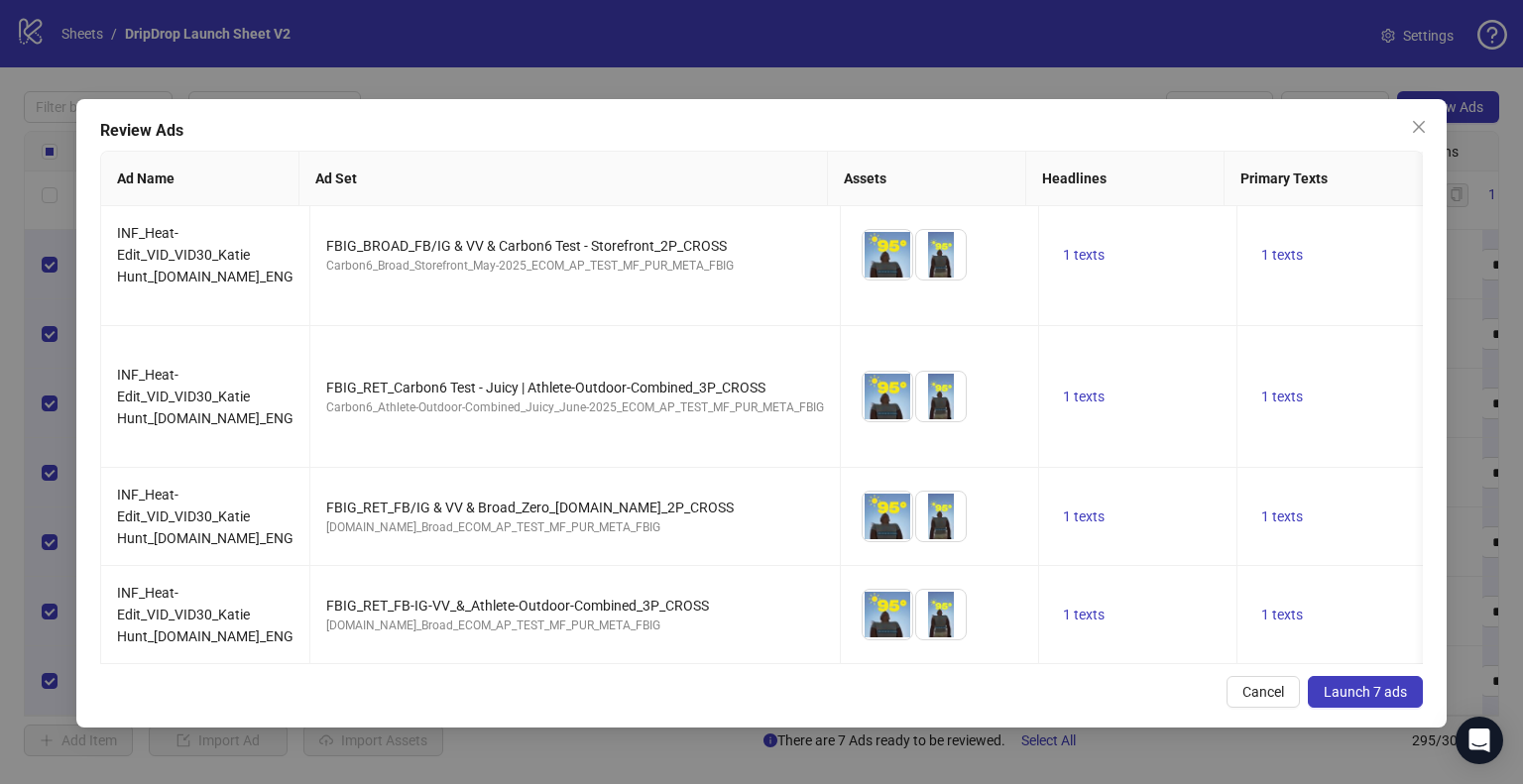click on "Launch 7 ads" at bounding box center (1365, 692) 